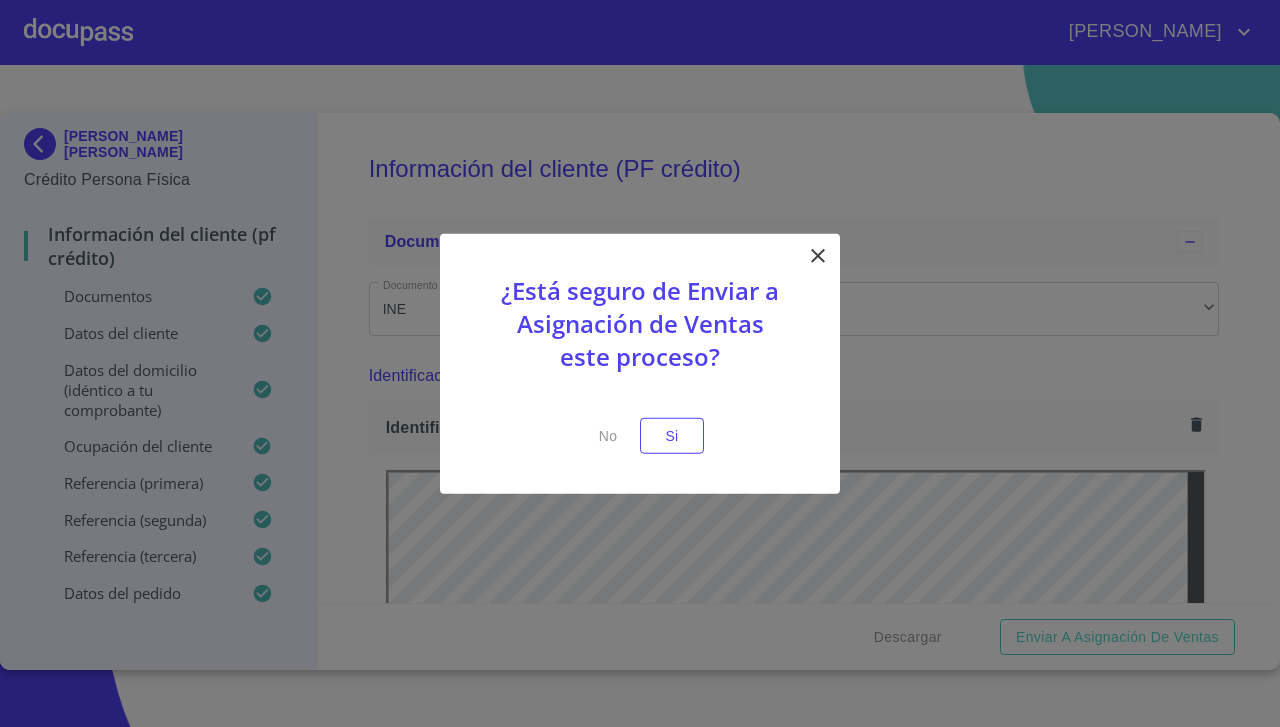 scroll, scrollTop: 0, scrollLeft: 0, axis: both 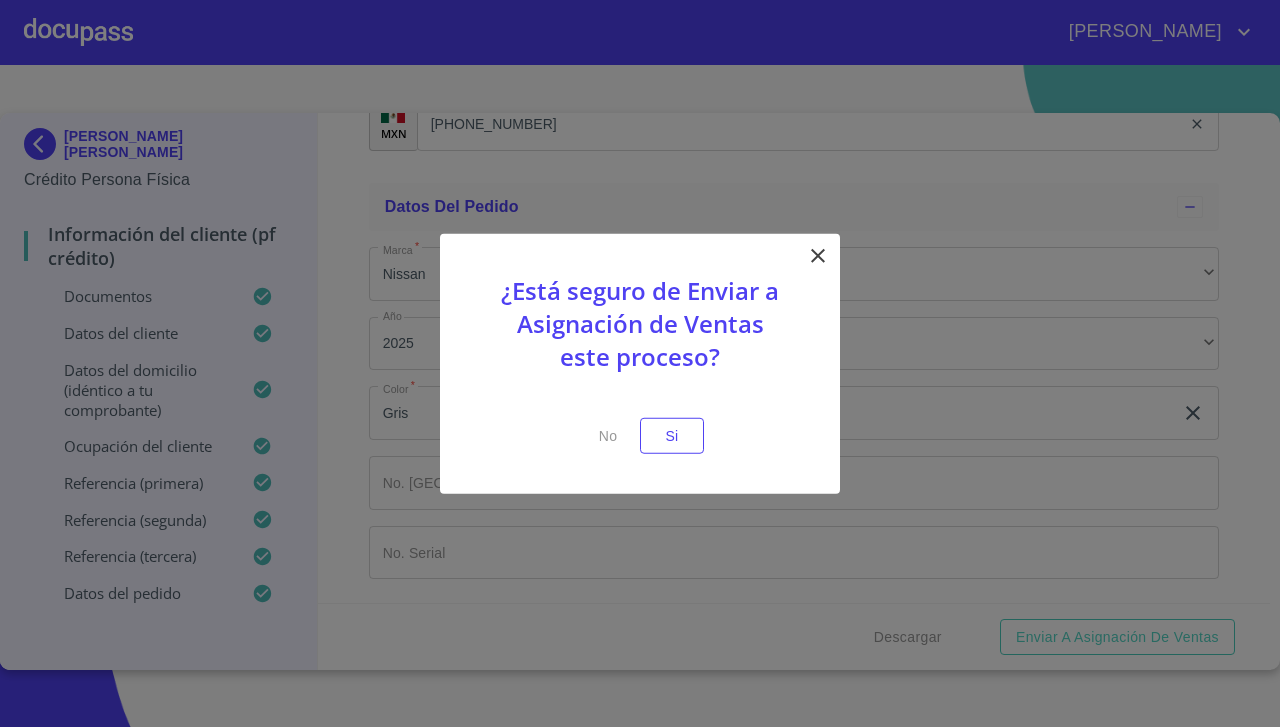click on "Si" at bounding box center [672, 435] 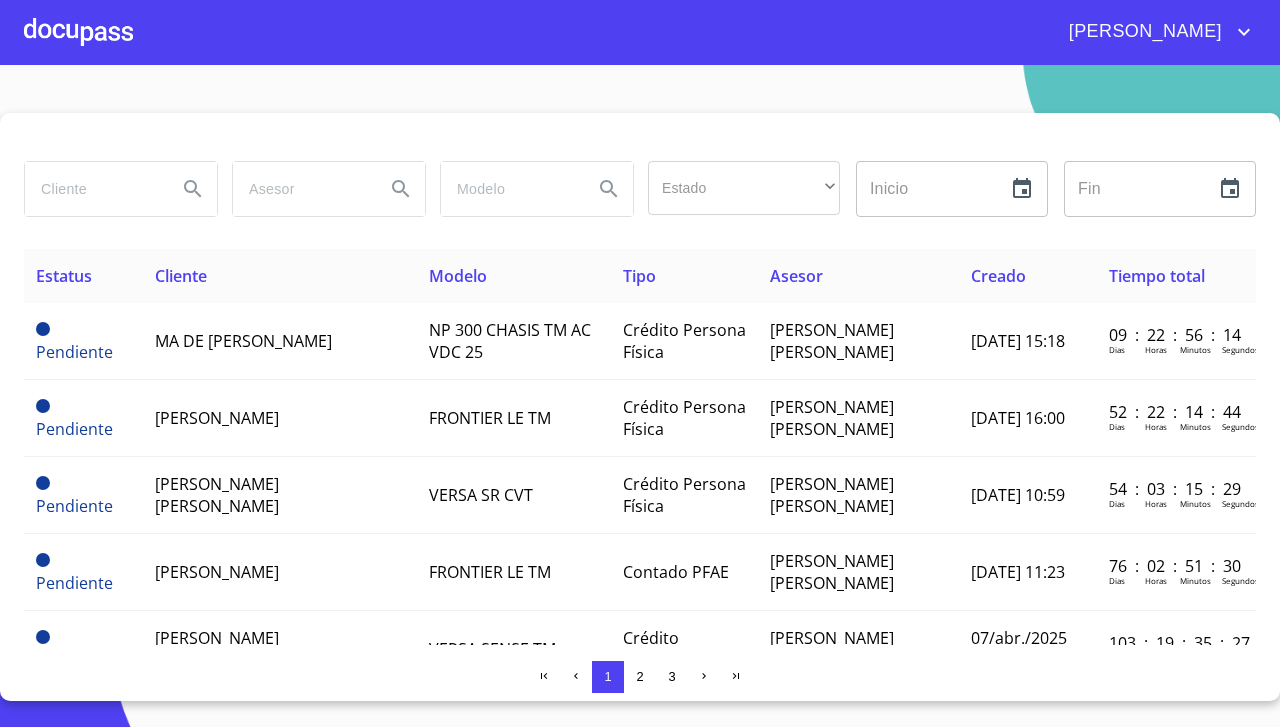 click at bounding box center (78, 32) 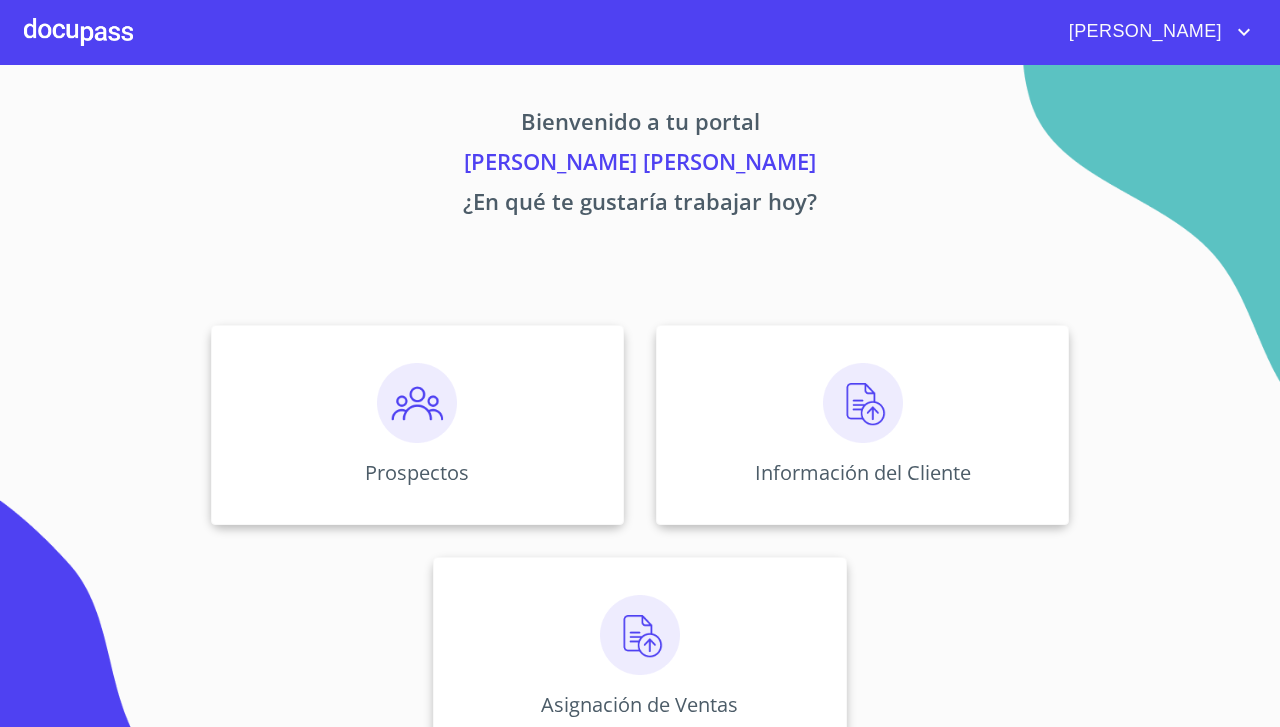 click at bounding box center (417, 403) 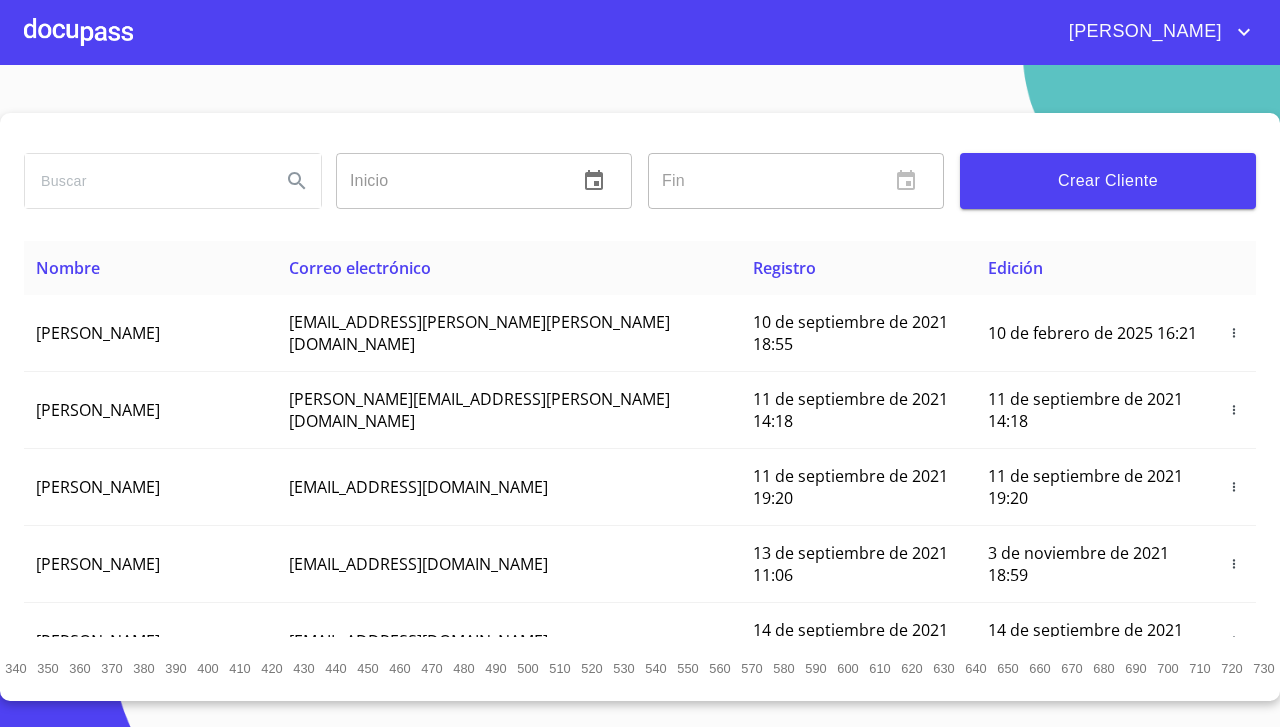 click on "Crear Cliente" at bounding box center [1108, 181] 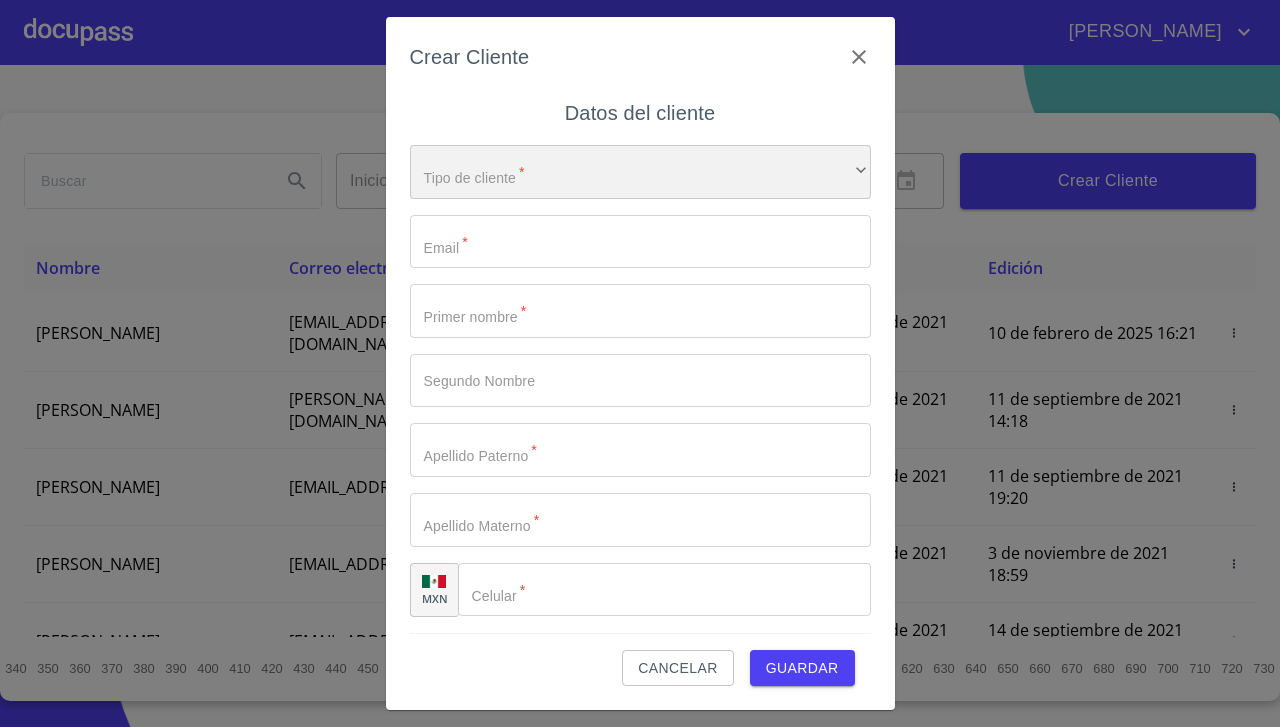 click on "​" at bounding box center (640, 172) 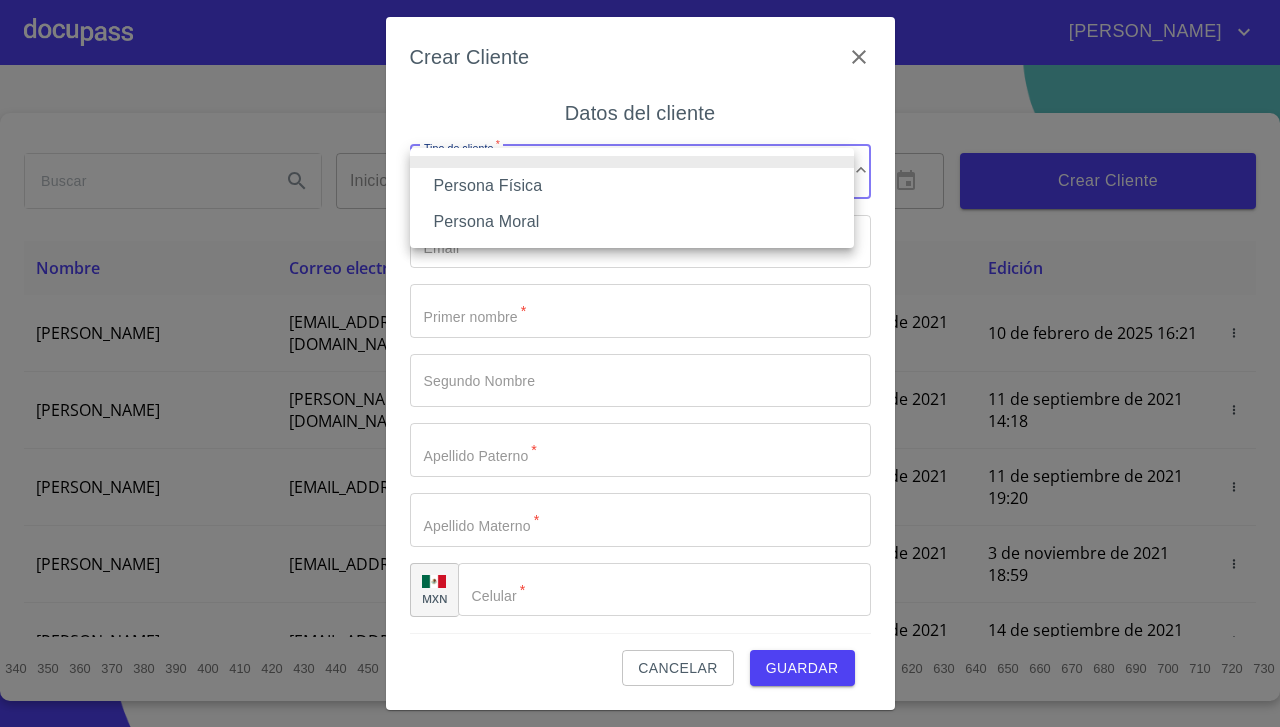 click on "Persona Física" at bounding box center (632, 186) 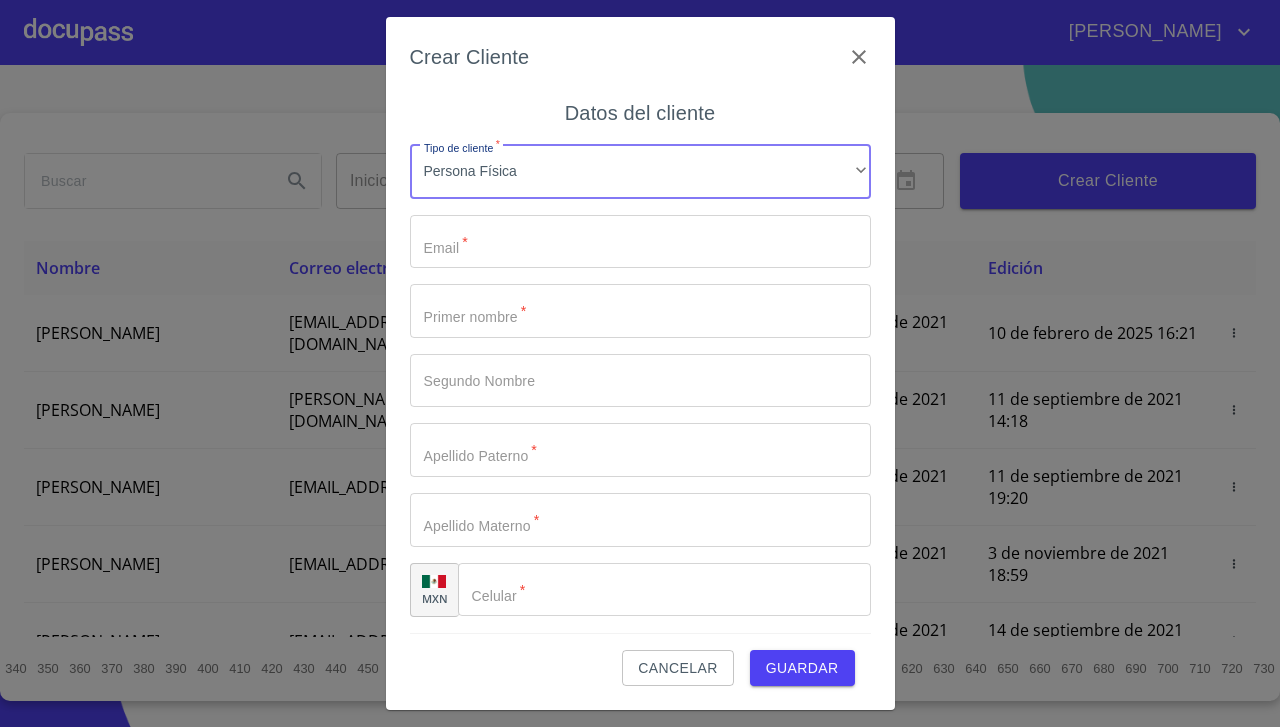 click on "Tipo de cliente   *" at bounding box center (640, 242) 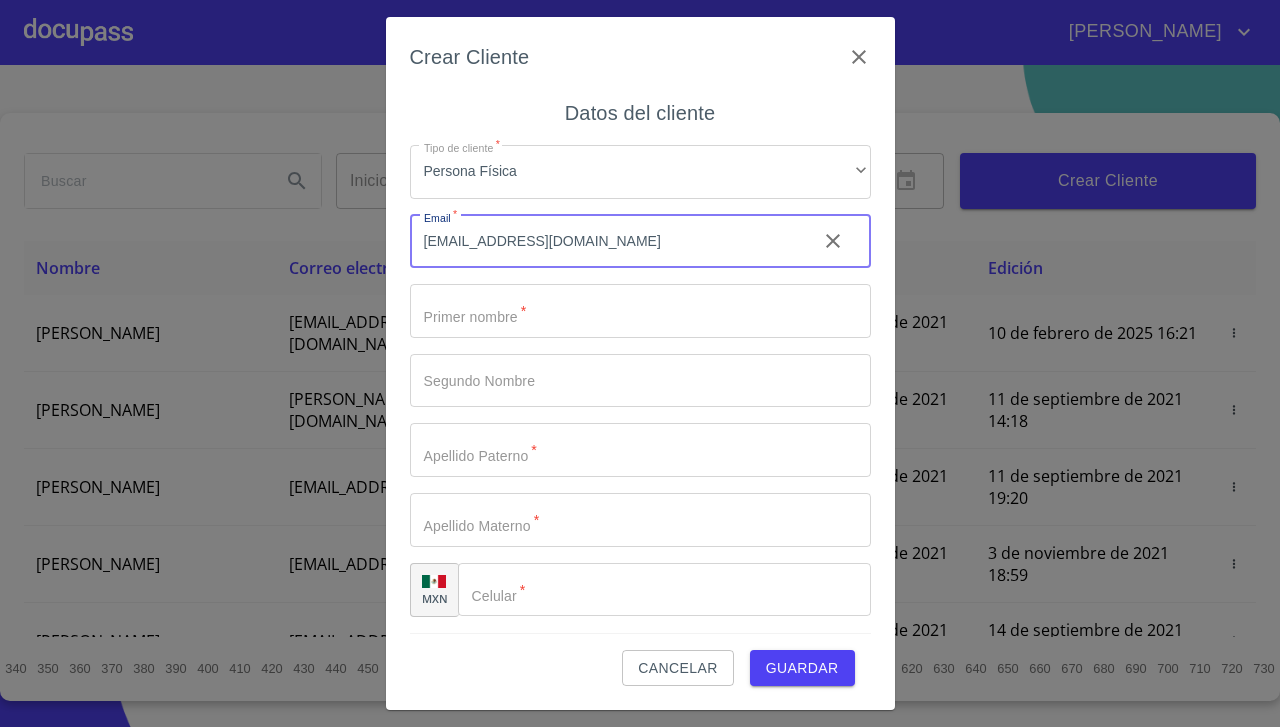 type on "hugoo_gomez@hotmail.com" 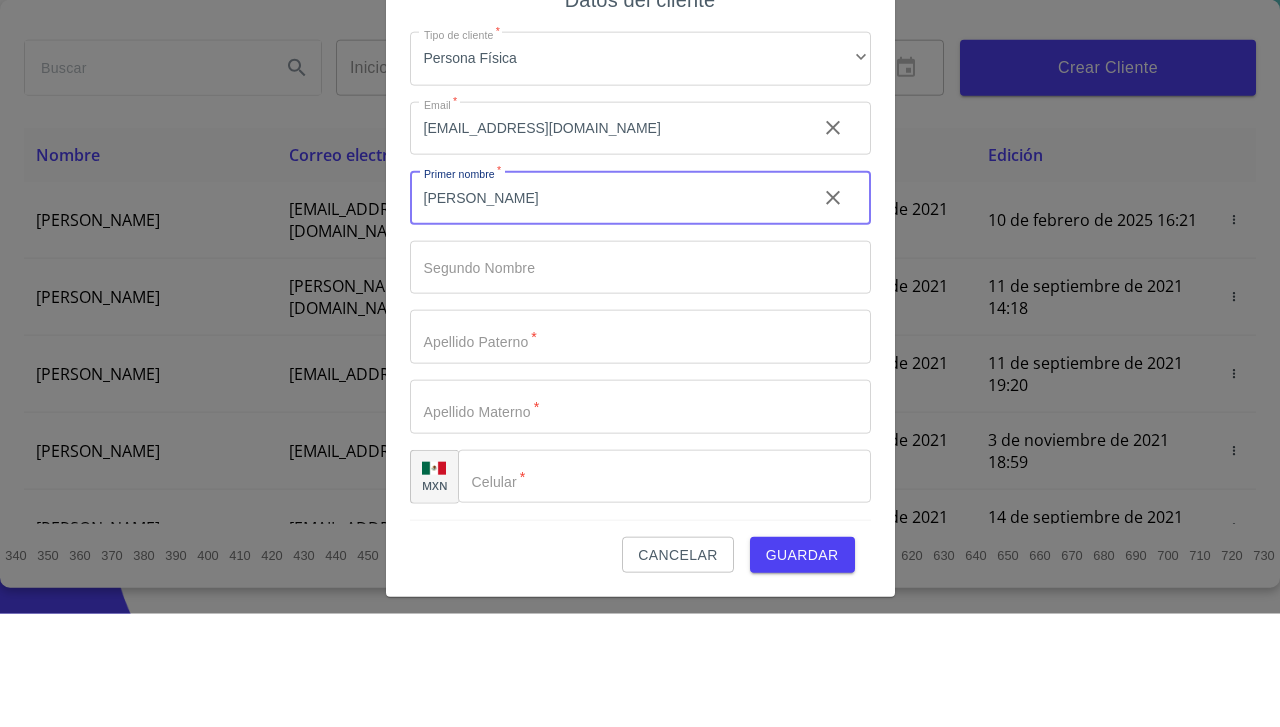 type on "Hugo" 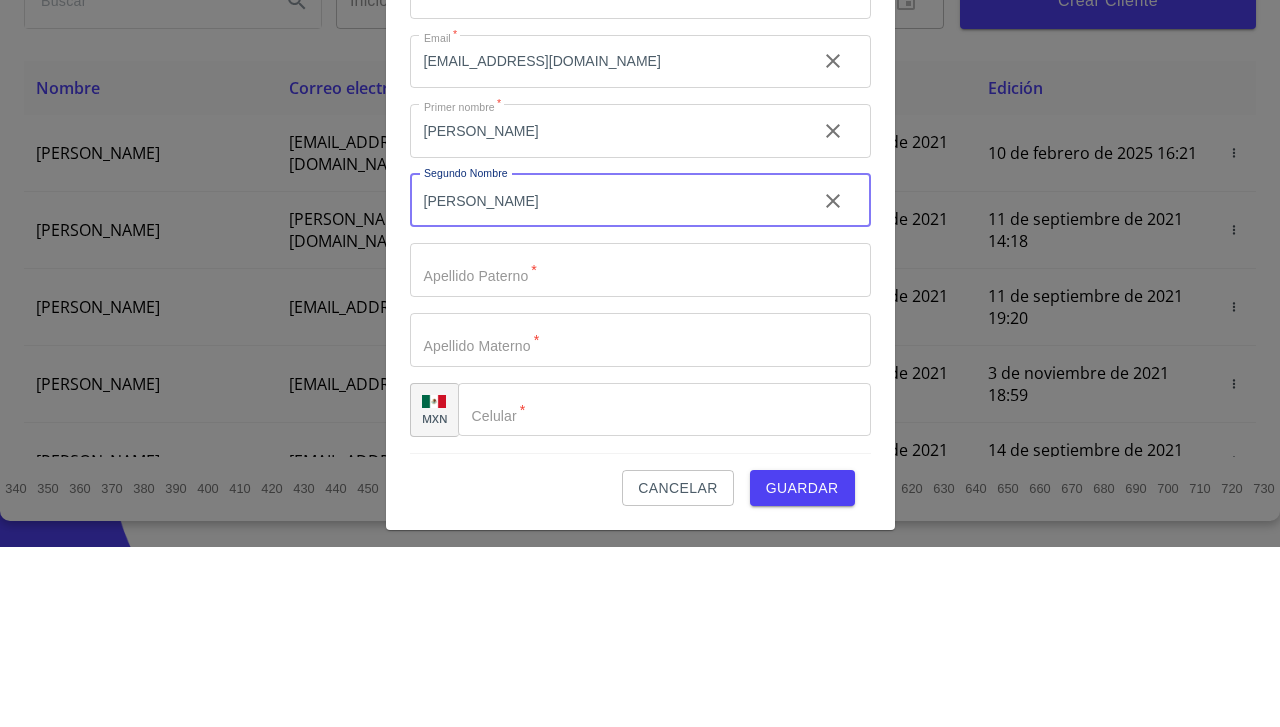 type on "armando" 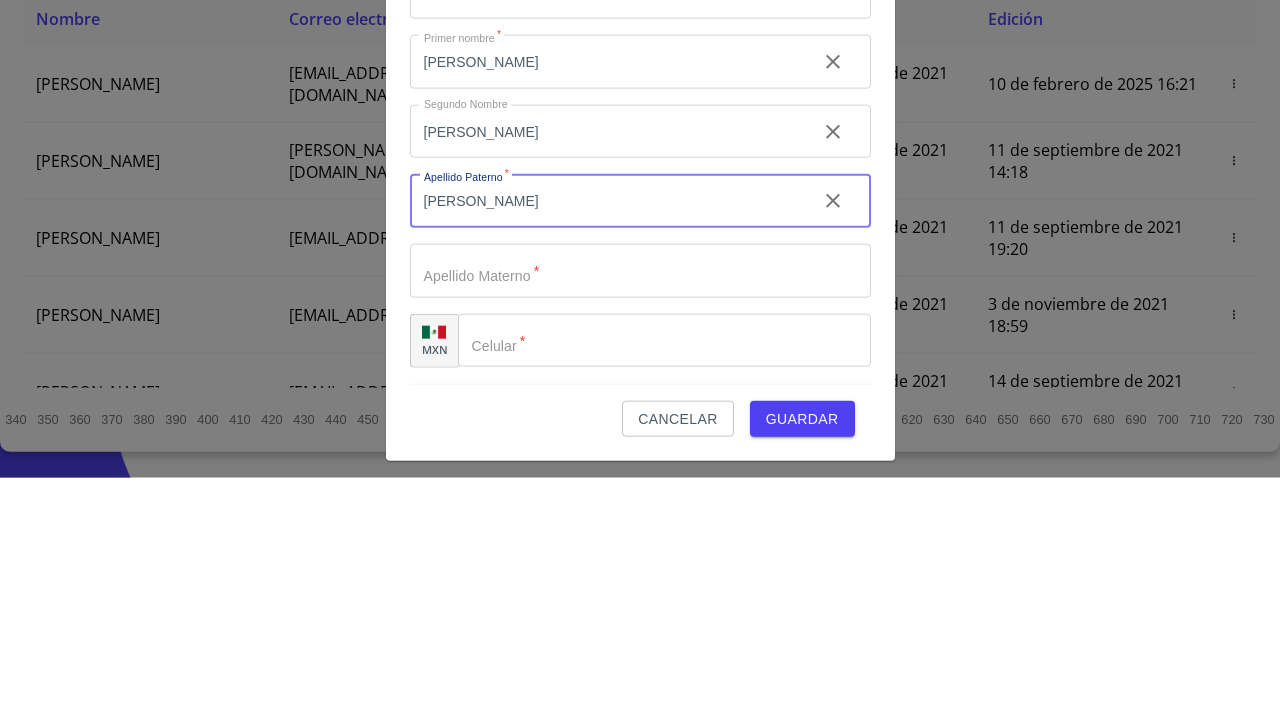 type on "[PERSON_NAME]" 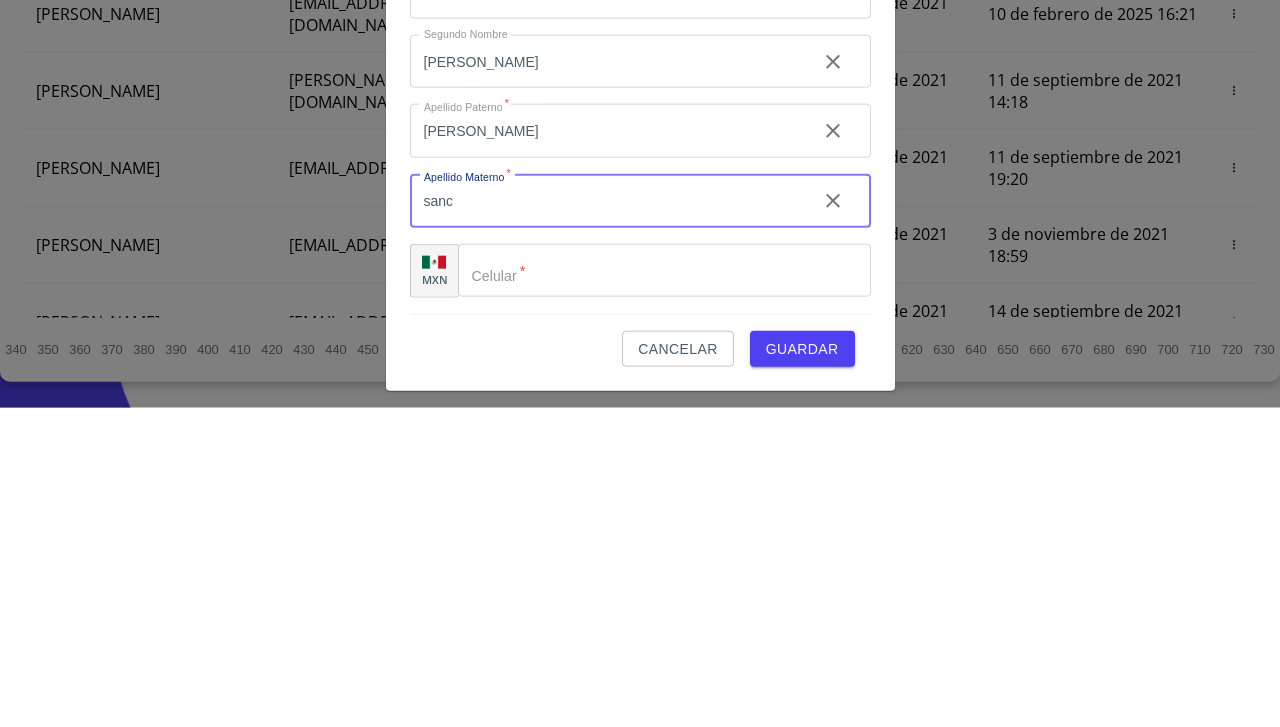 type on "sanc" 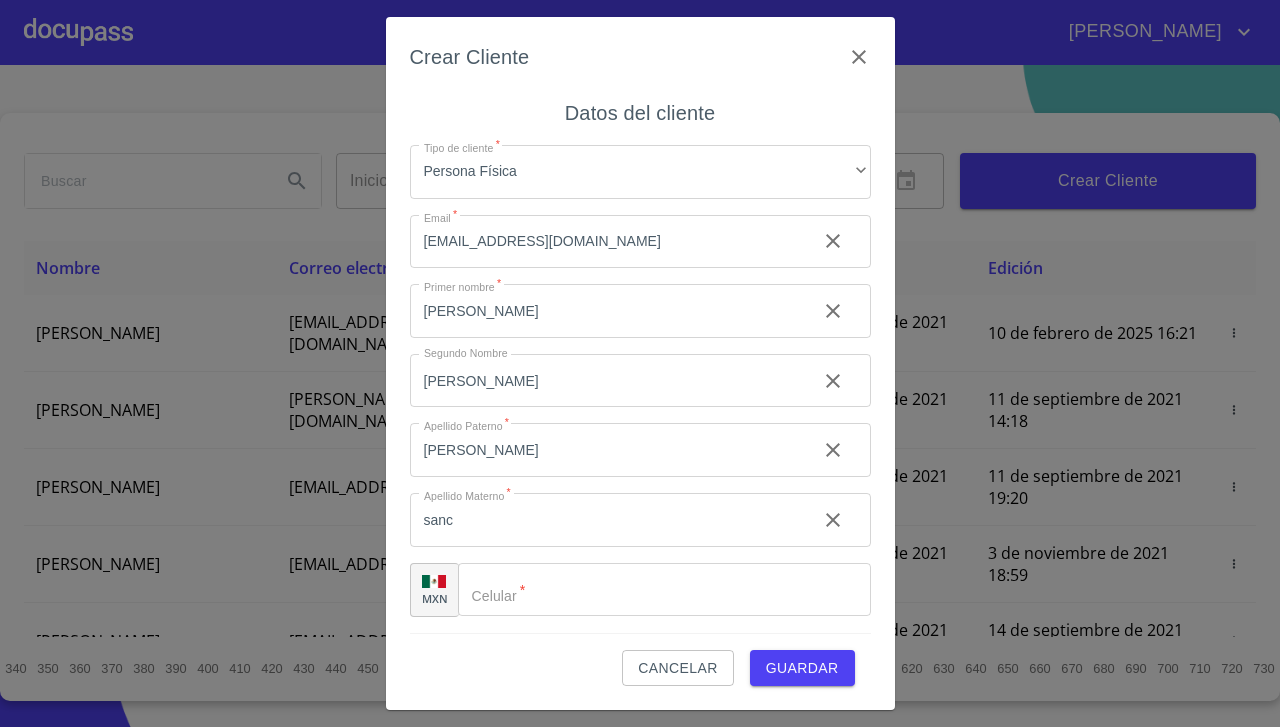 click on "Crear Cliente Datos del cliente Tipo de cliente   * Persona Física ​ Email   * hugoo_gomez@hotmail.com ​ Primer nombre   * Hugo ​ Segundo Nombre armando ​ Apellido Paterno   * Gómez ​ Apellido Materno   * sanc ​ MXN Celular   * ​ Cancelar Guardar" at bounding box center (640, 363) 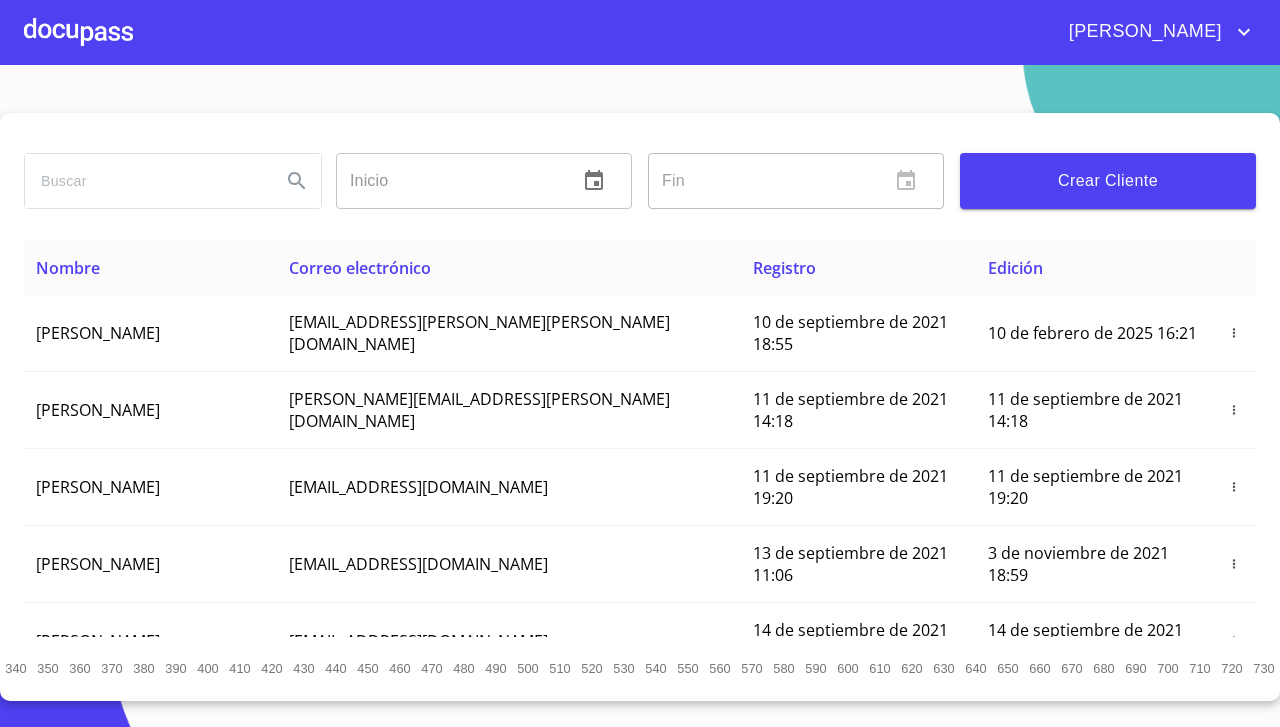 click on "Crear Cliente" at bounding box center [1108, 181] 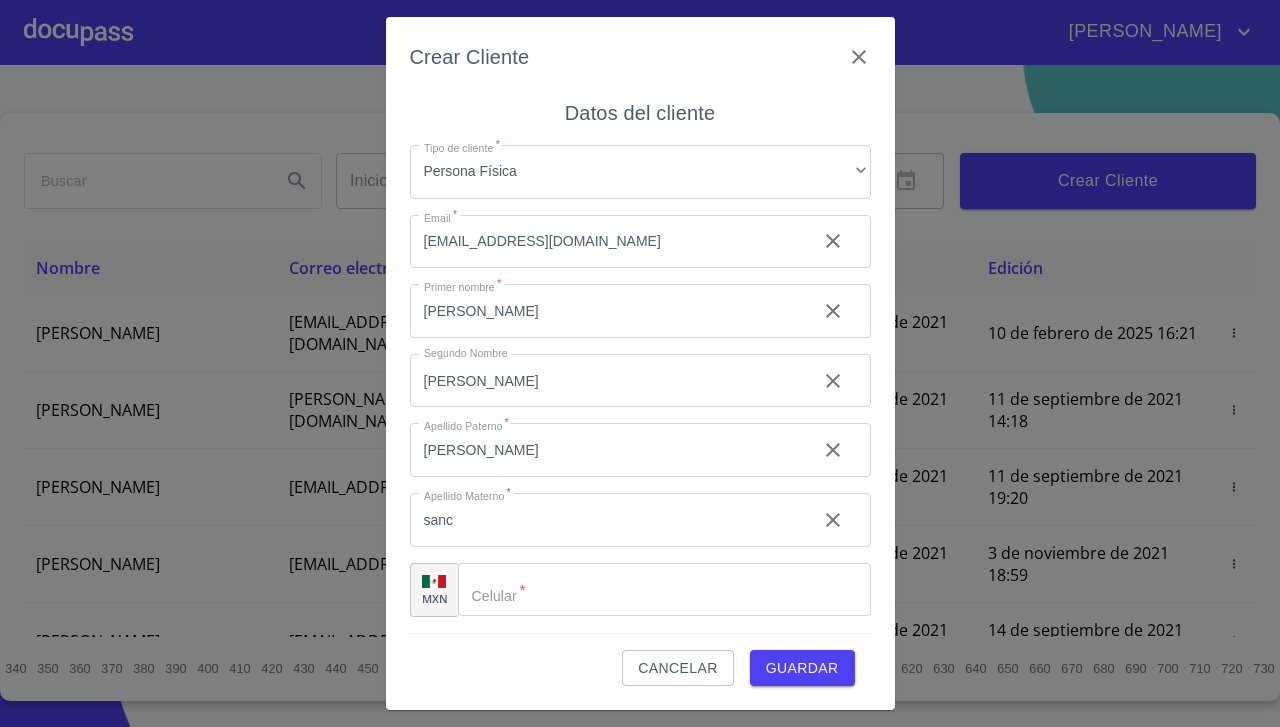 click on "sanc" at bounding box center [605, 311] 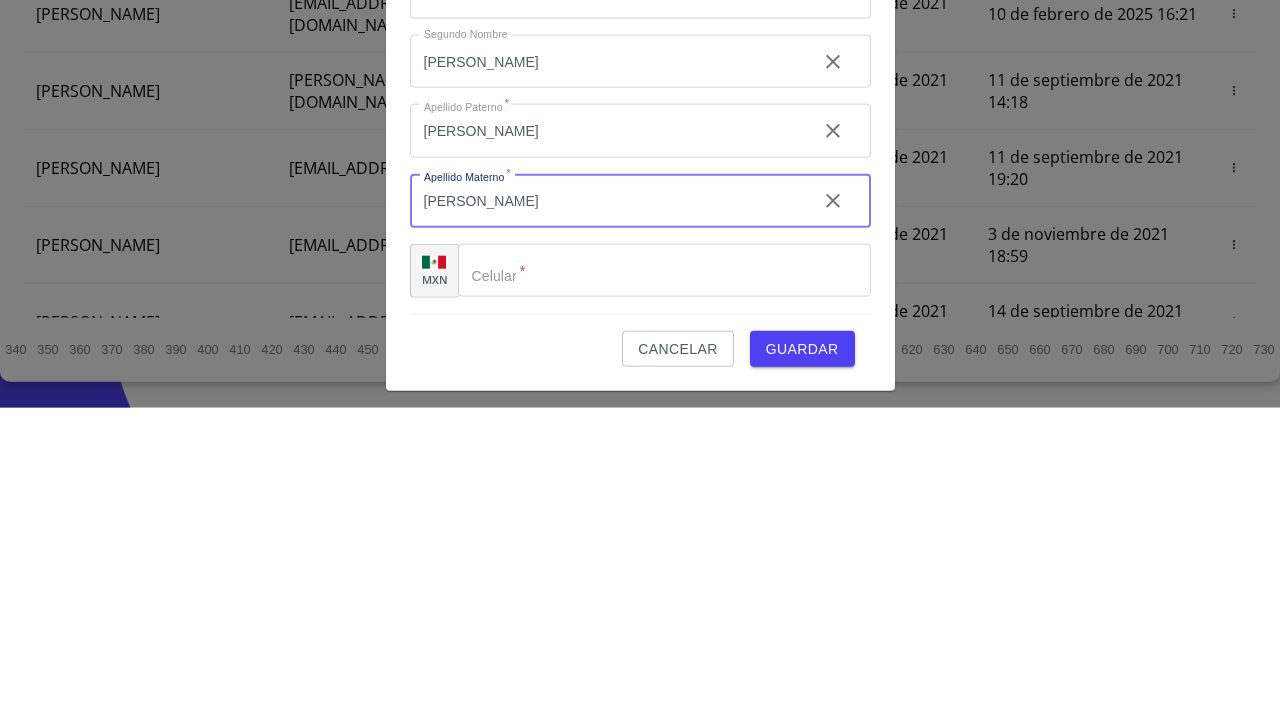 type on "sanchez" 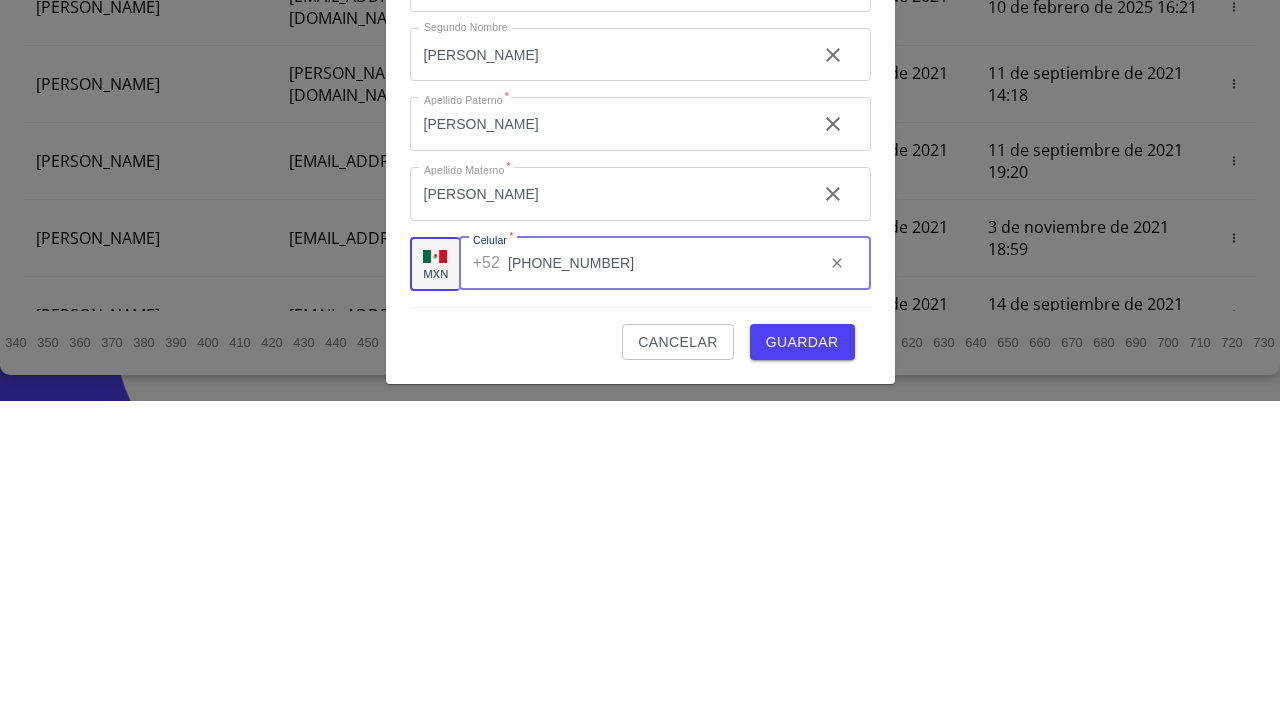 type on "[PHONE_NUMBER]" 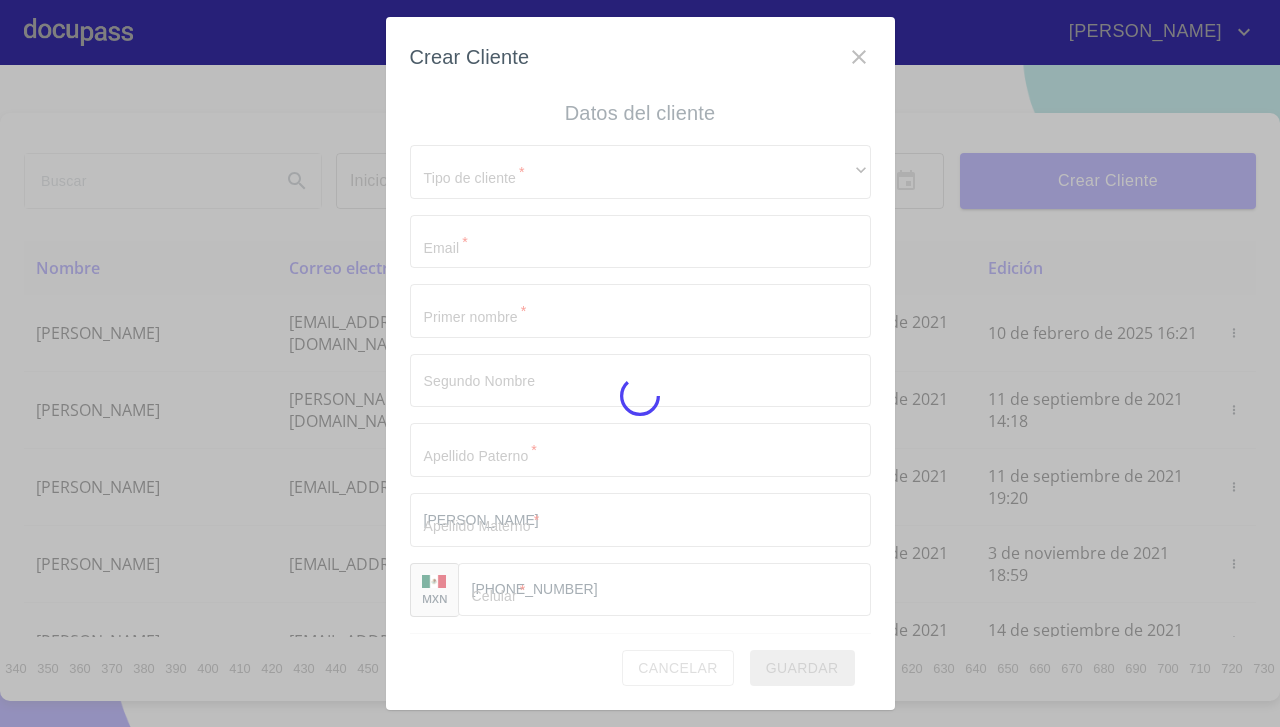 type 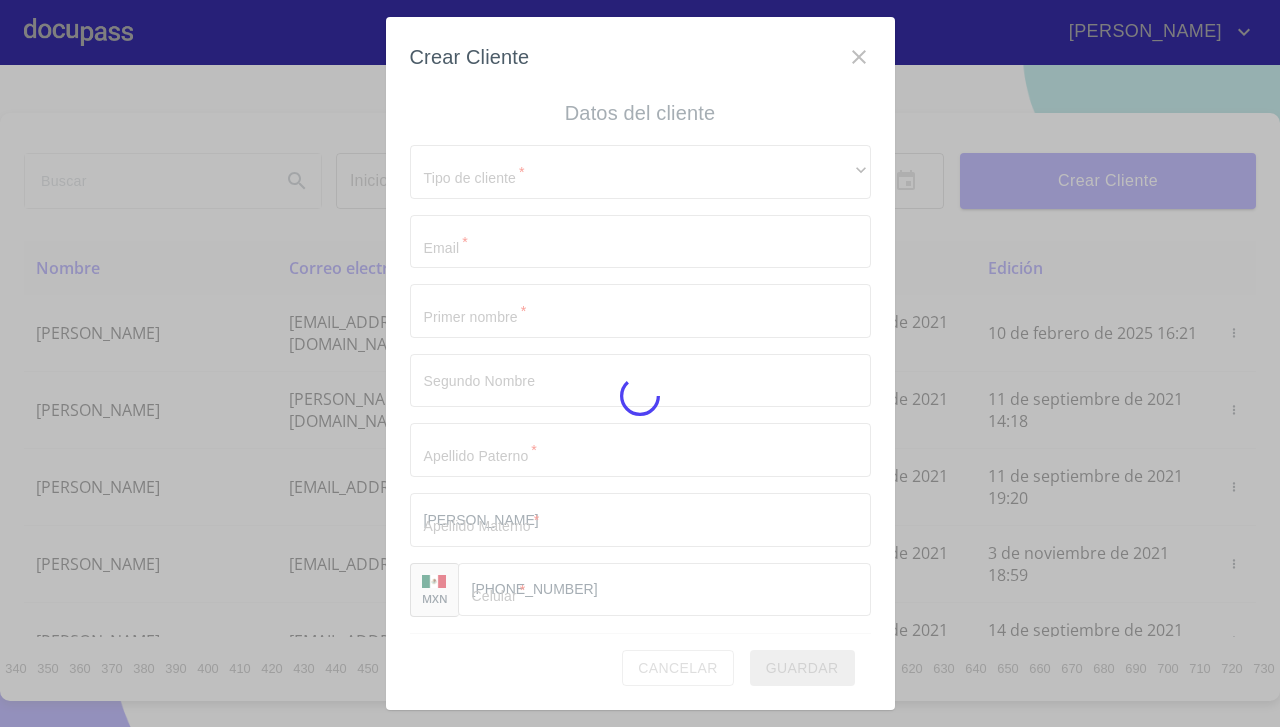 type 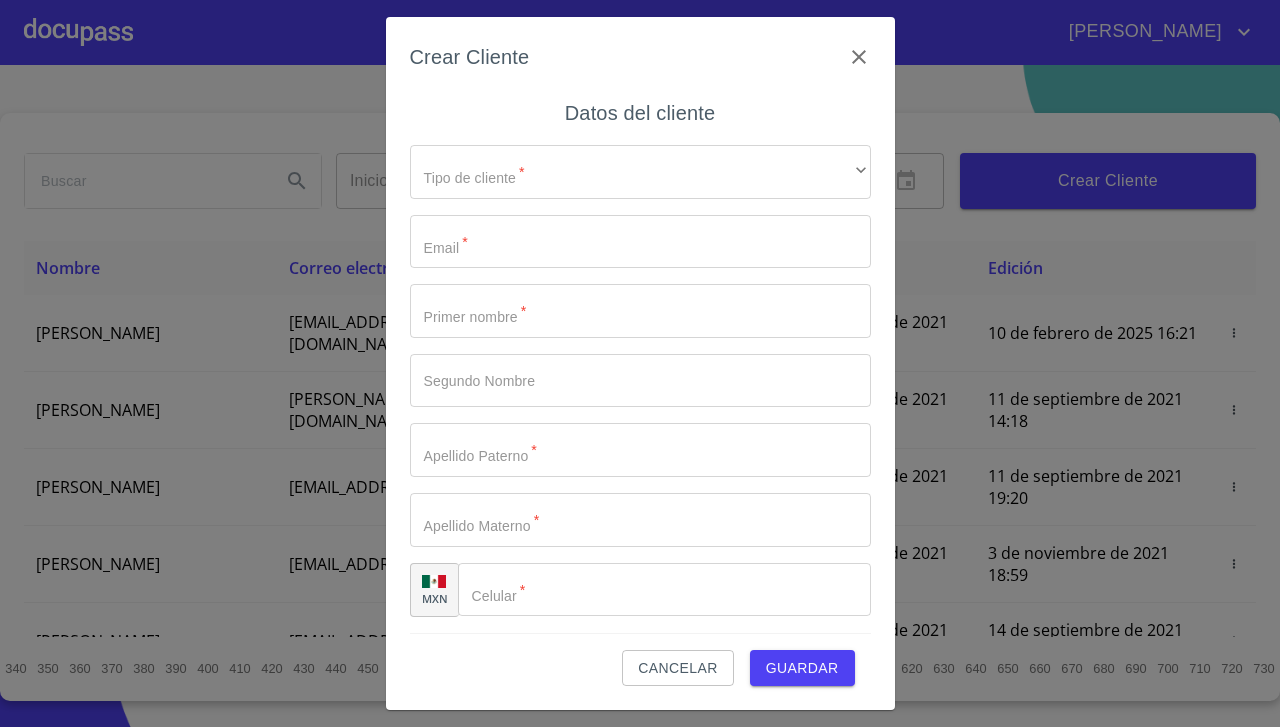 click 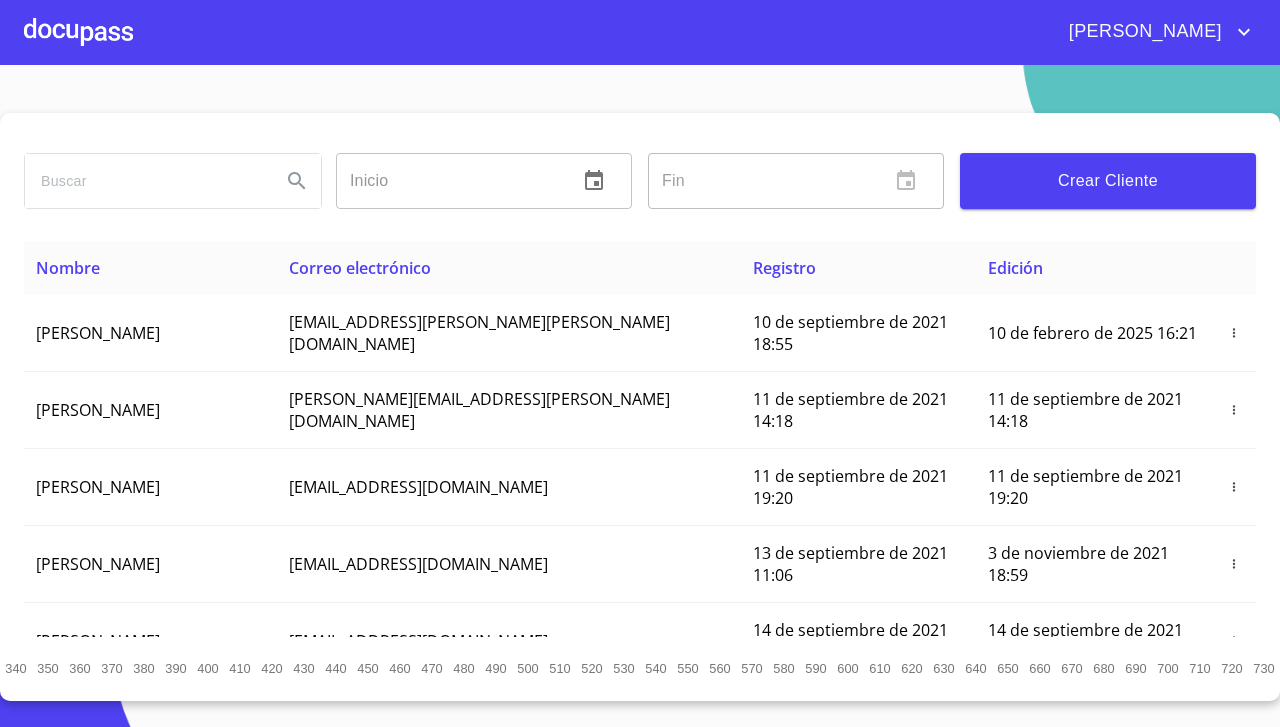 click at bounding box center [145, 181] 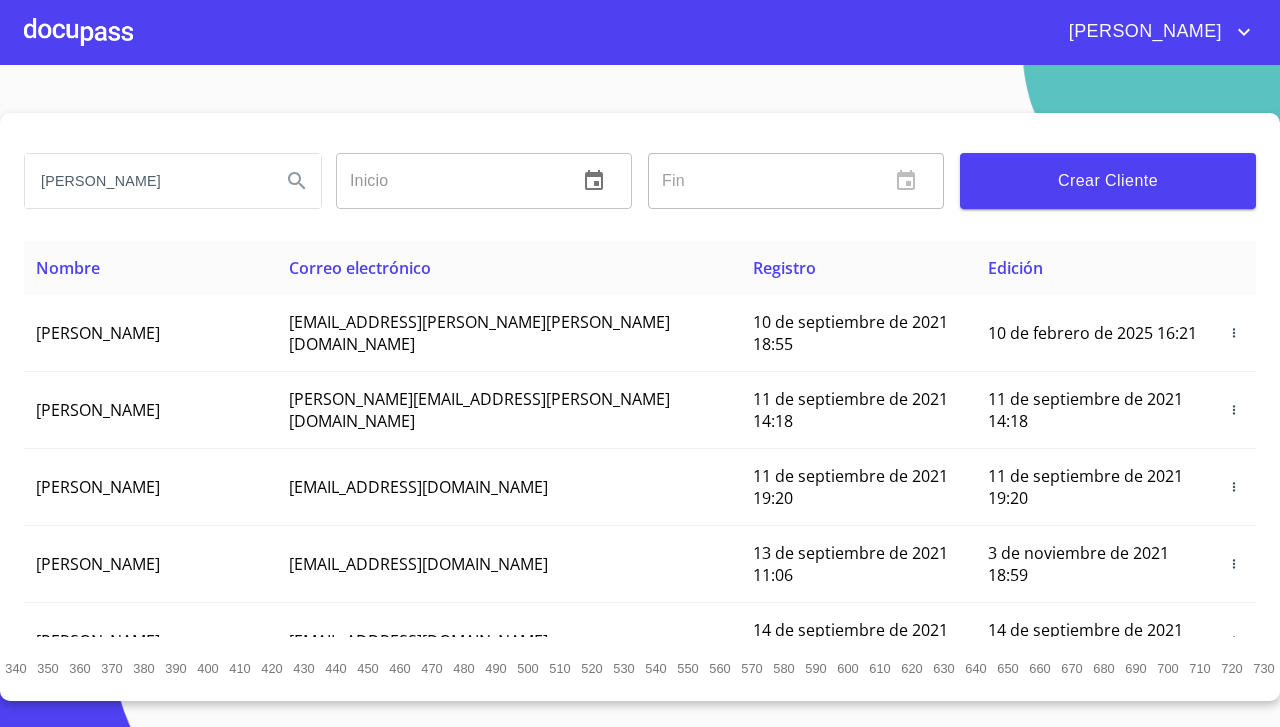type on "Hugo armando" 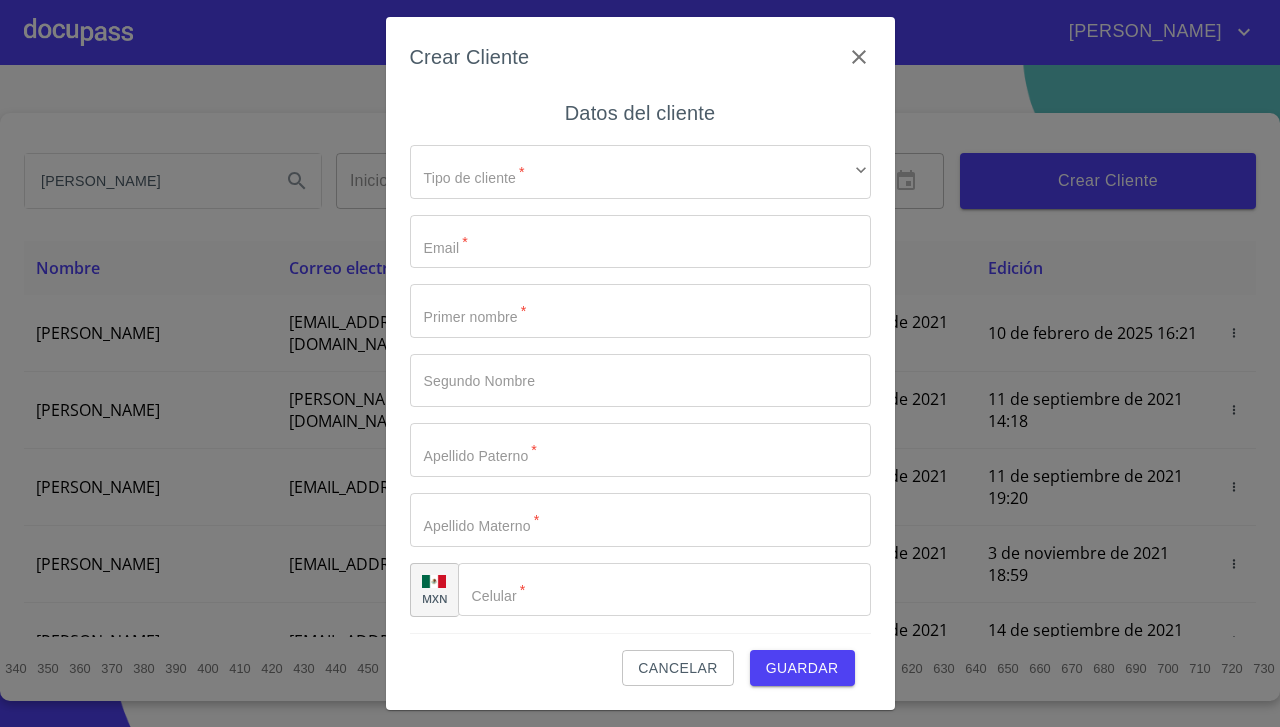 click 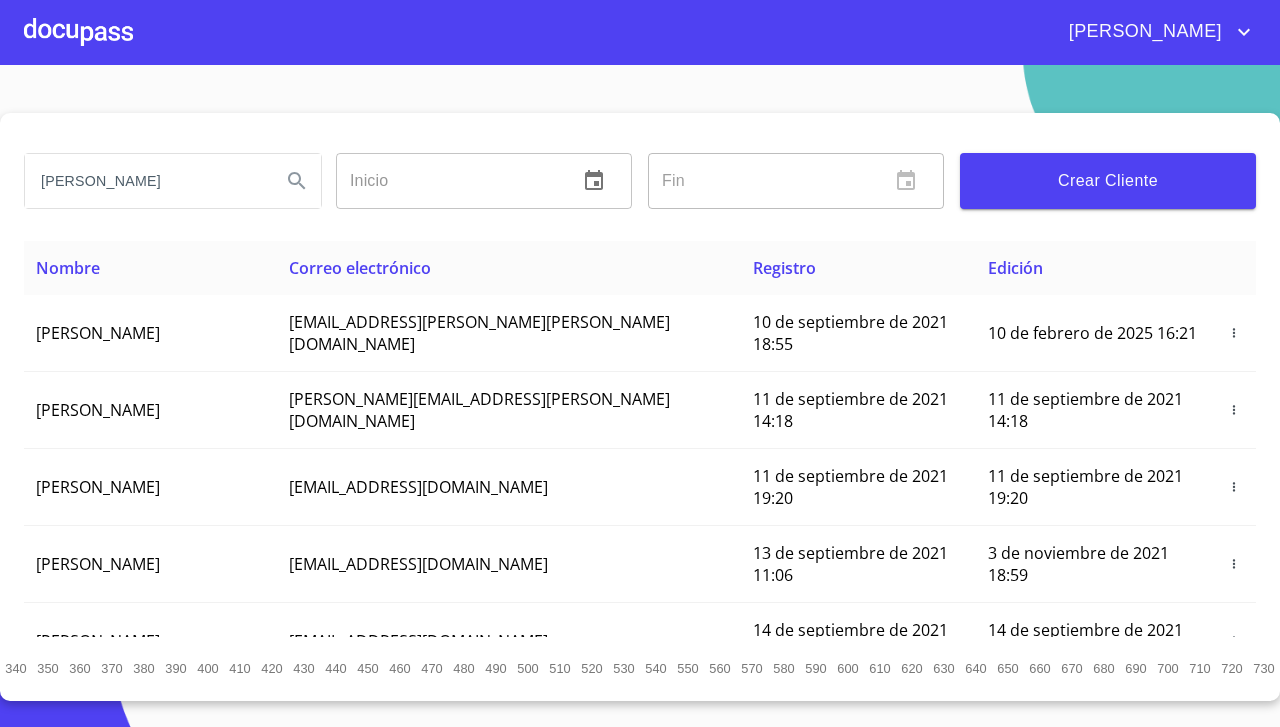 click on "Hugo armando" at bounding box center [145, 181] 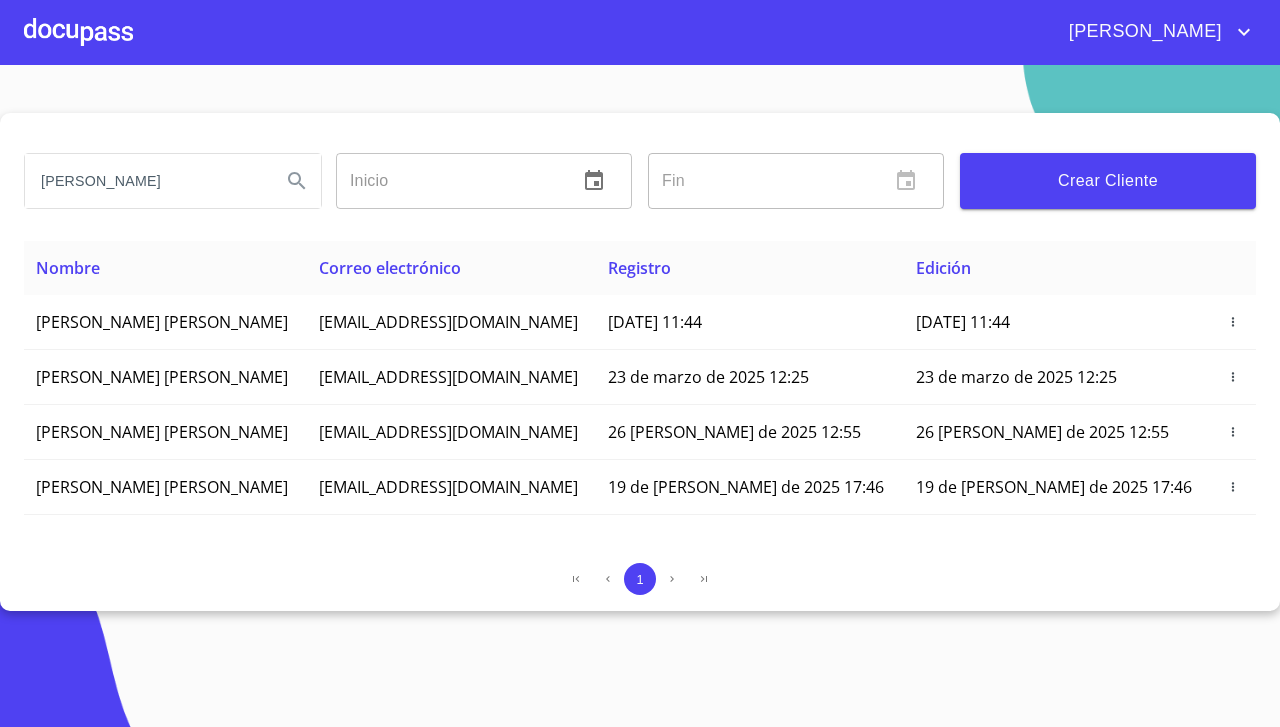 click on "[PERSON_NAME]  [PERSON_NAME]" at bounding box center [162, 487] 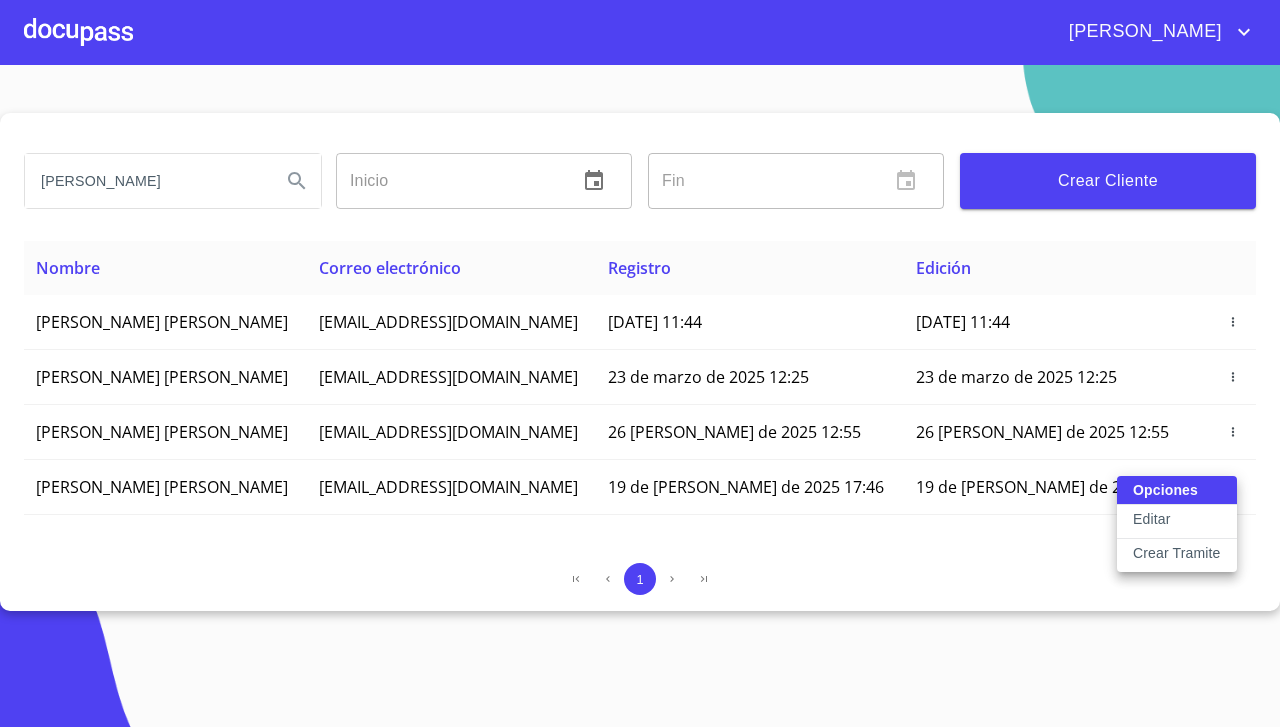 click on "Crear Tramite" at bounding box center [1177, 553] 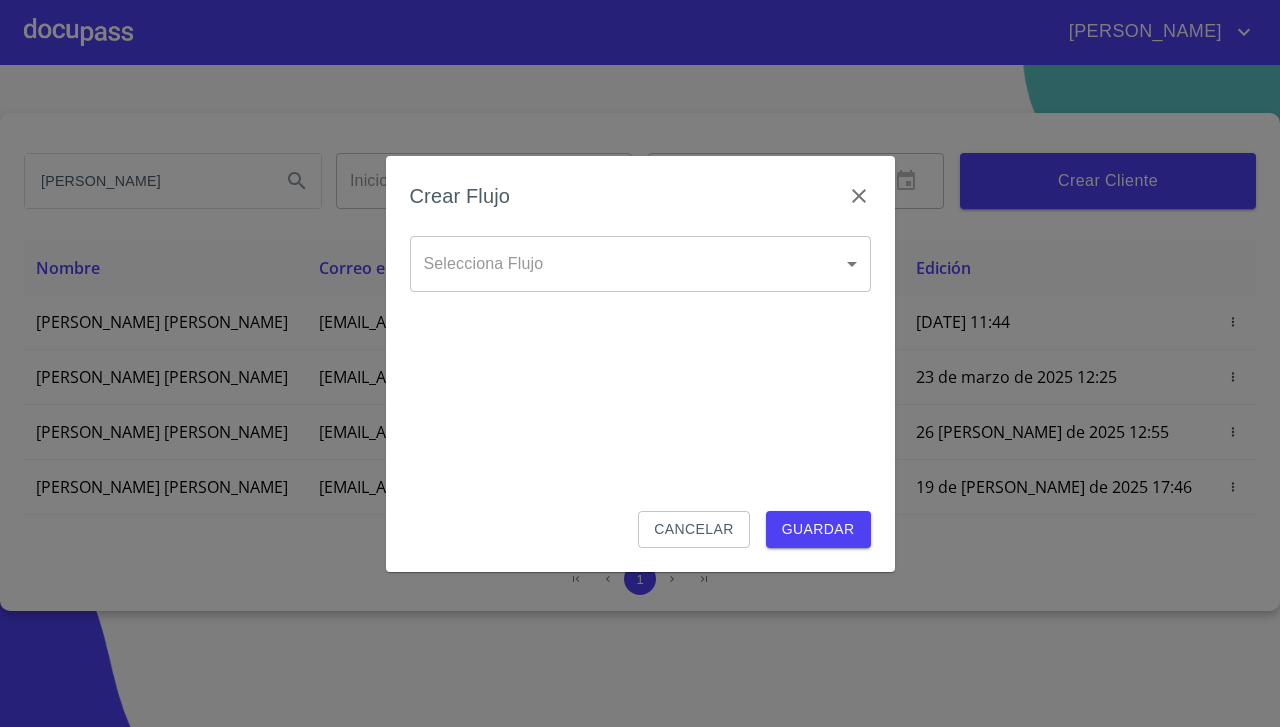 click on "LUIS ENRIQUE Hugo armando Inicio ​ Fin ​ Crear Cliente Nombre   Correo electrónico   Registro   Edición     HUGO ARMANDO MORA SOTO hmorasoto06@yahoo.com 25 de abril de 2022 11:44 25 de abril de 2022 11:44 HUGO  ARMANDO  MORA  SOTO hmorasoto0@yahoo.com 23 de marzo de 2025 12:25 23 de marzo de 2025 12:25 HUGO  ARMANDO  ROMERO  AMEZCUA ventashugoromero@gmail.com 26 de mayo de 2025 12:55 26 de mayo de 2025 12:55 HUGO  ARMANDO  GOMEZ  SANCHEZ hugoo_gomez@hotmail.com 19 de julio de 2025 17:46 19 de julio de 2025 17:46 1
Salir Crear Flujo Selecciona Flujo ​ Selecciona Flujo Cancelar Guardar" at bounding box center (640, 363) 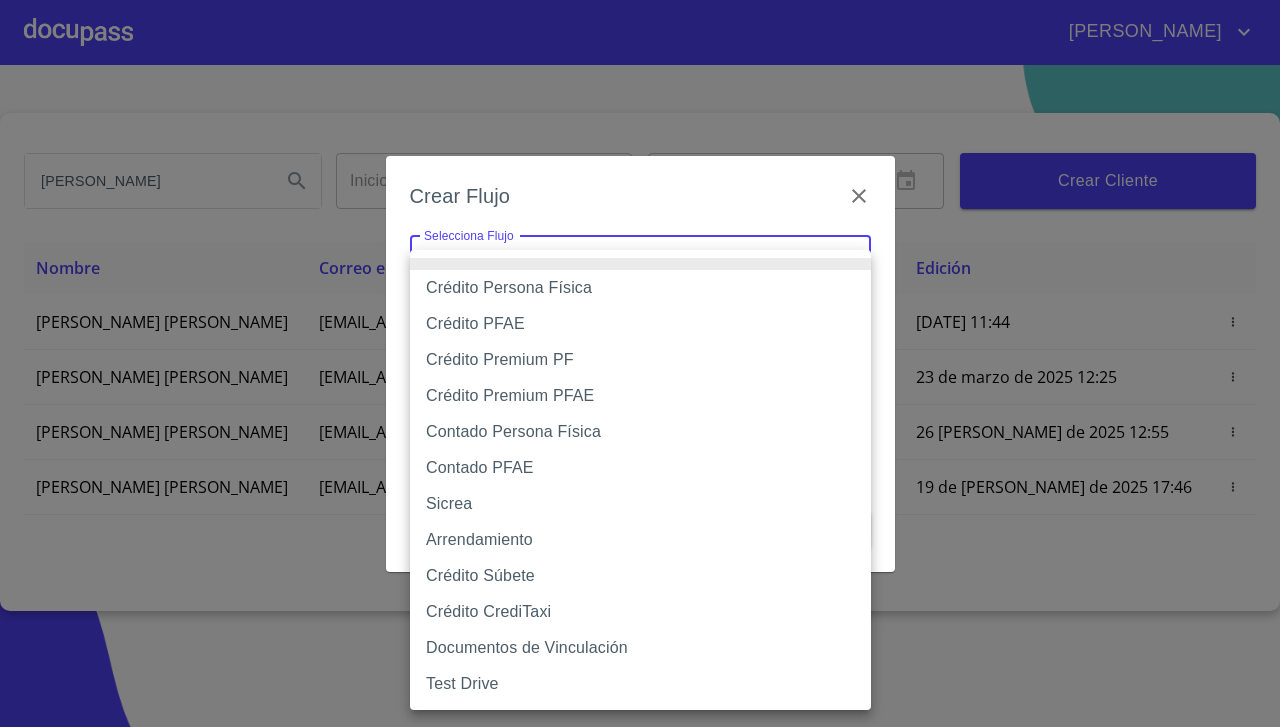 click on "Crédito Persona Física" at bounding box center [640, 288] 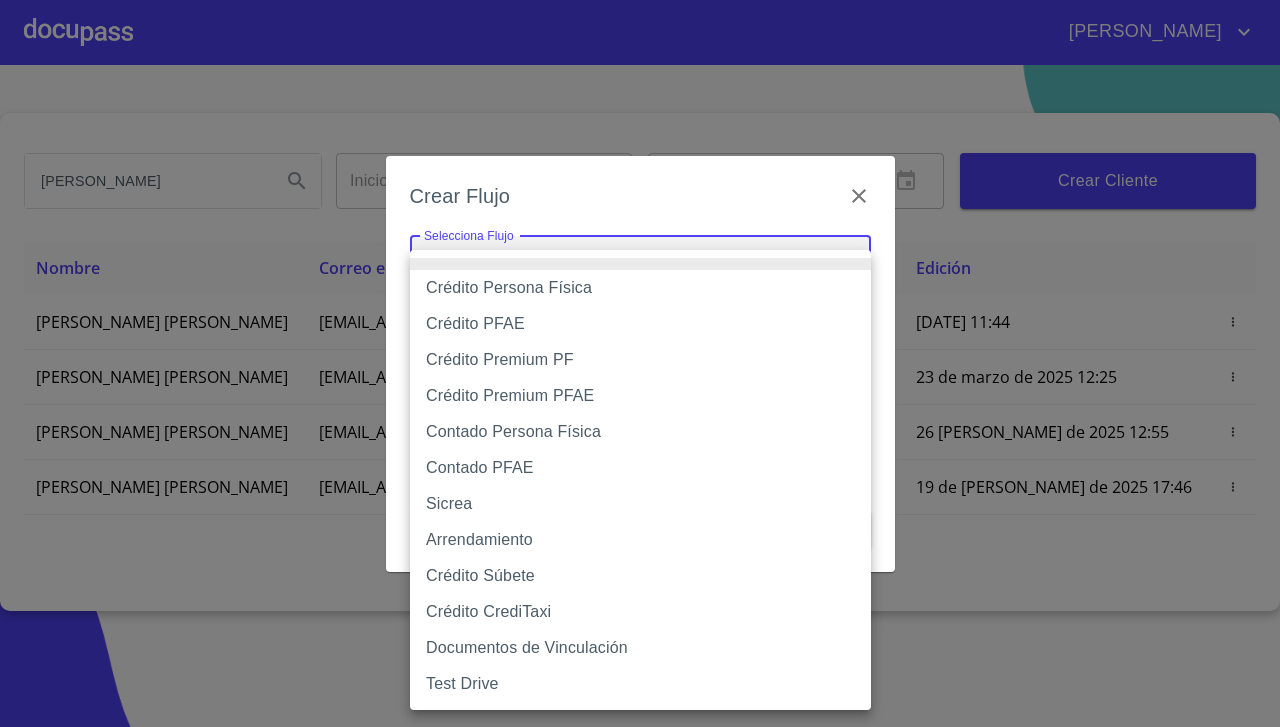 type on "6009fb3c7d1714eb8809aa97" 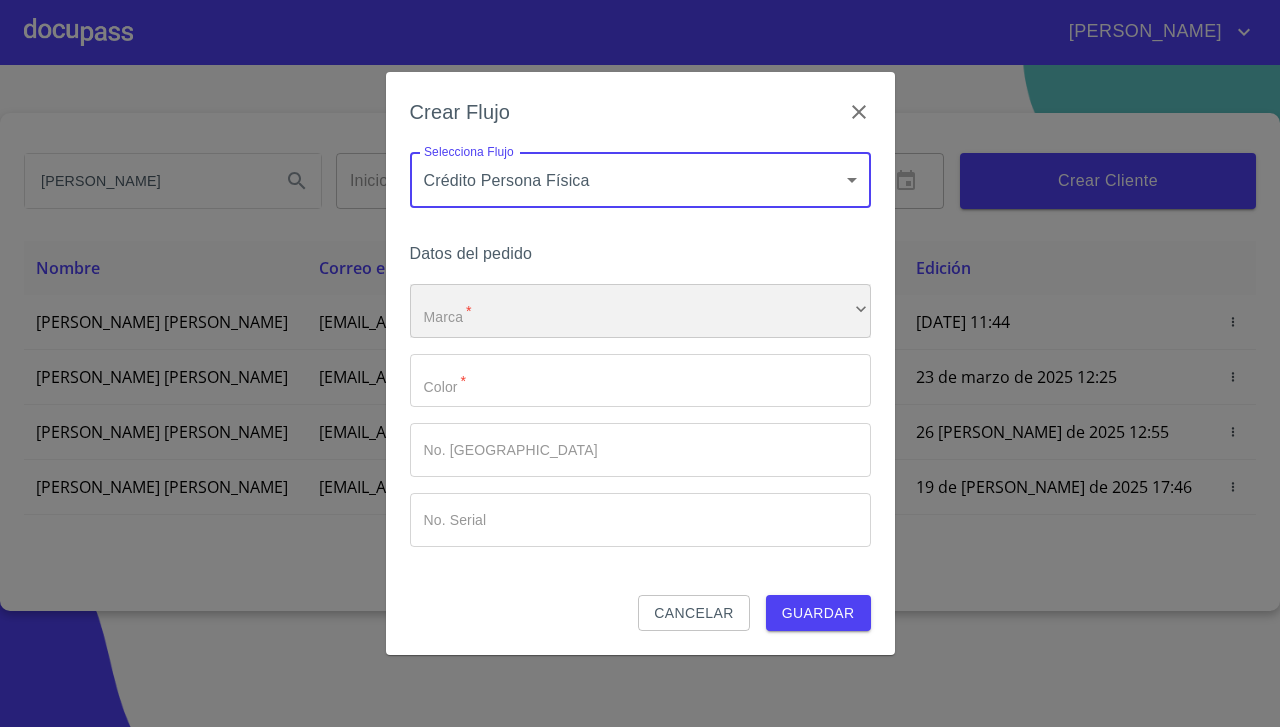click on "​" at bounding box center (640, 311) 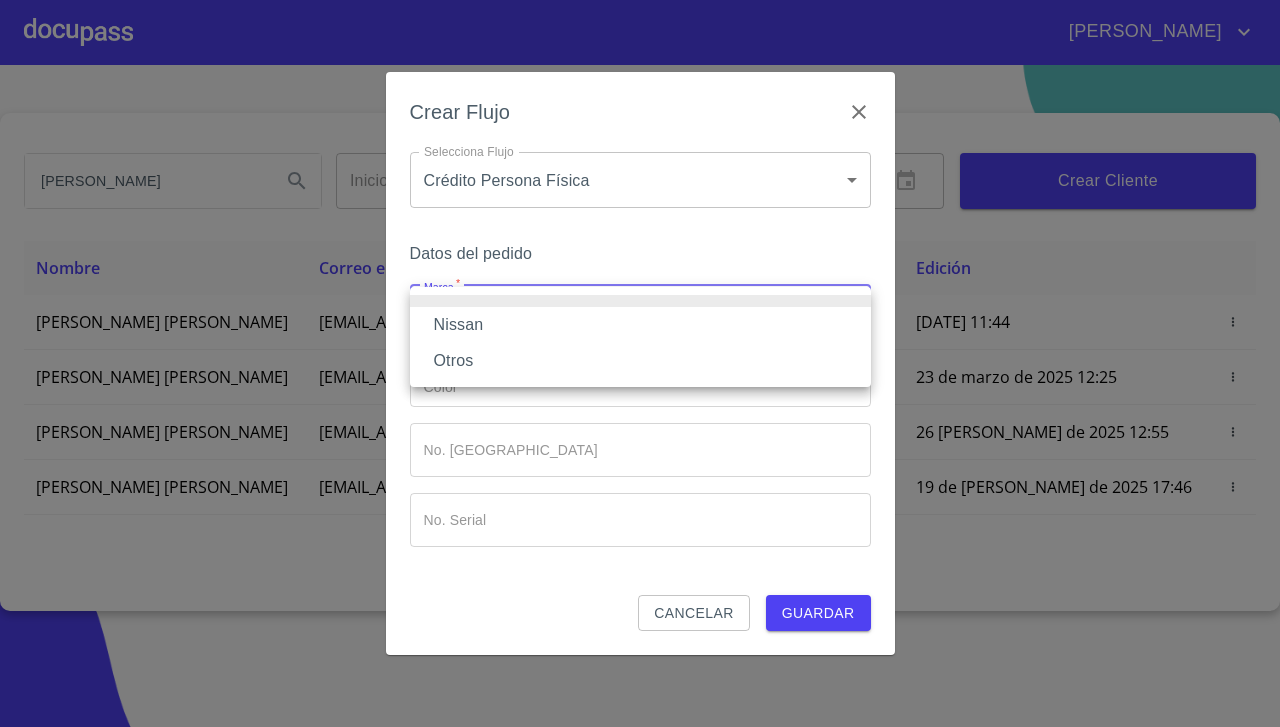 click on "Nissan" at bounding box center (640, 325) 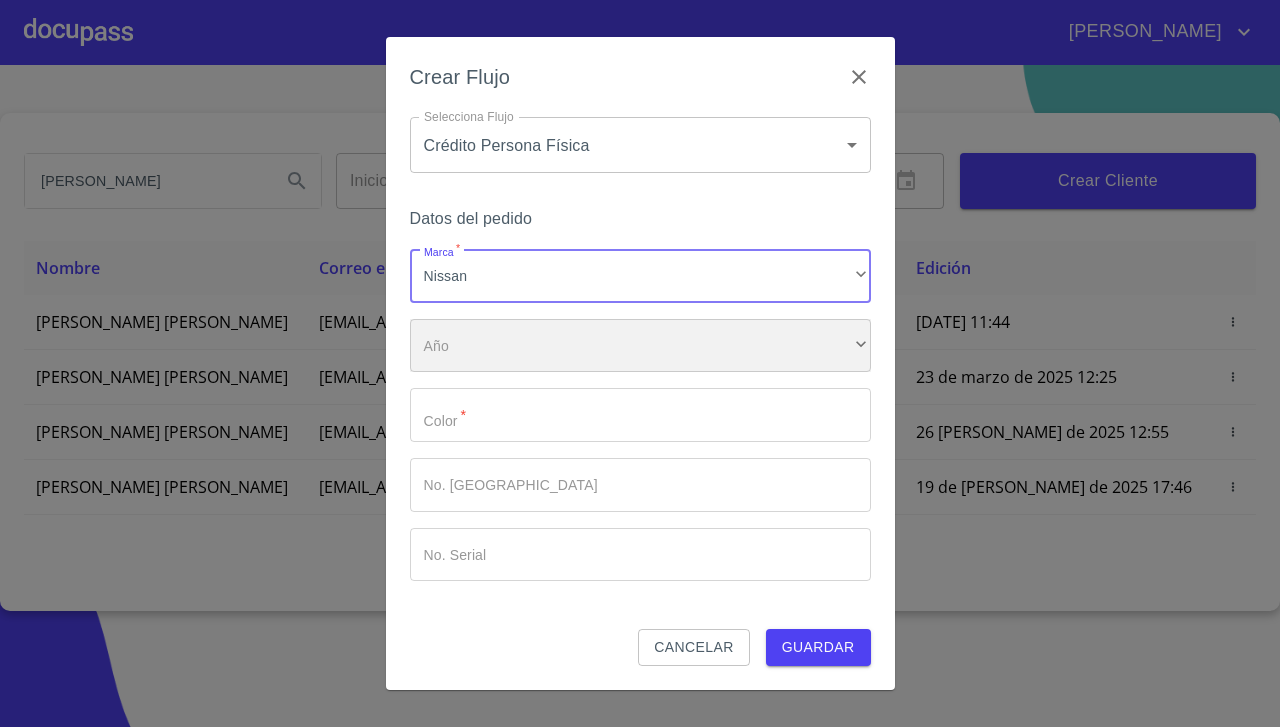 click on "​" at bounding box center (640, 346) 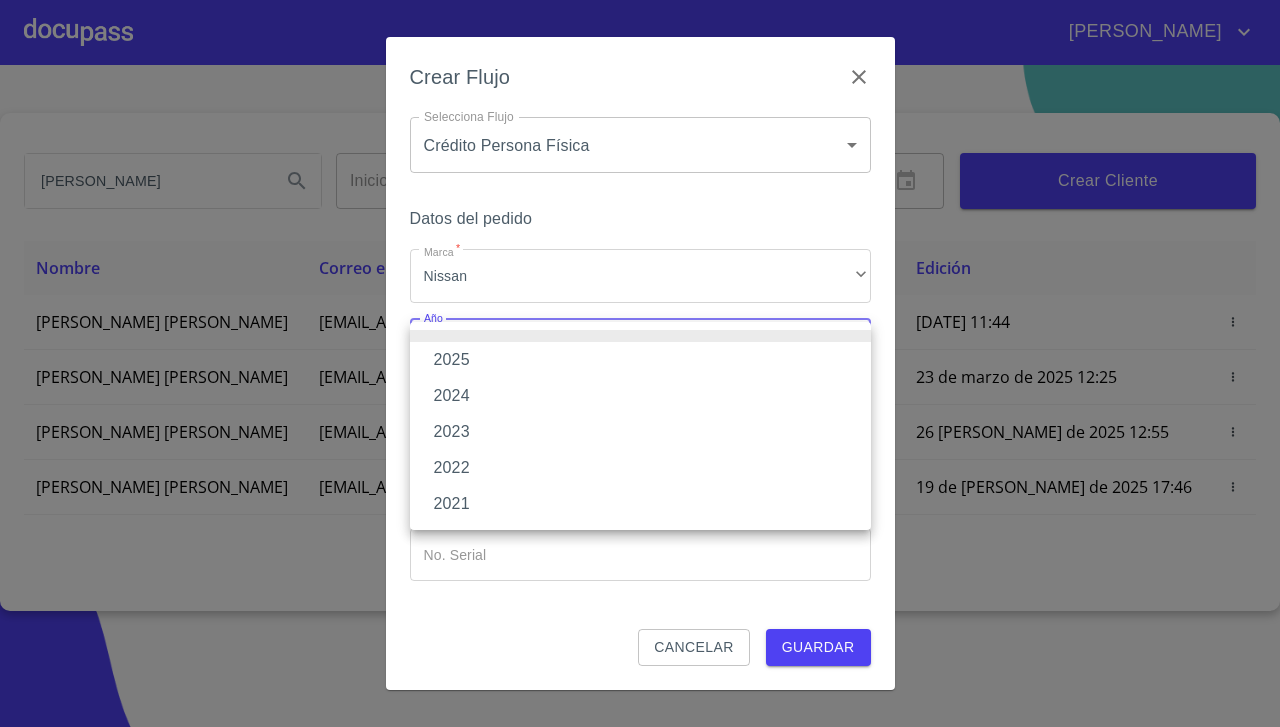 click on "2025" at bounding box center [640, 360] 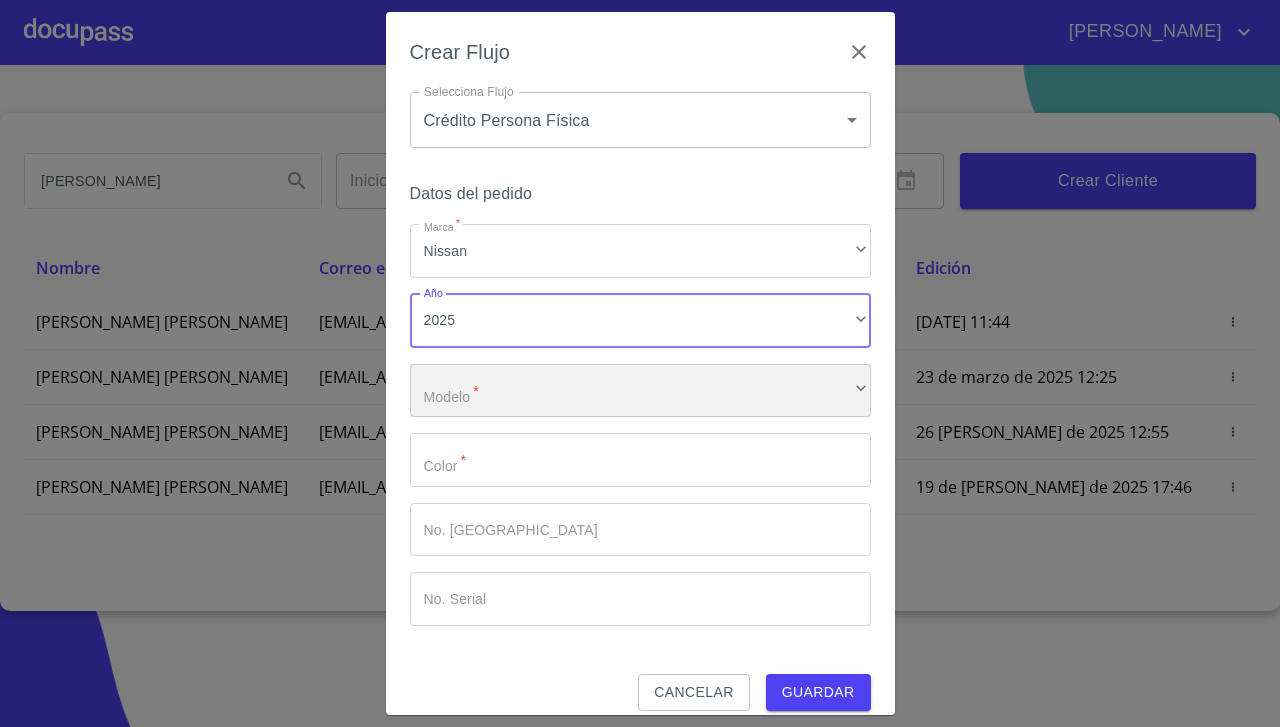 click on "​" at bounding box center (640, 391) 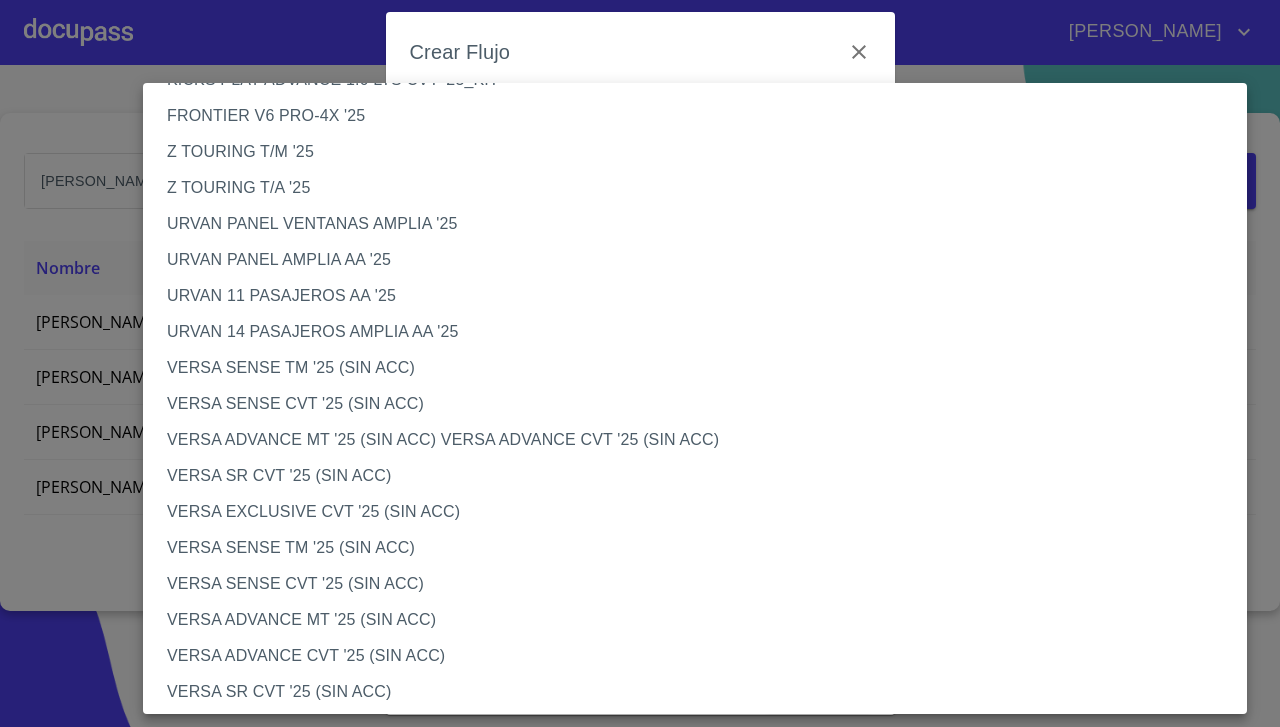 scroll, scrollTop: 518, scrollLeft: 0, axis: vertical 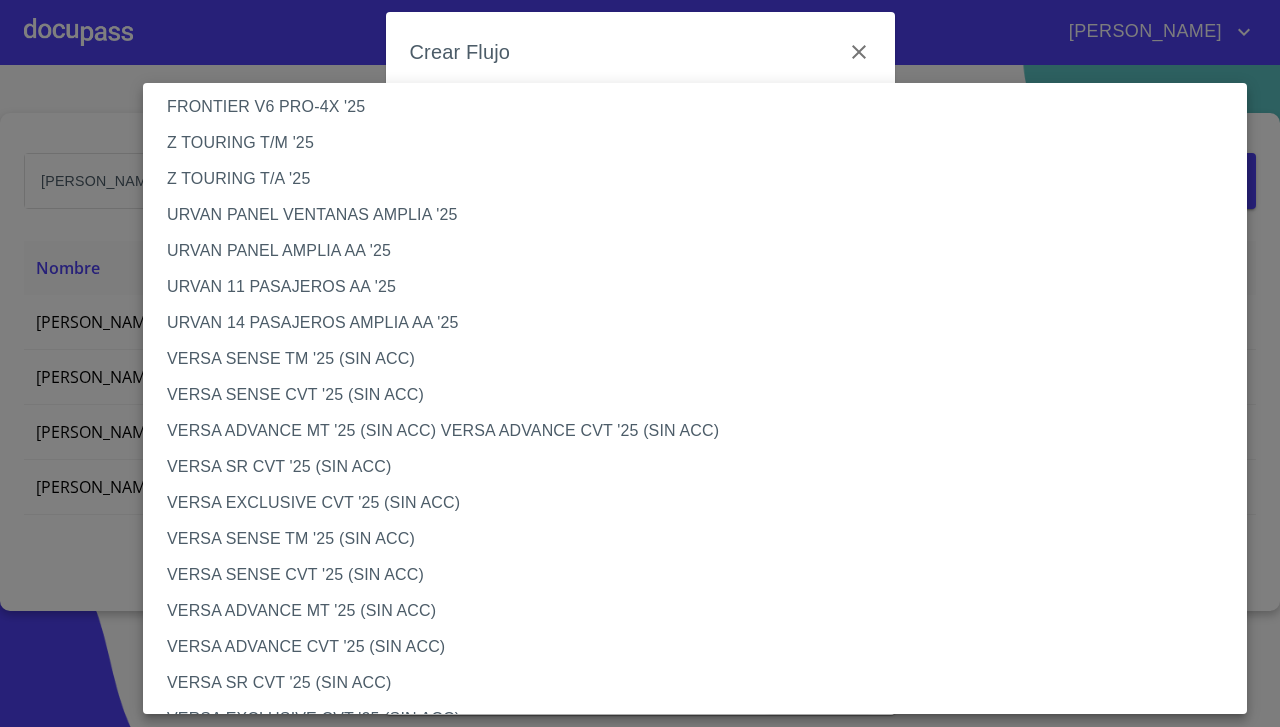 click on "VERSA SR CVT '25 (SIN ACC)" at bounding box center [703, 467] 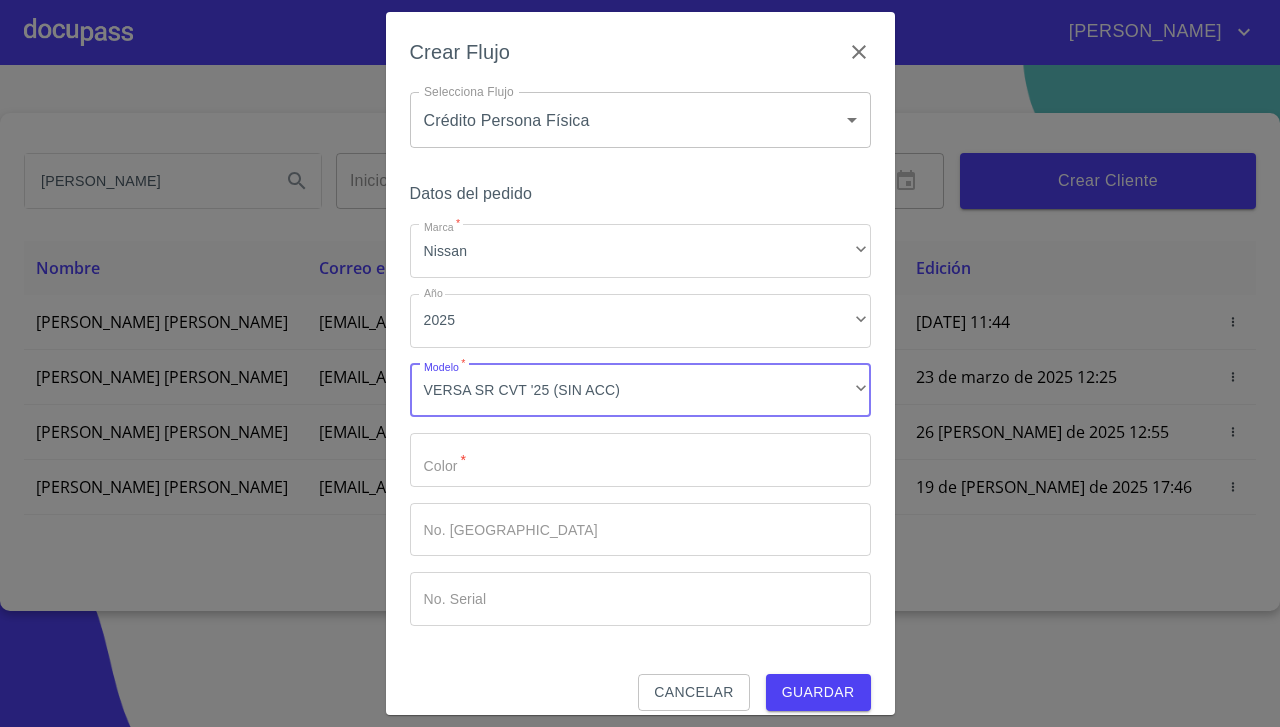 click on "Marca   *" at bounding box center [640, 460] 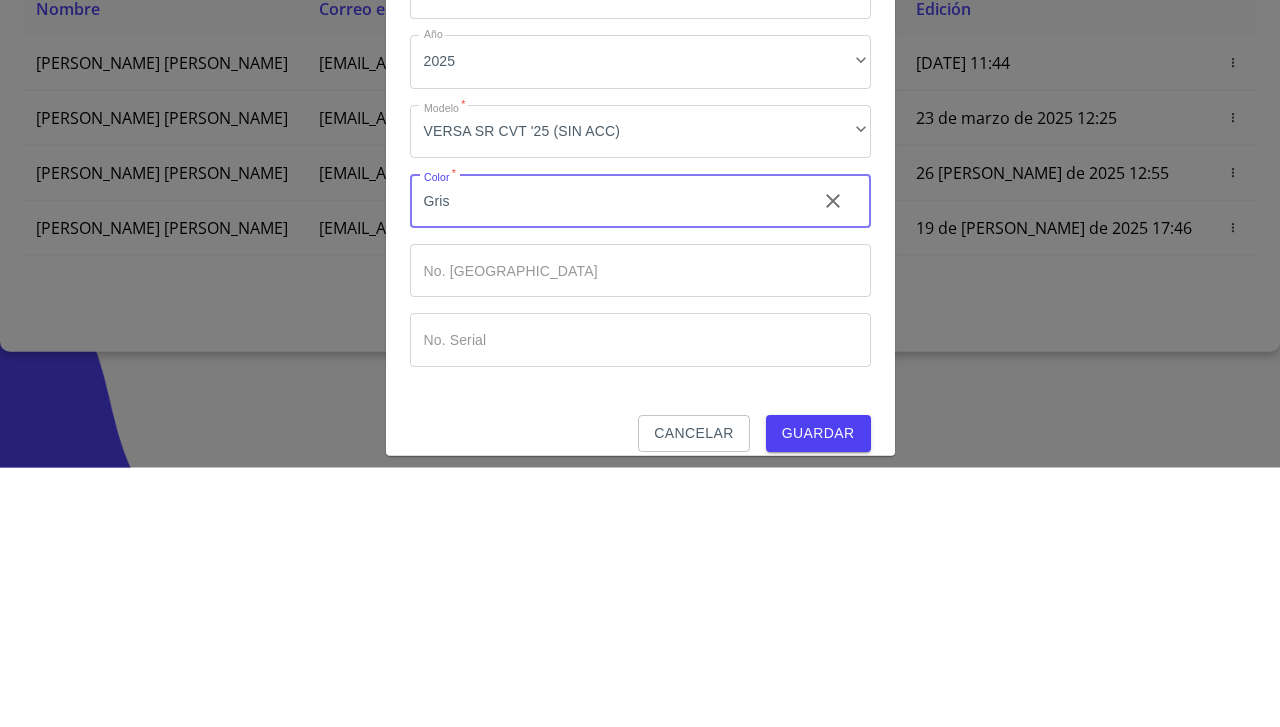 type on "Gris" 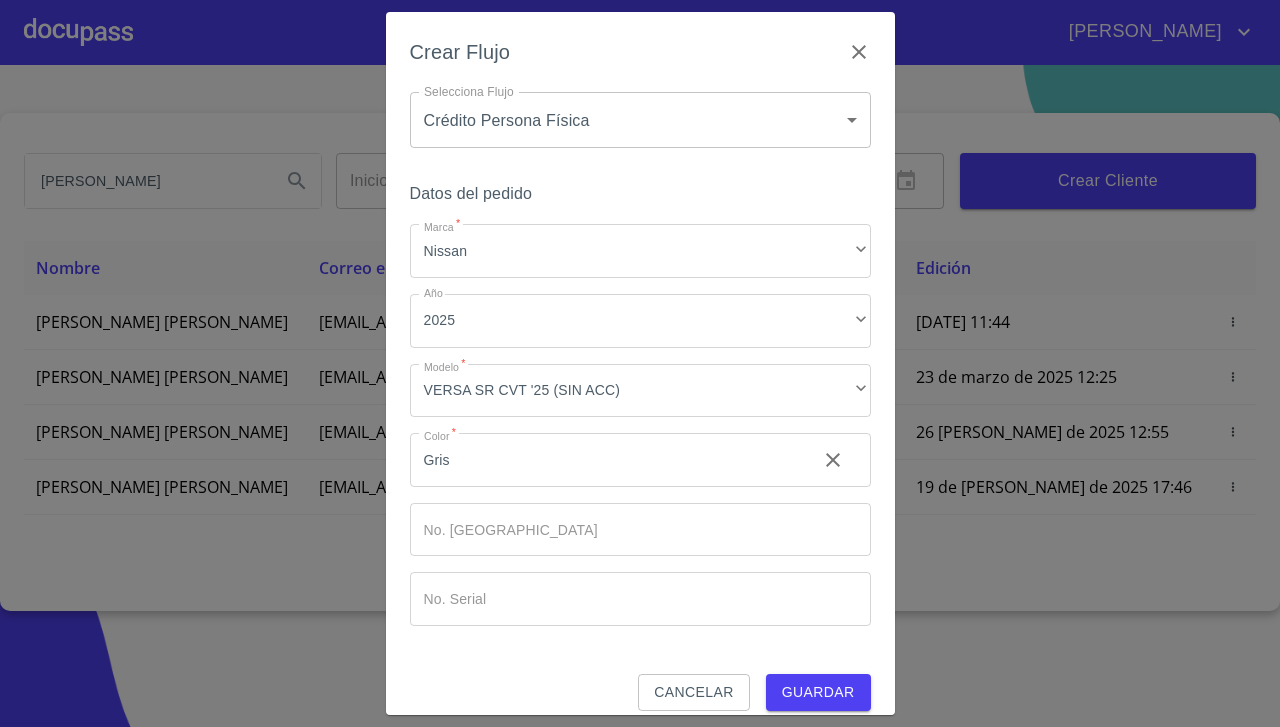 click on "Guardar" at bounding box center [818, 692] 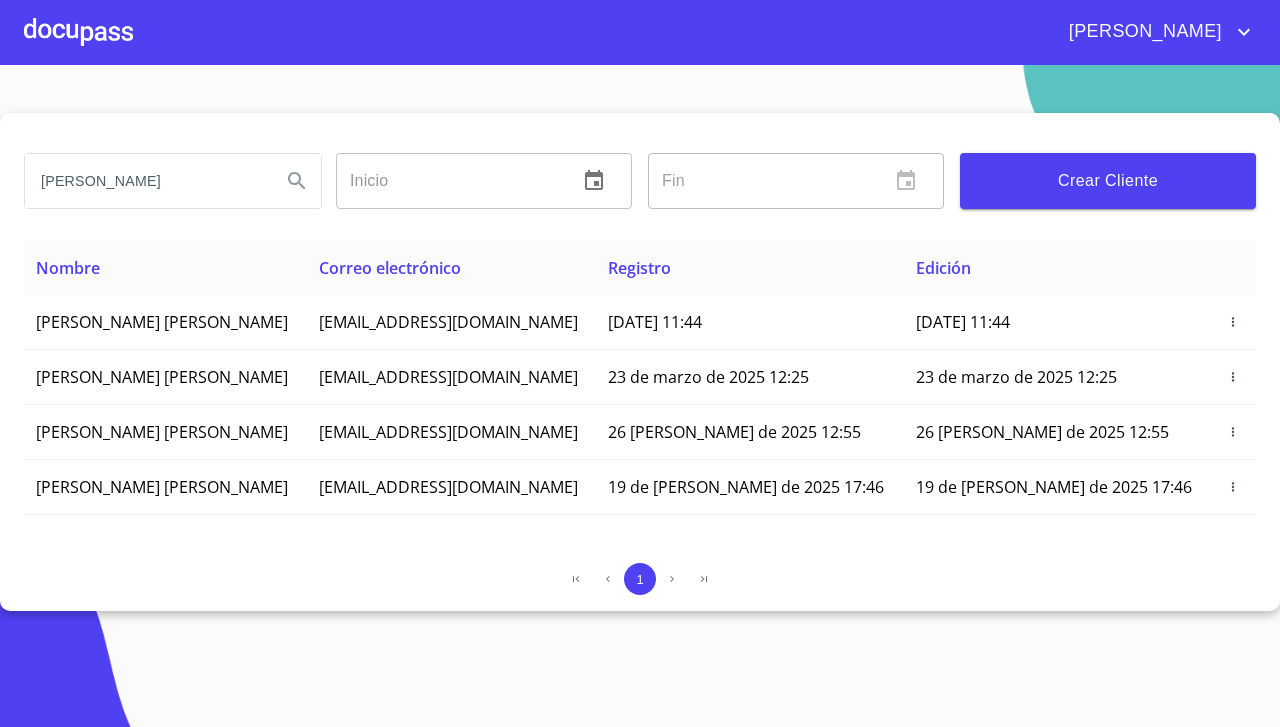 click at bounding box center (78, 32) 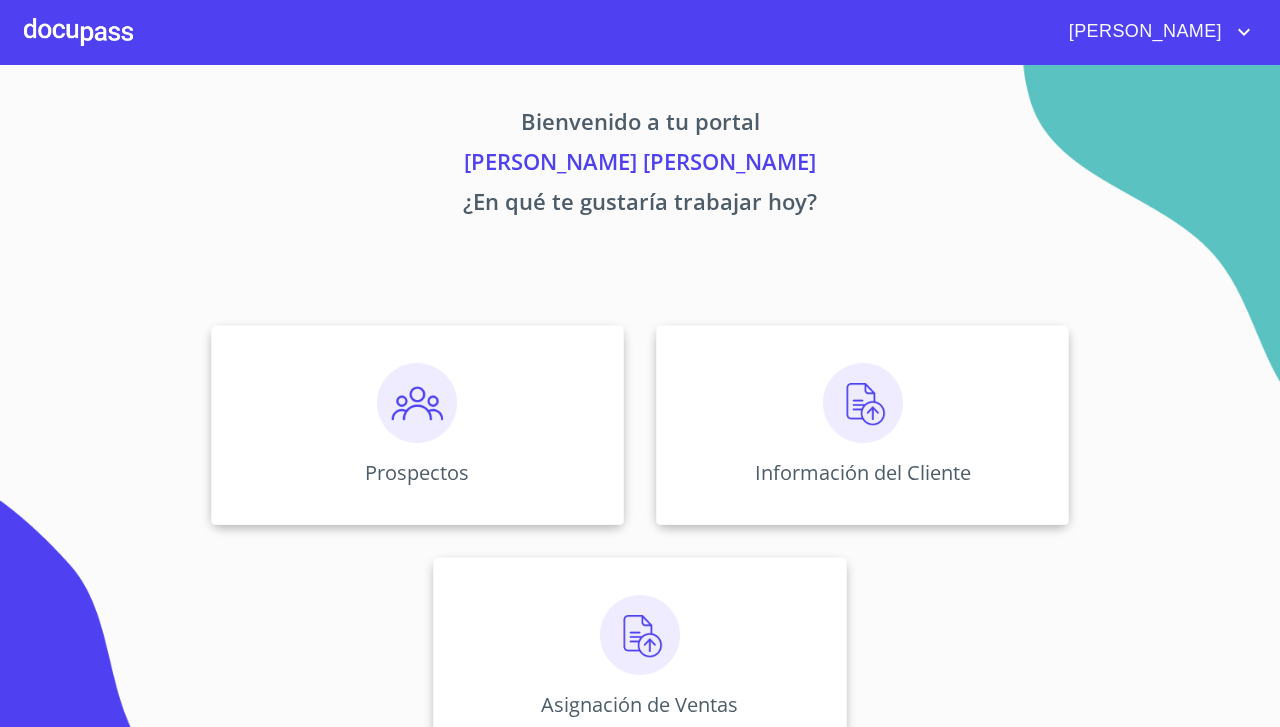 click at bounding box center [863, 403] 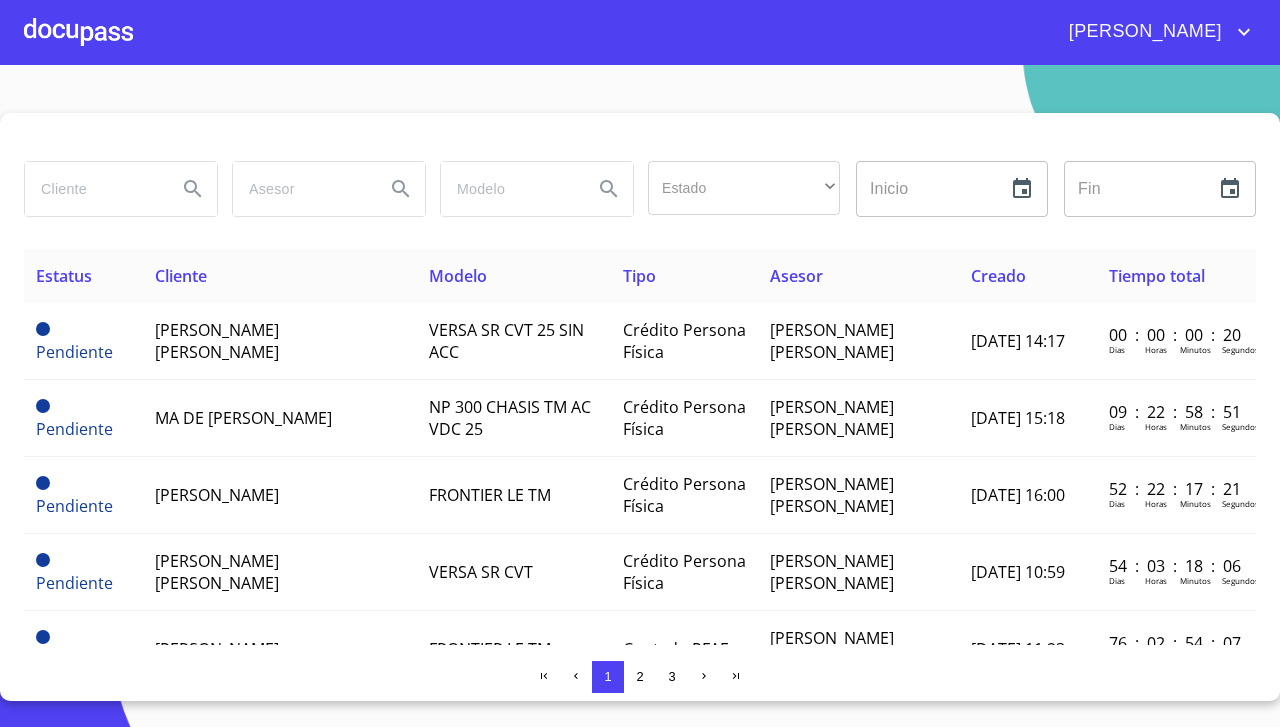 click on "[PERSON_NAME]  [PERSON_NAME]" at bounding box center [280, 341] 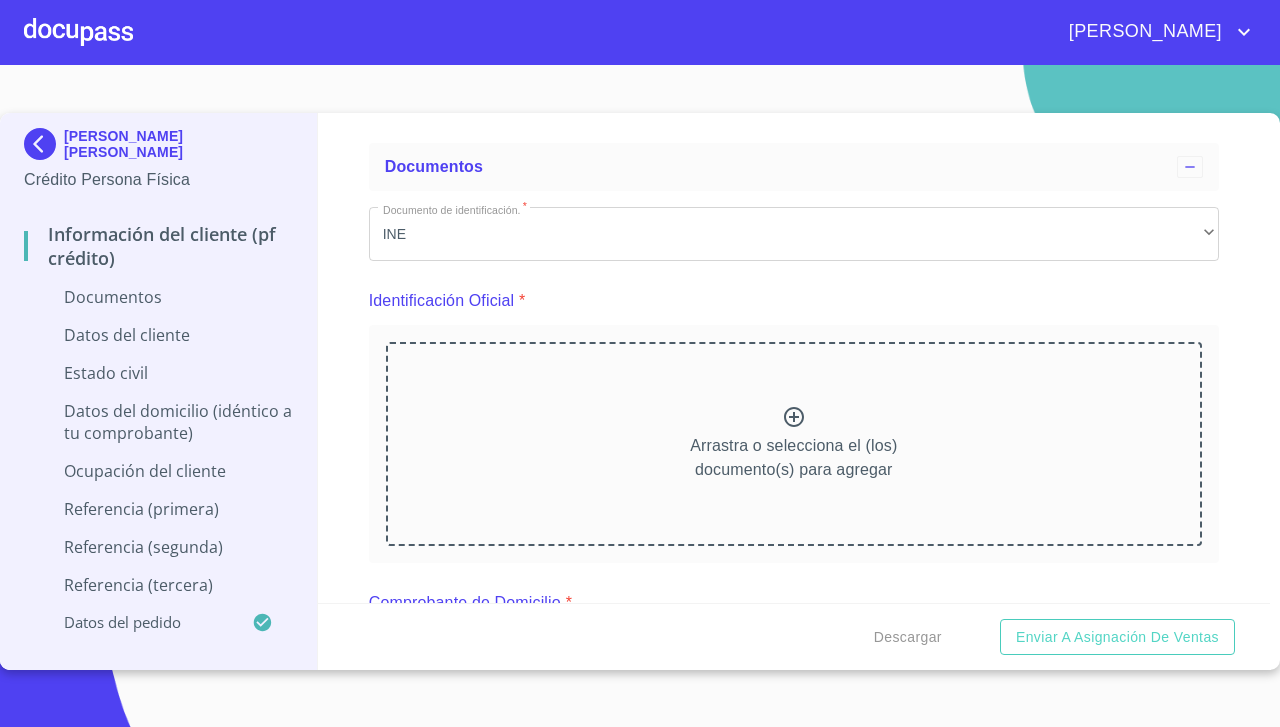 scroll, scrollTop: 0, scrollLeft: 0, axis: both 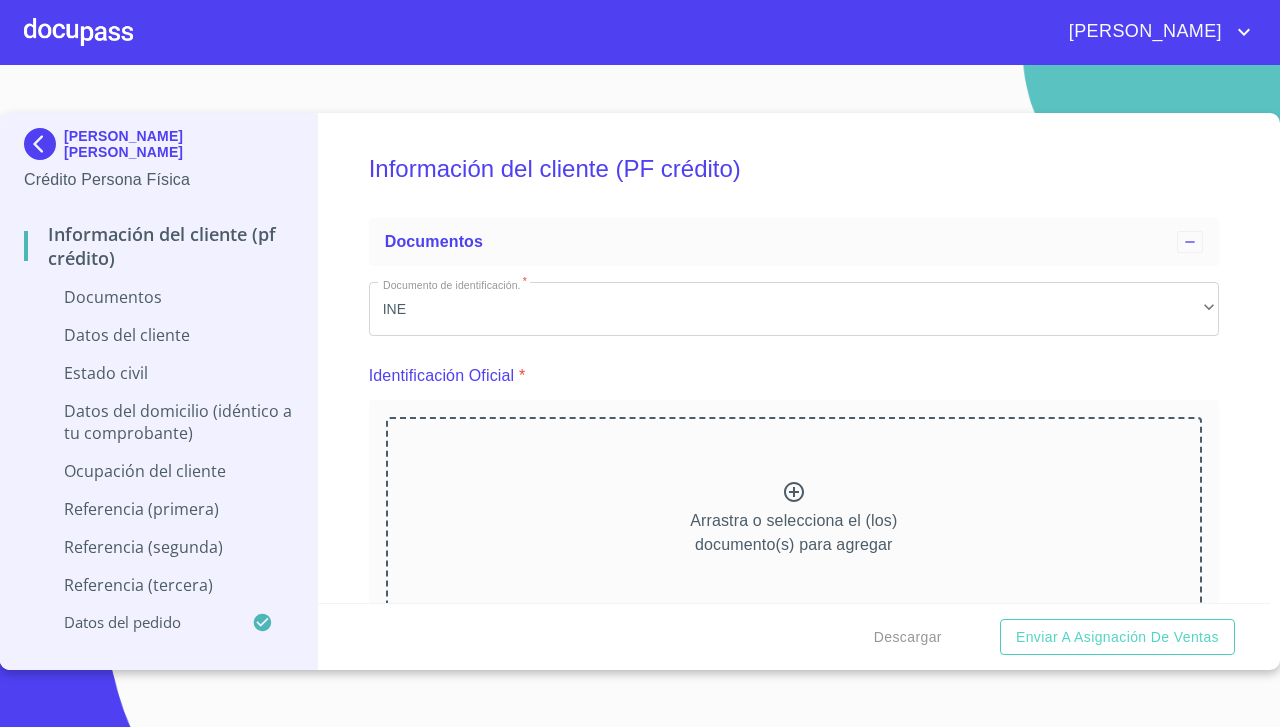 click 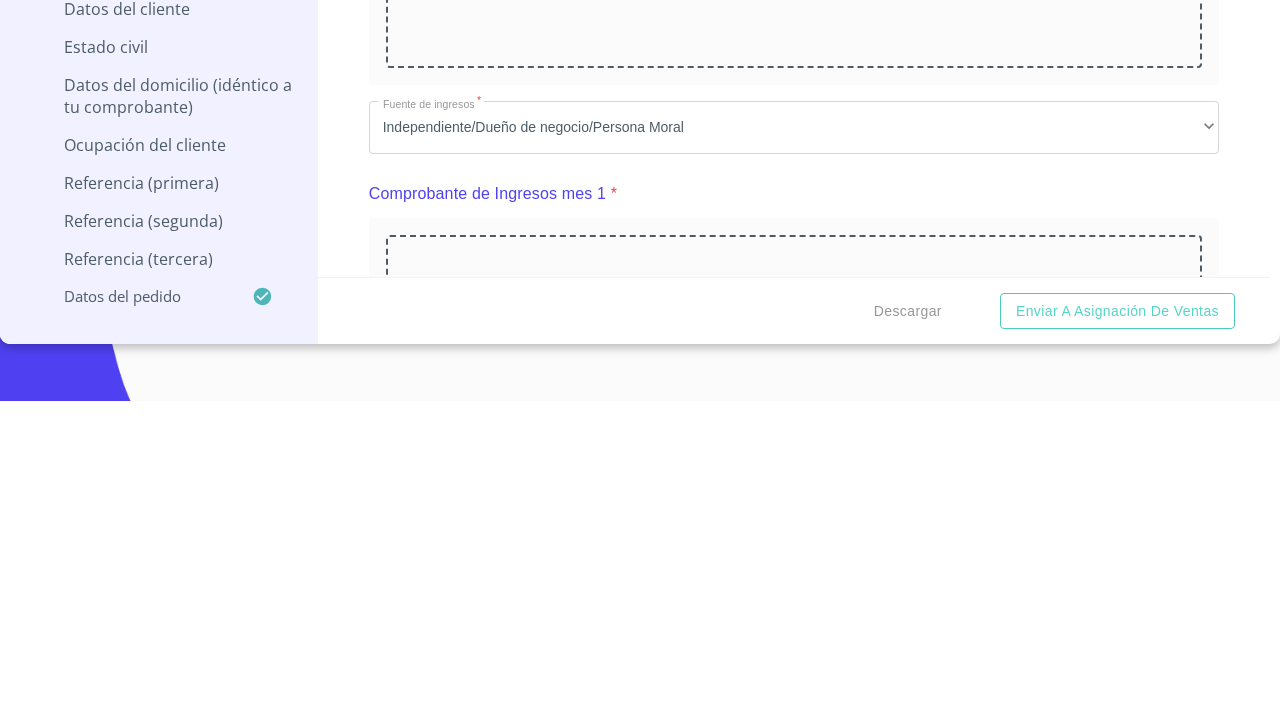 scroll, scrollTop: 582, scrollLeft: 0, axis: vertical 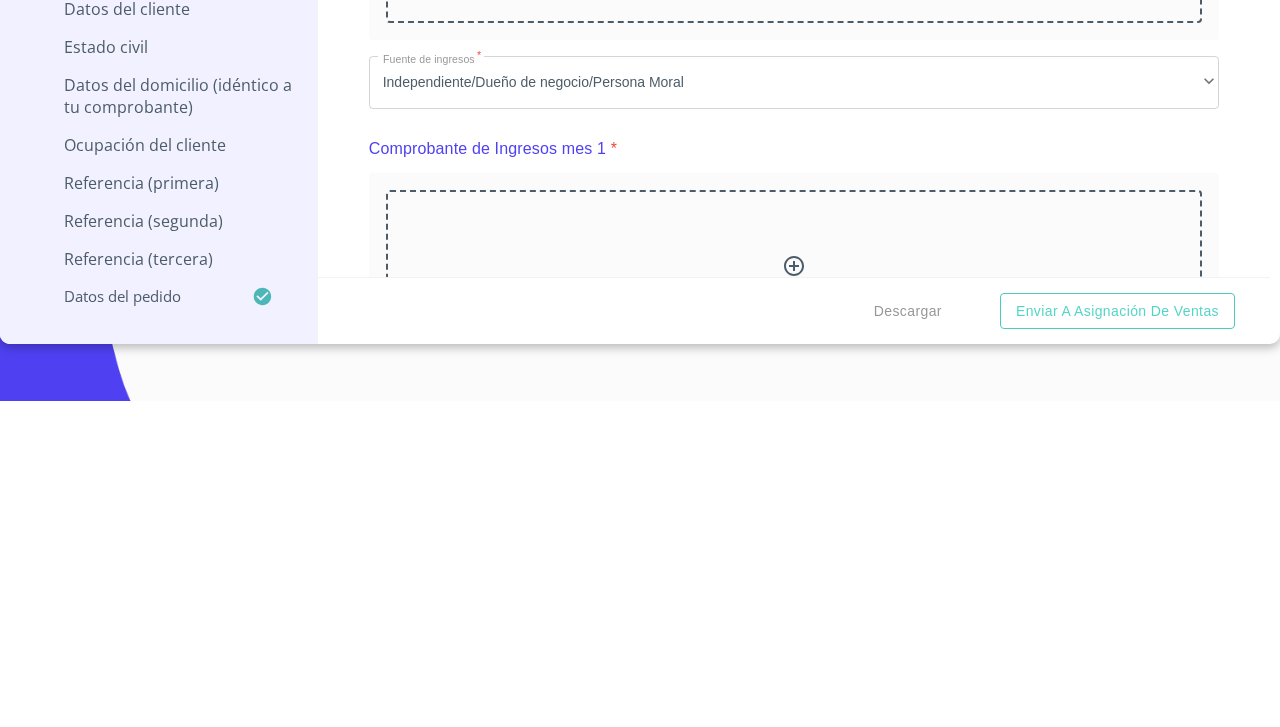click 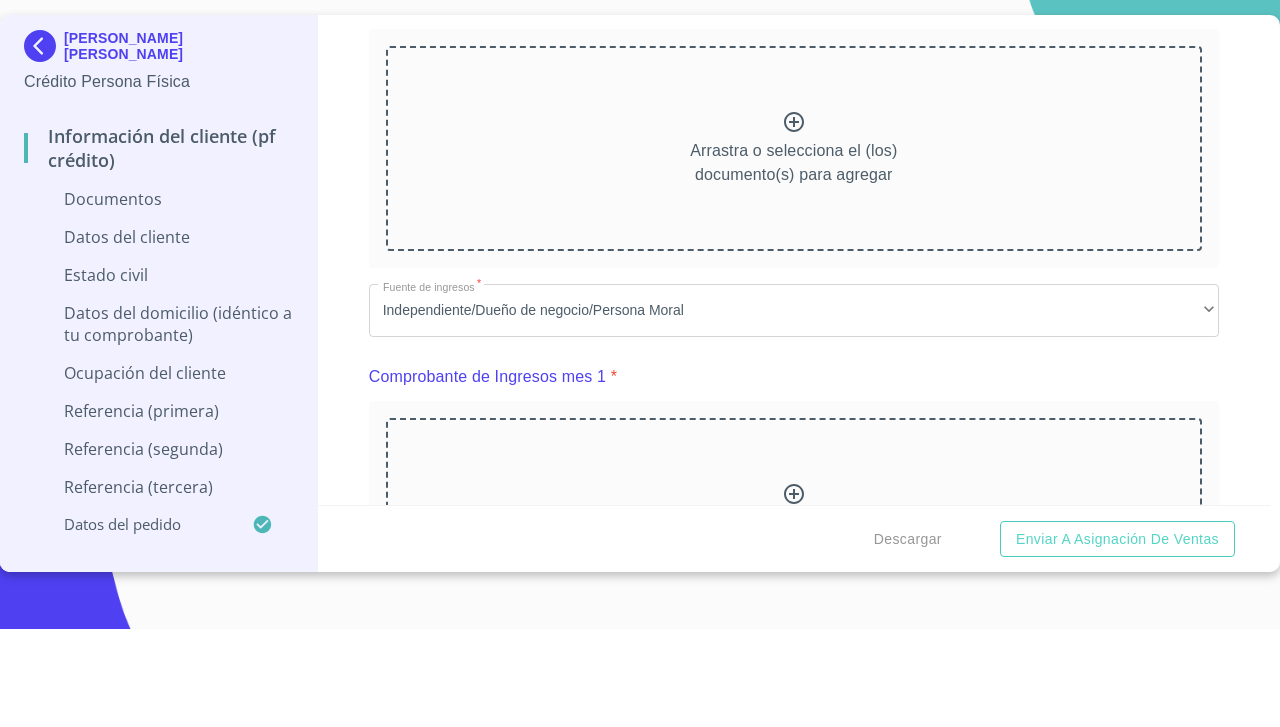 scroll, scrollTop: 238, scrollLeft: 0, axis: vertical 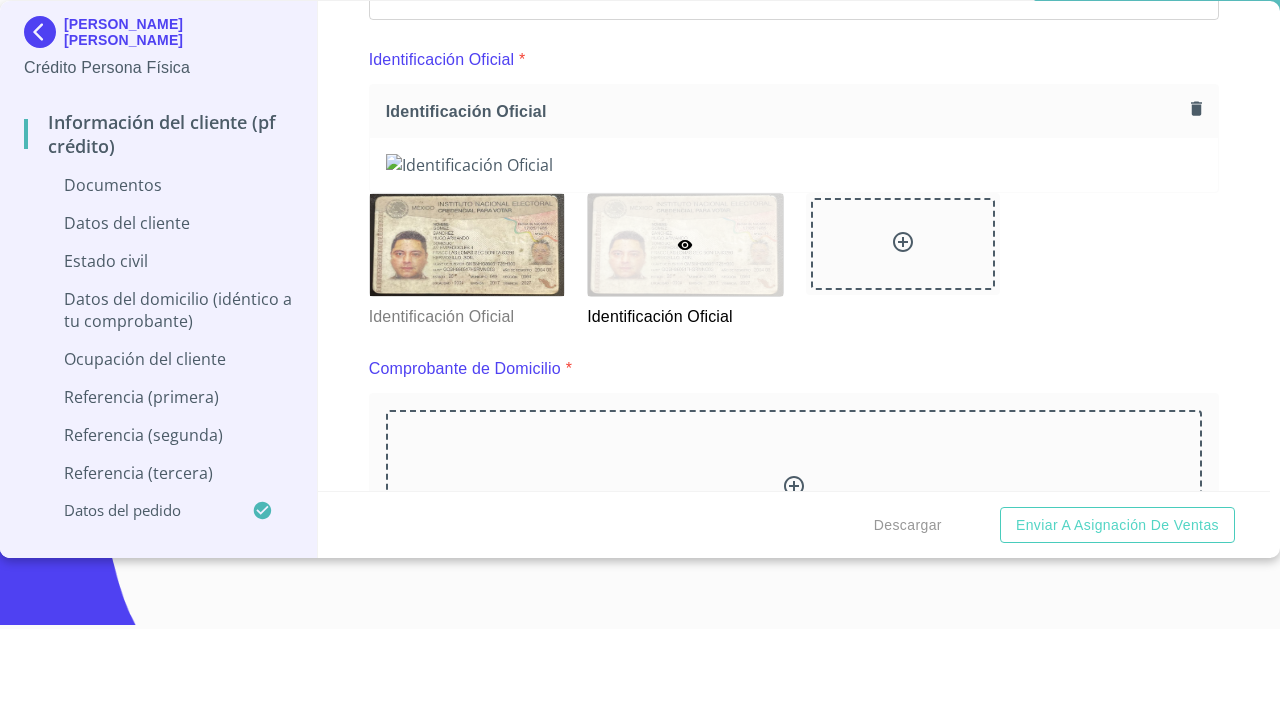 click 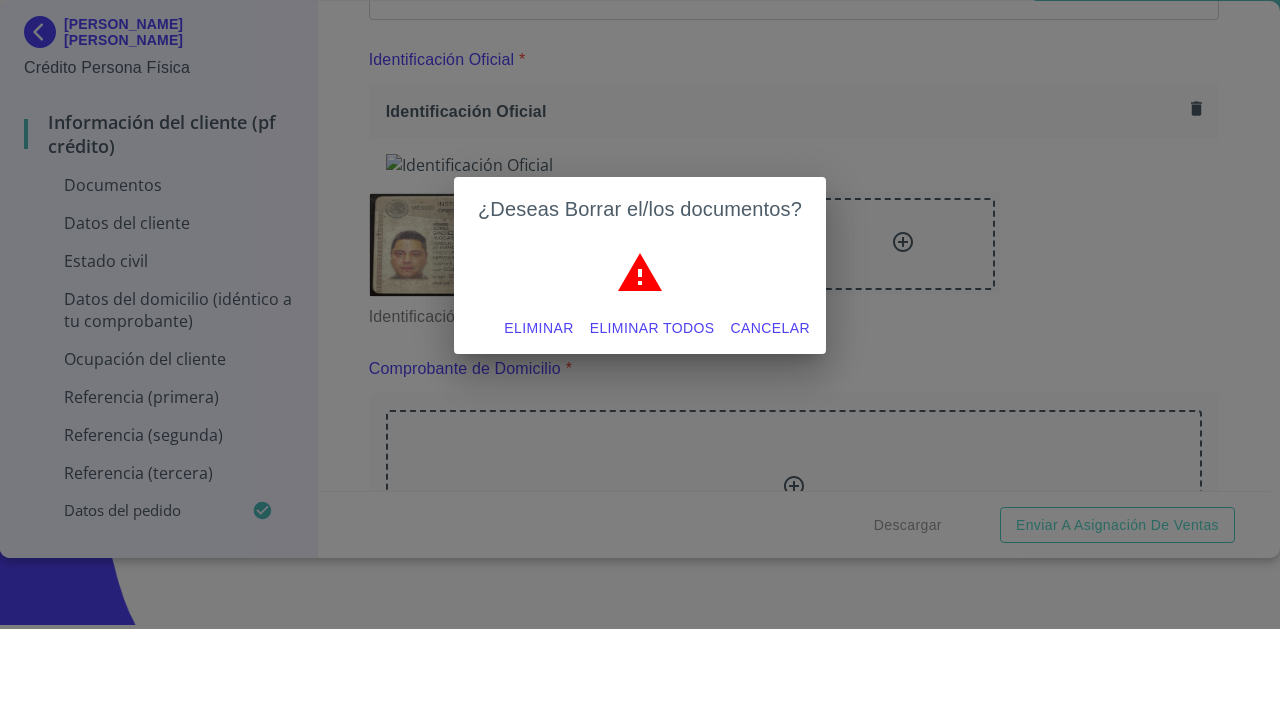 click on "Eliminar" at bounding box center [538, 426] 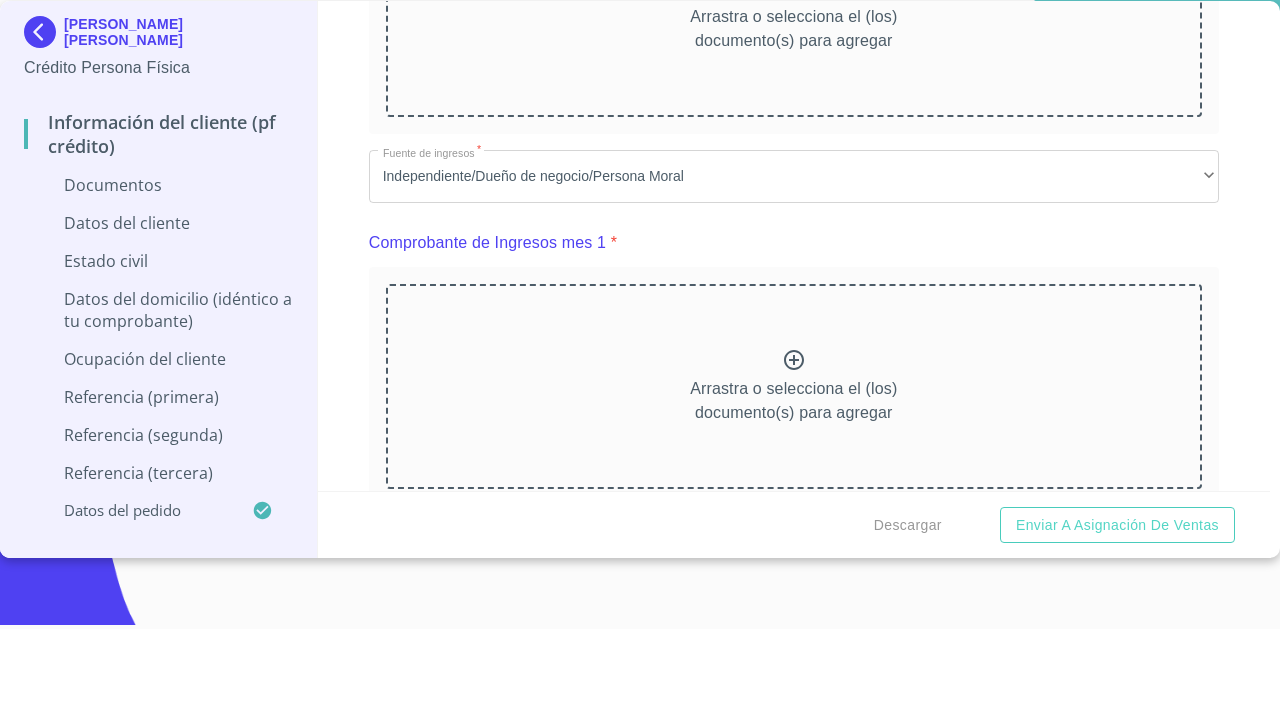 scroll, scrollTop: 730, scrollLeft: 0, axis: vertical 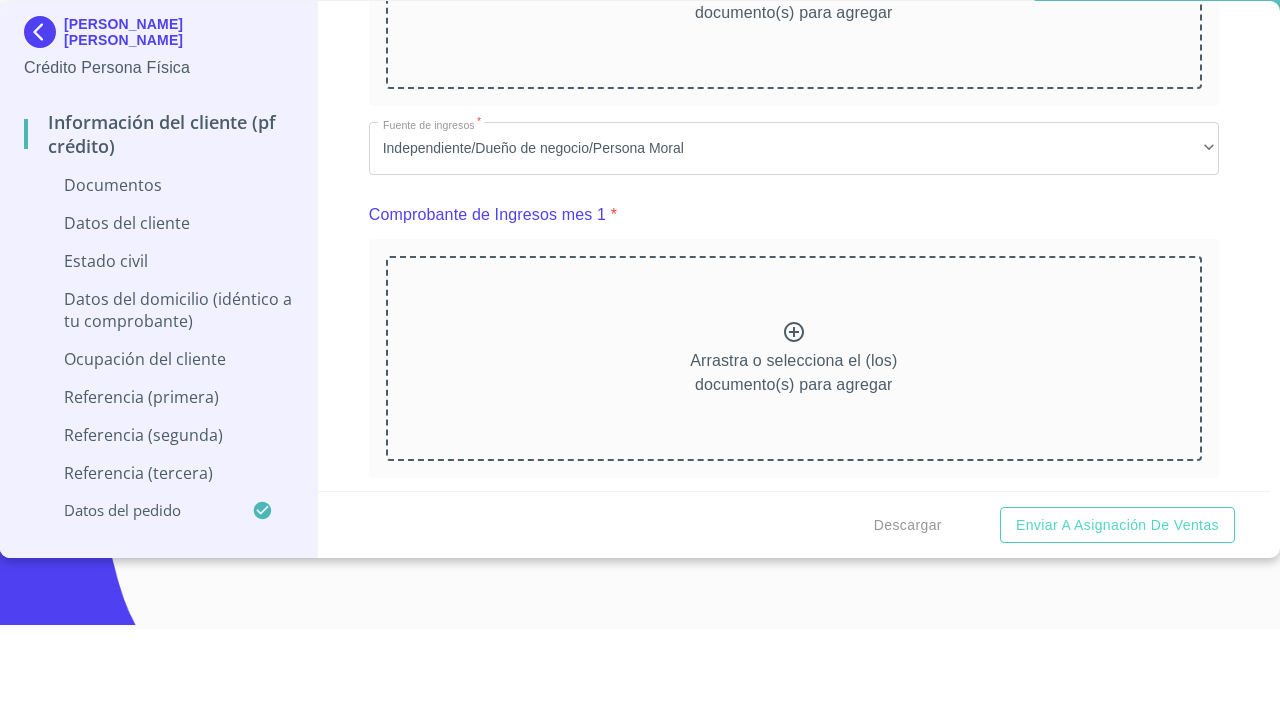 click 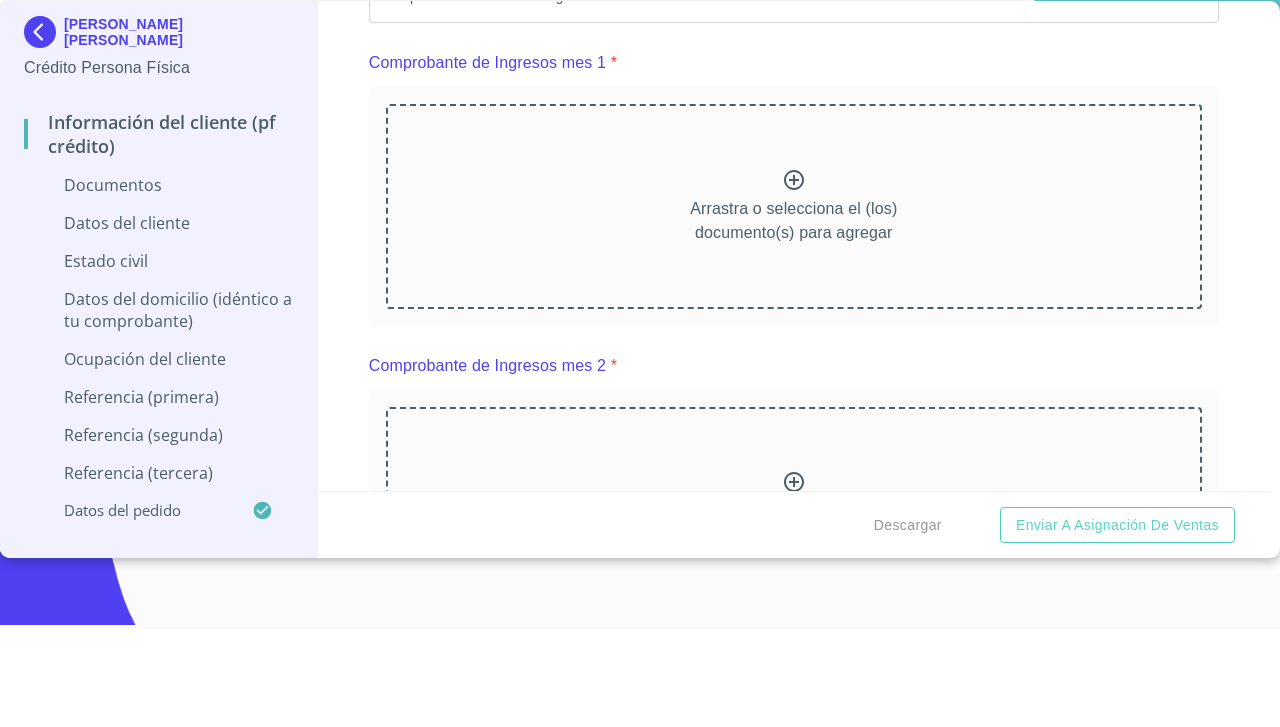 scroll, scrollTop: 884, scrollLeft: 0, axis: vertical 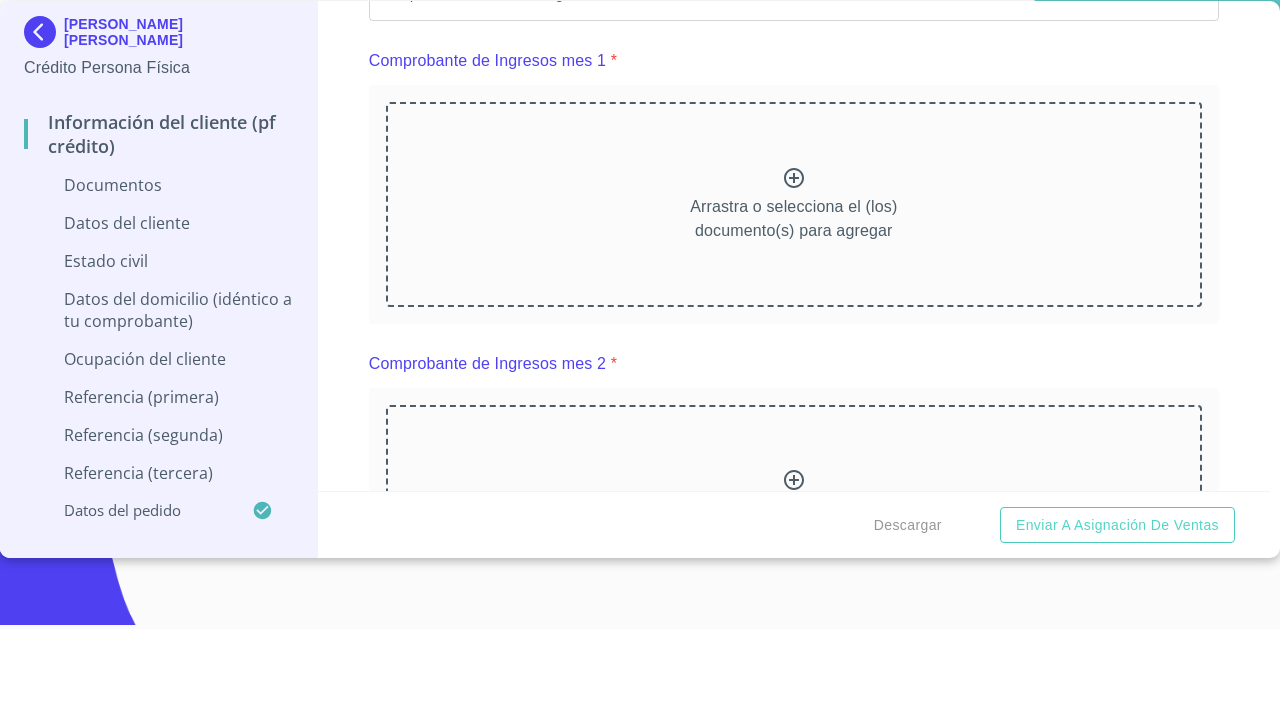 click on "Arrastra o selecciona el (los) documento(s) para agregar" at bounding box center (793, -55) 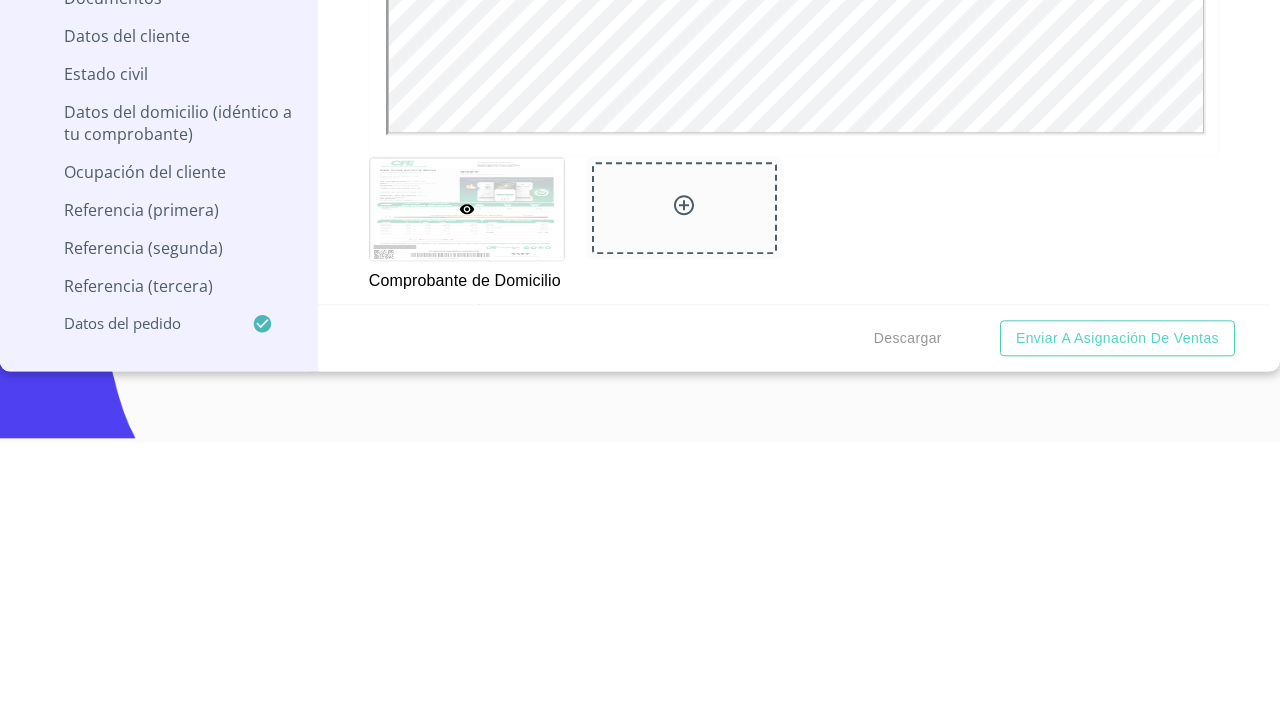scroll, scrollTop: 0, scrollLeft: 0, axis: both 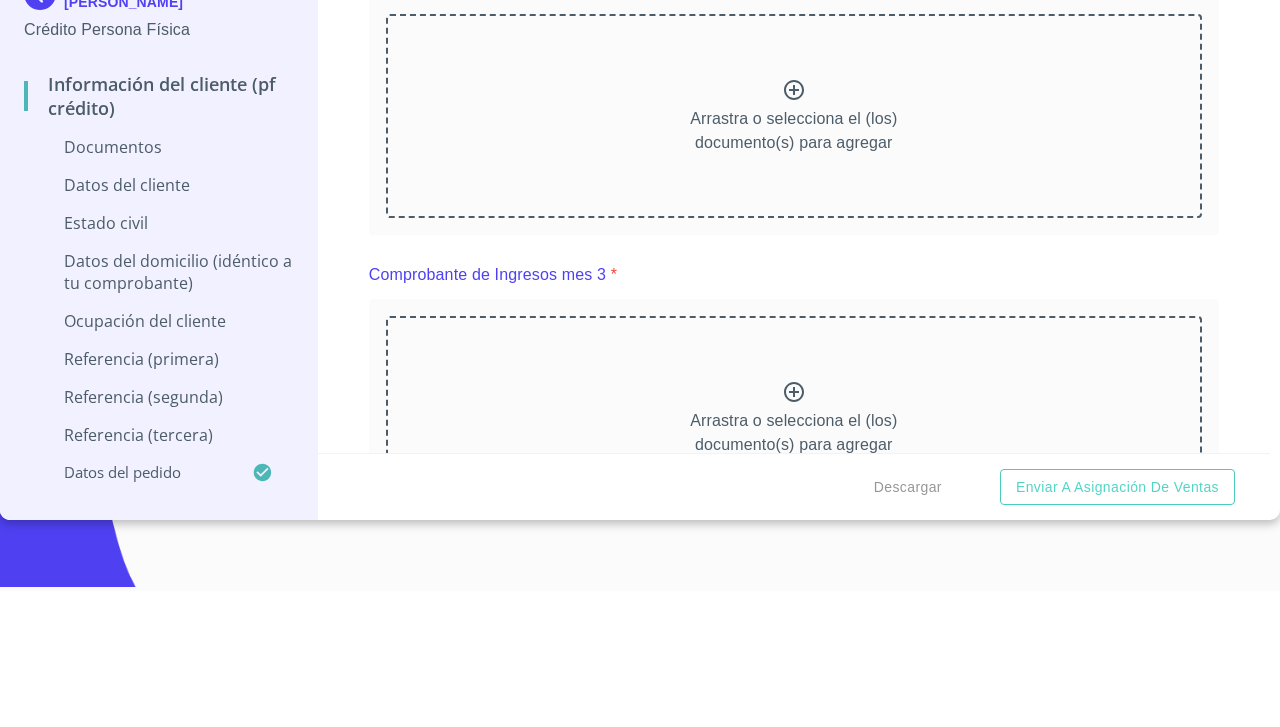 click on "Arrastra o selecciona el (los) documento(s) para agregar" at bounding box center [794, -50] 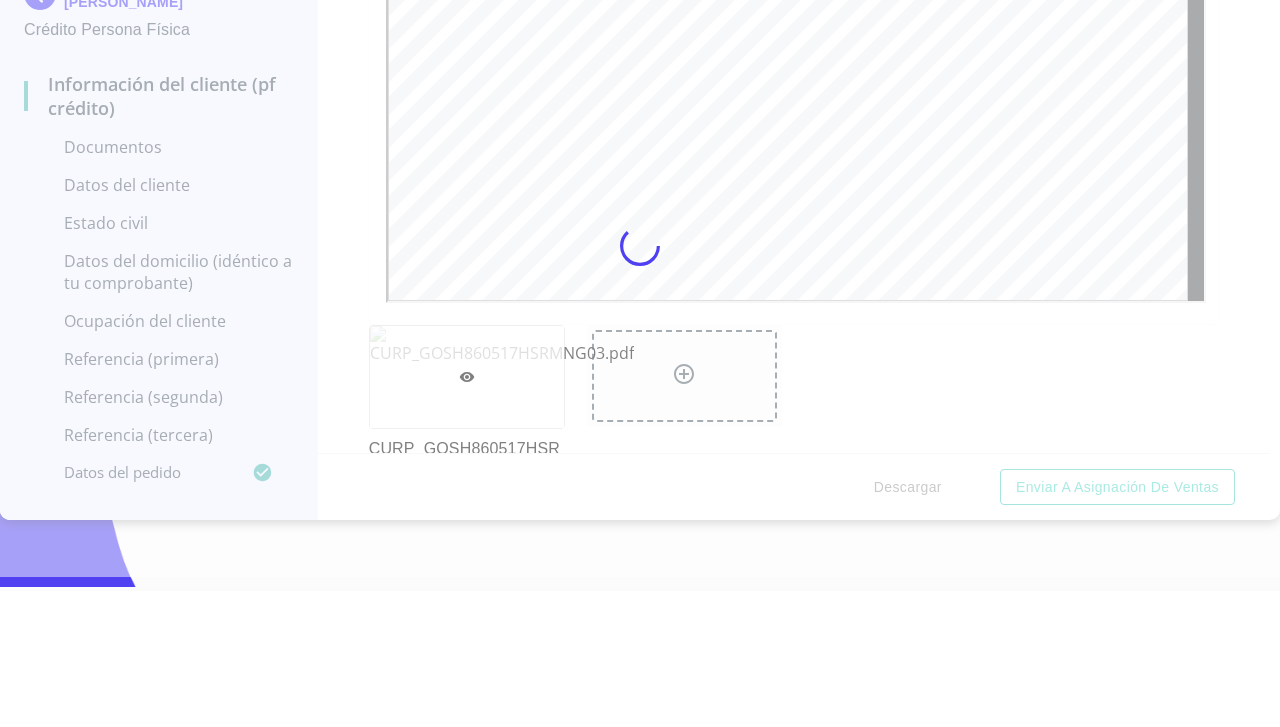 scroll, scrollTop: 0, scrollLeft: 0, axis: both 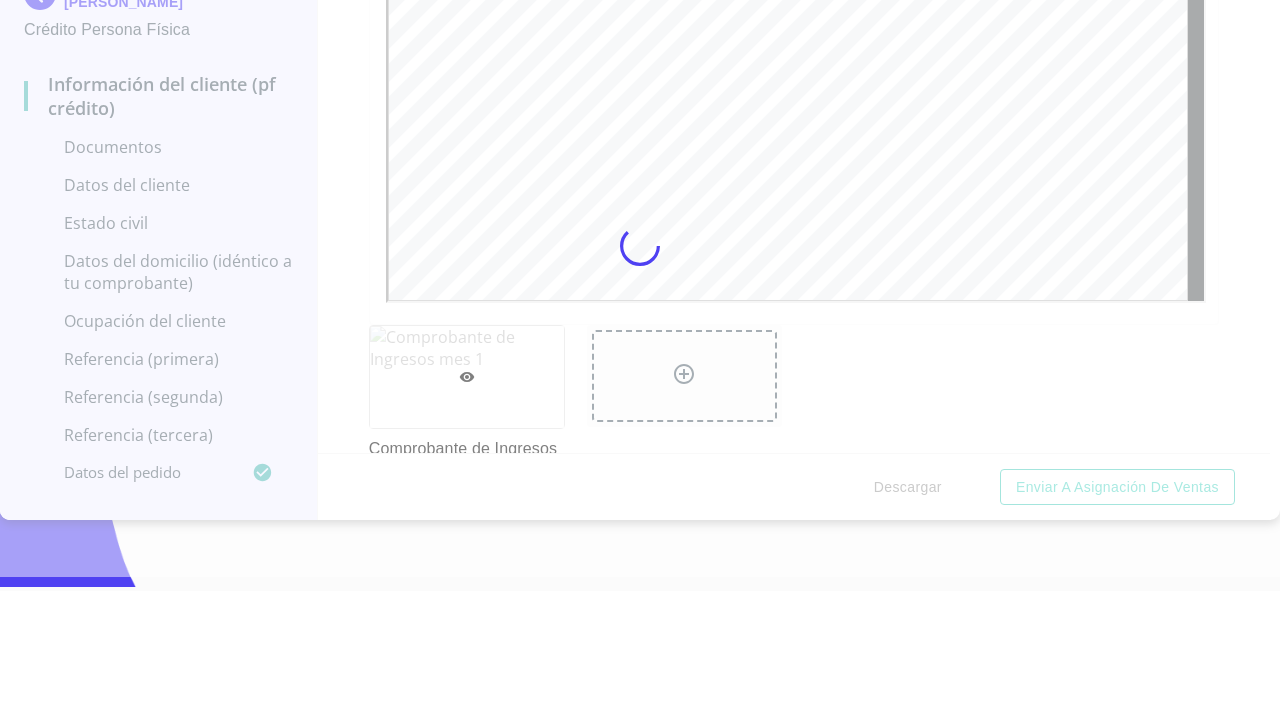 click on "Independiente/Dueño de negocio/Persona Moral" at bounding box center (794, -260) 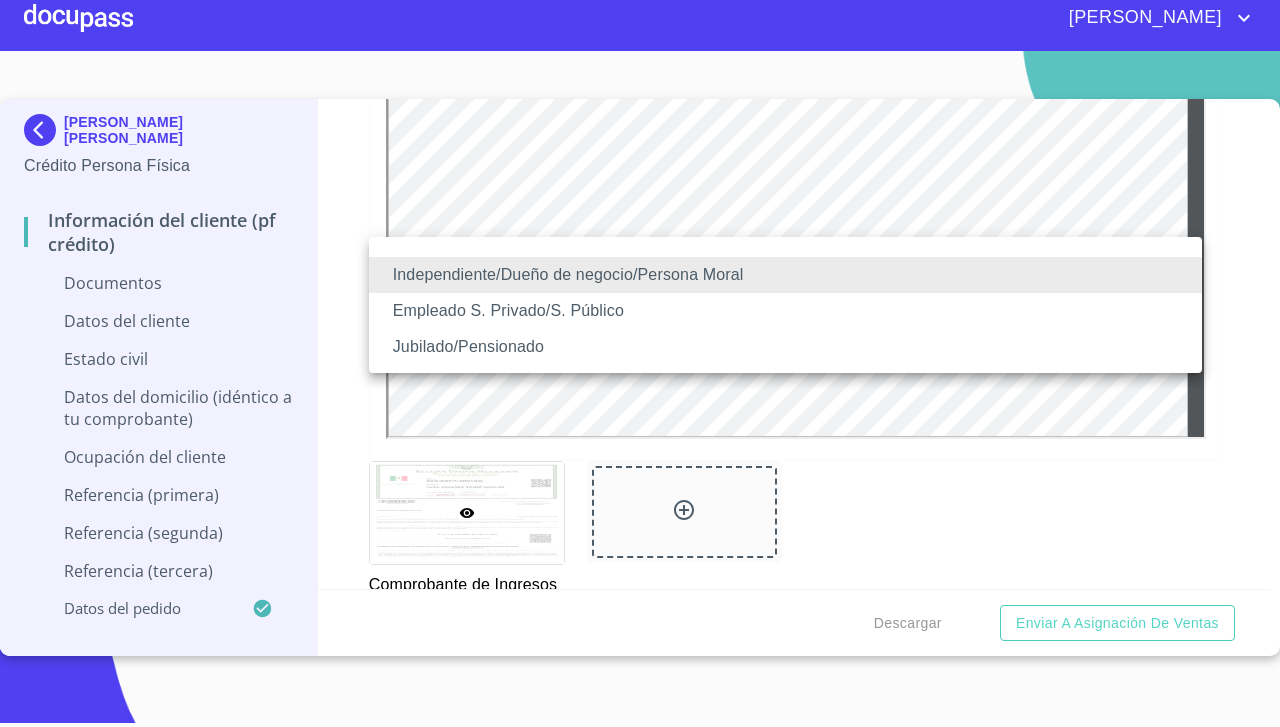 scroll, scrollTop: 0, scrollLeft: 0, axis: both 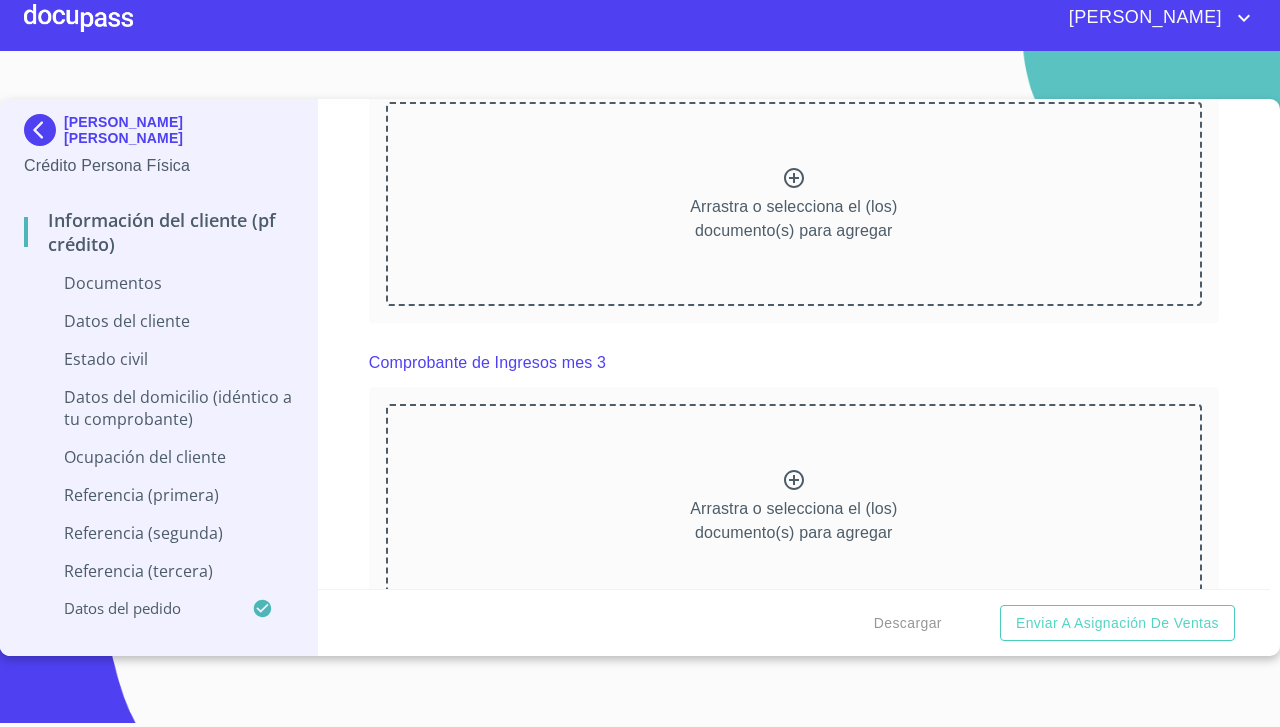 click on "Arrastra o selecciona el (los) documento(s) para agregar" at bounding box center [793, -84] 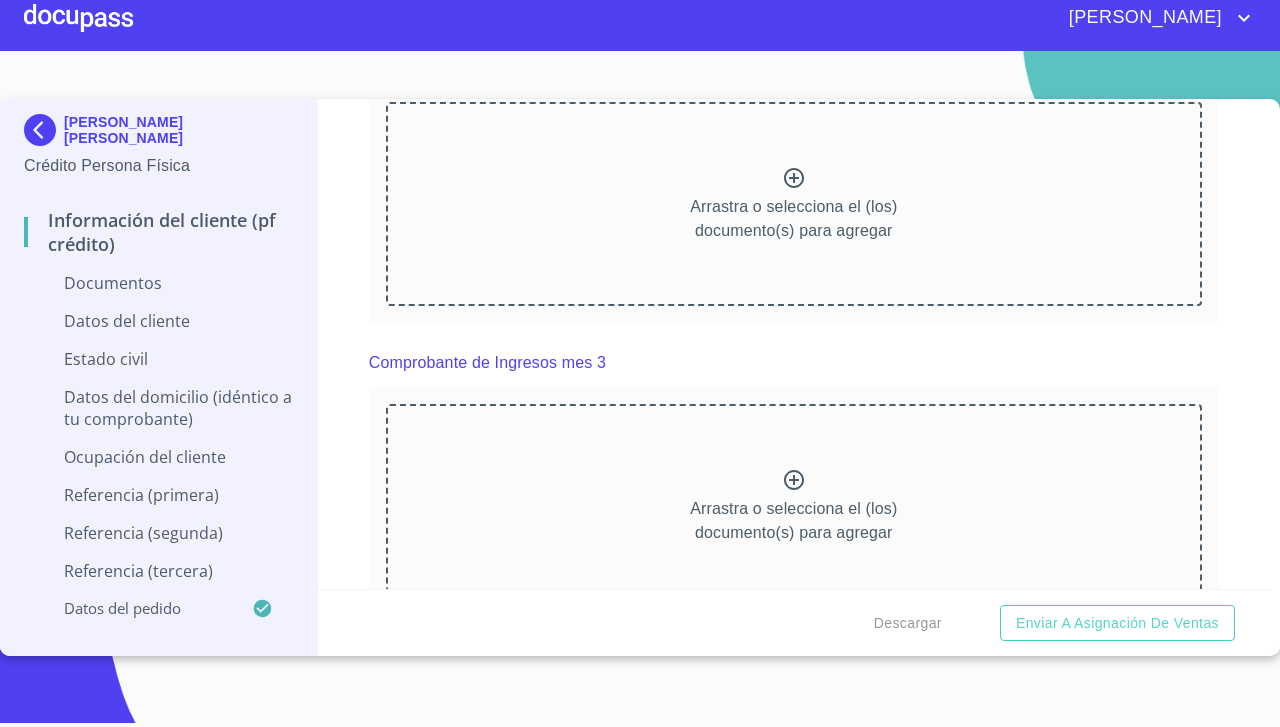 click 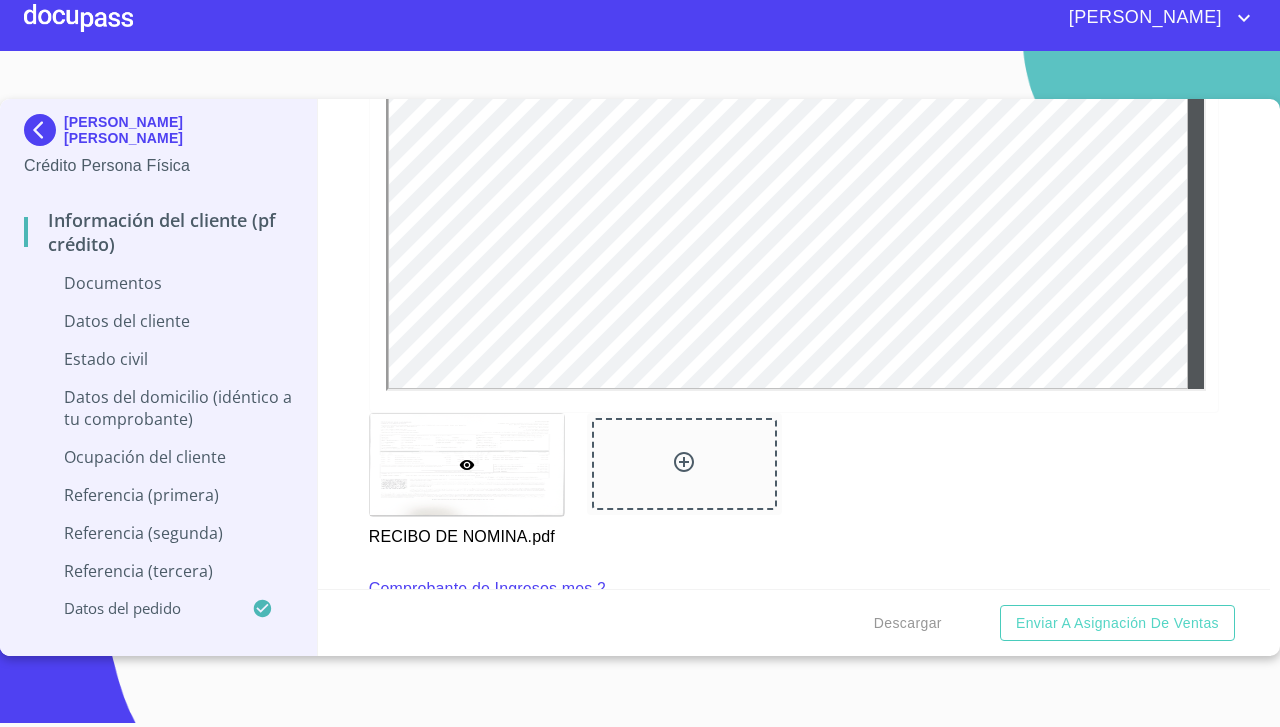 scroll, scrollTop: 0, scrollLeft: 0, axis: both 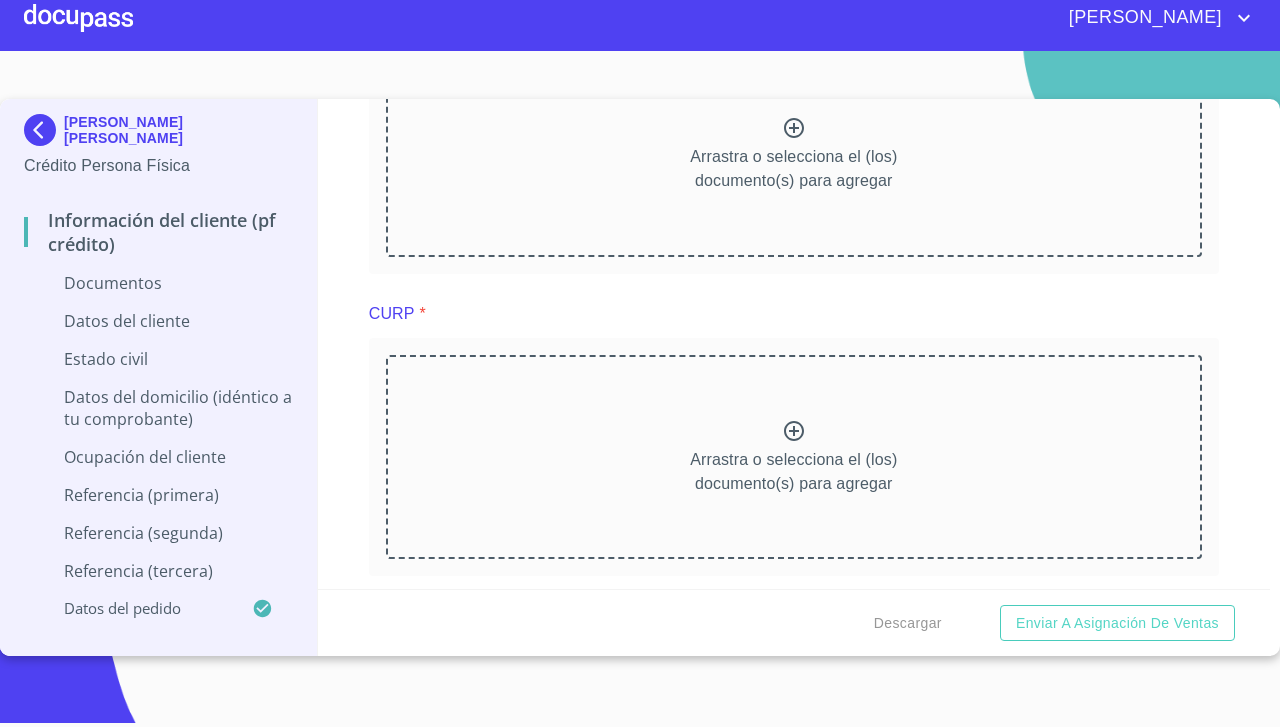 click 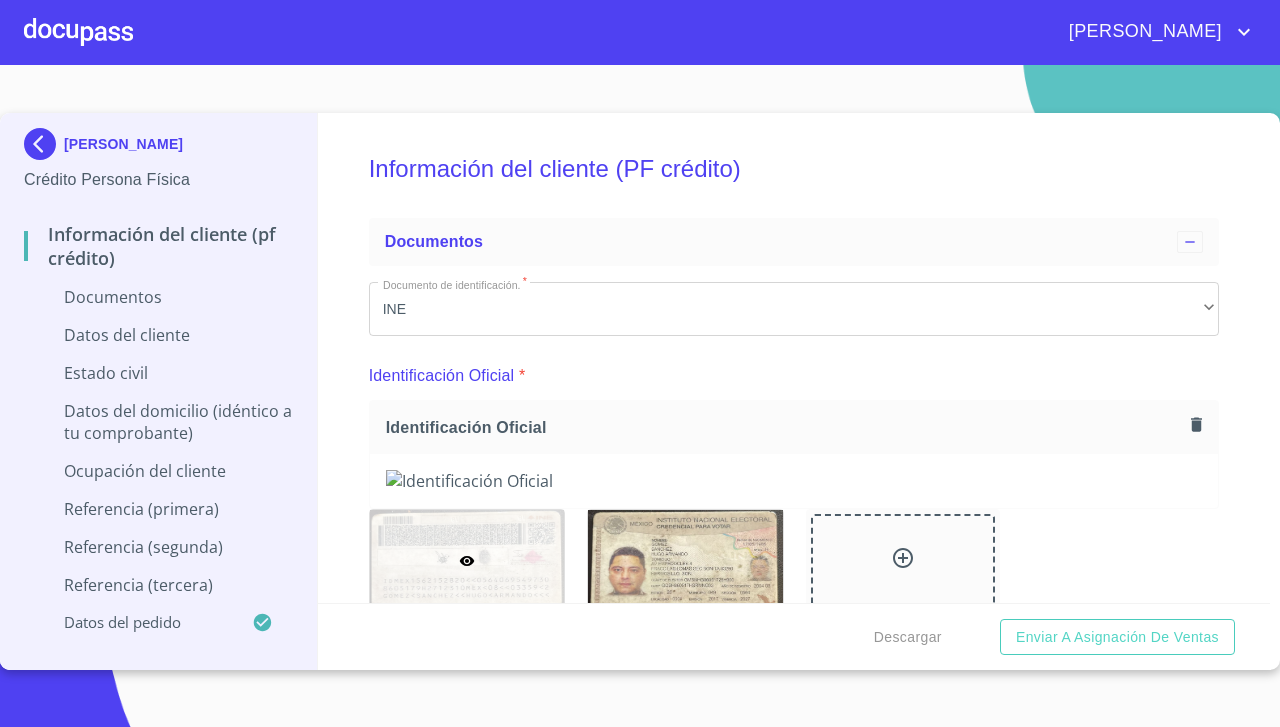 scroll, scrollTop: 0, scrollLeft: 0, axis: both 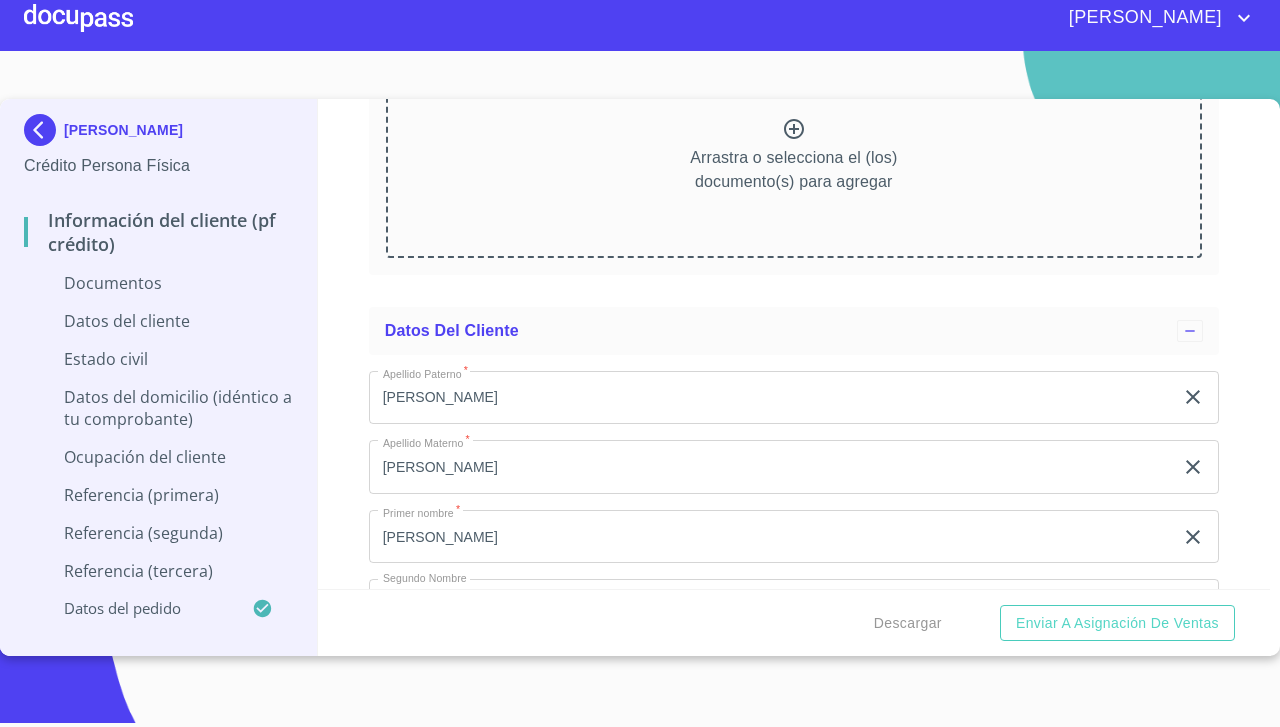 click 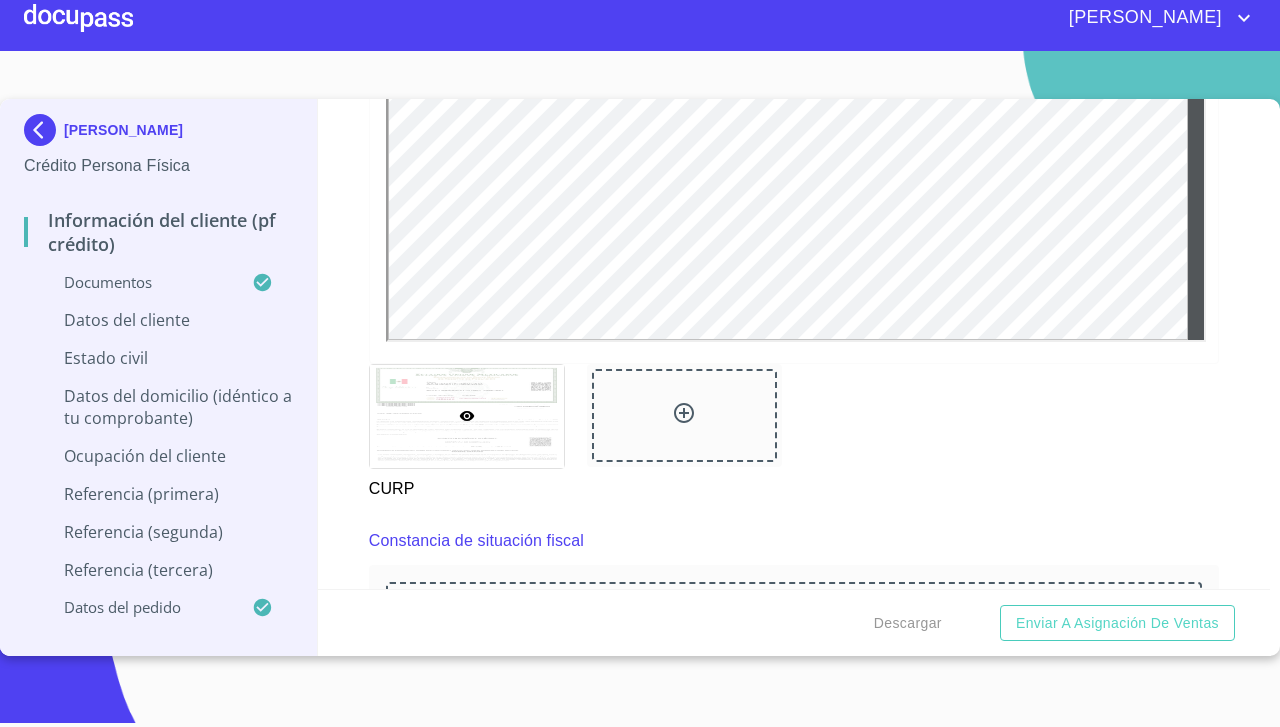 scroll, scrollTop: 0, scrollLeft: 0, axis: both 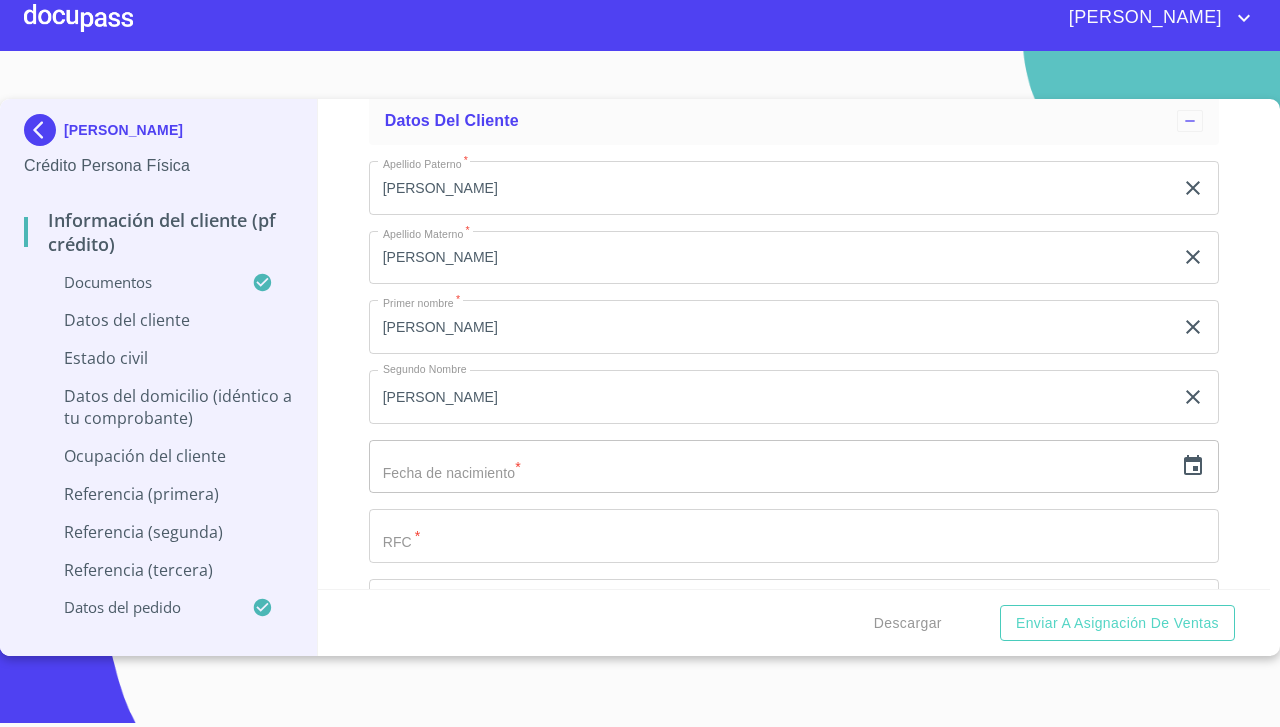 click on "Arrastra o selecciona el (los) documento(s) para agregar" at bounding box center [794, -54] 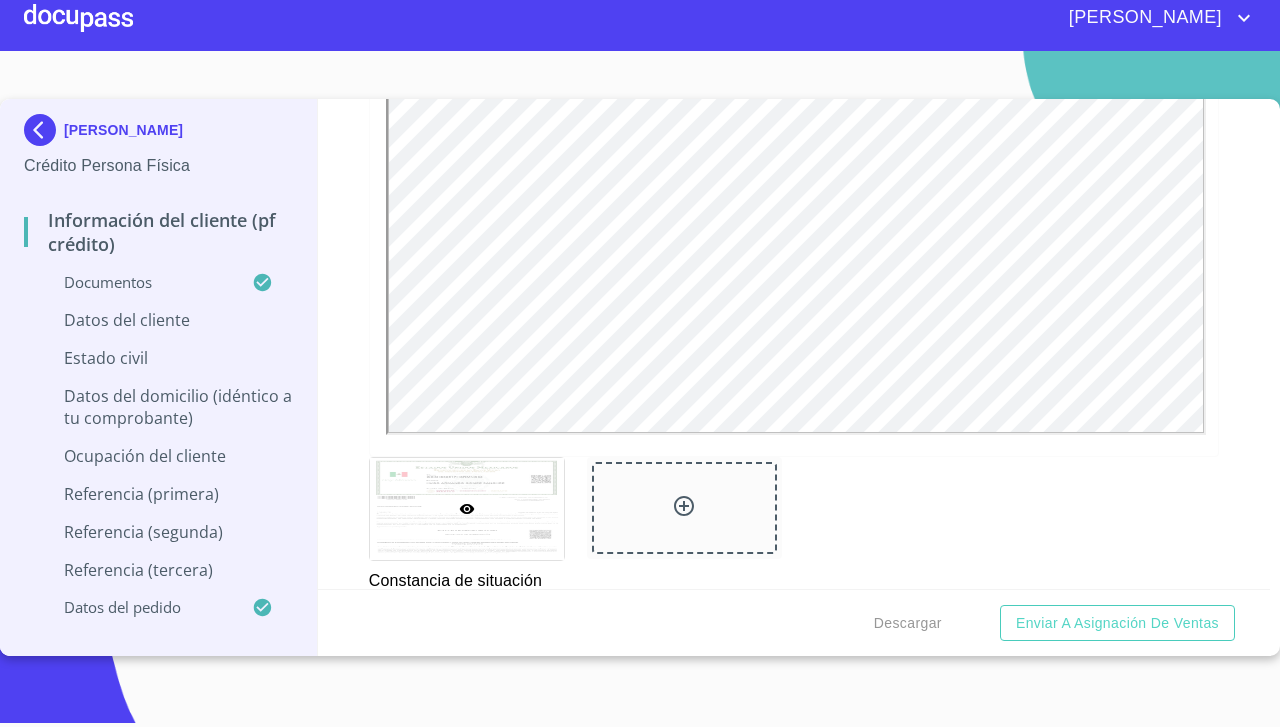 scroll, scrollTop: 0, scrollLeft: 0, axis: both 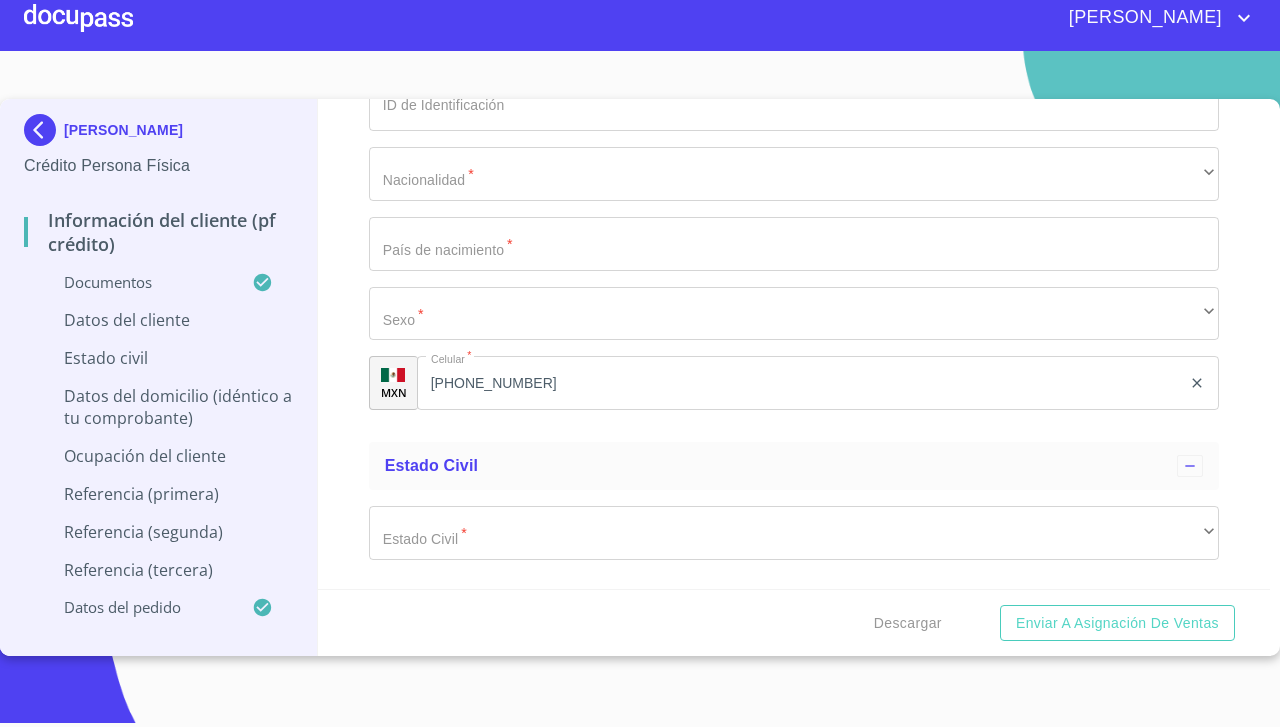 click 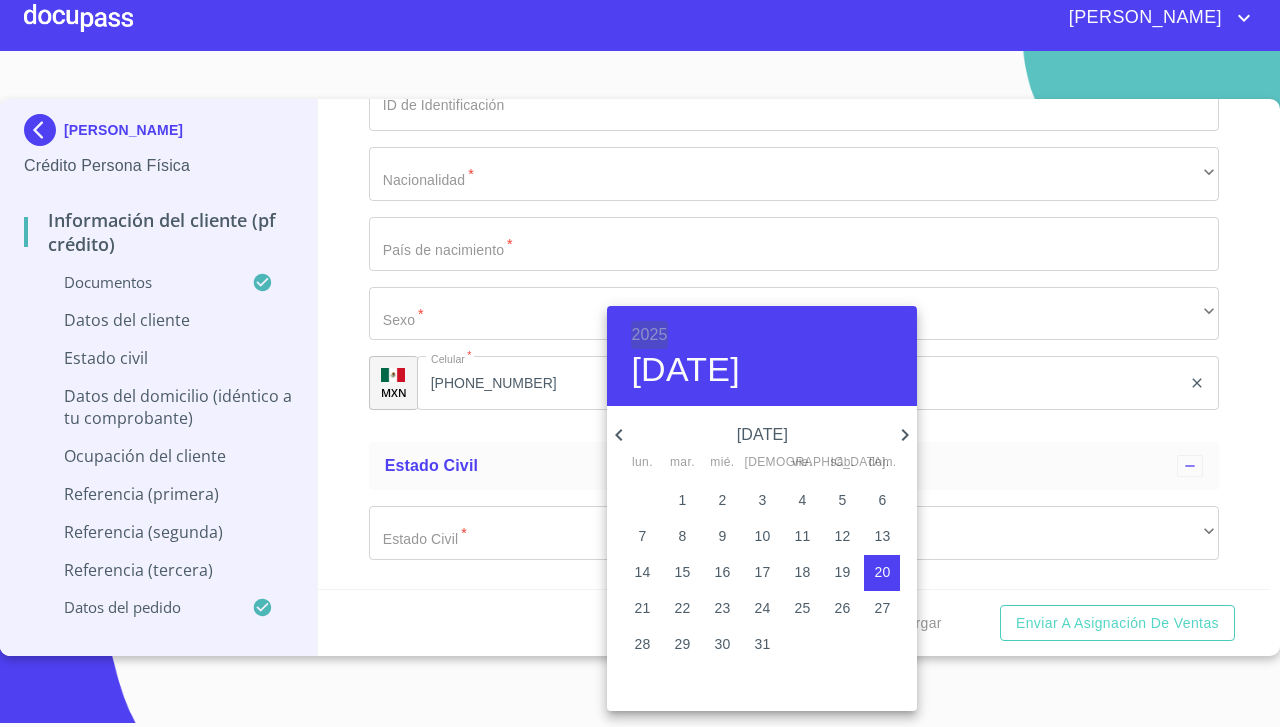 click on "2025" at bounding box center [649, 335] 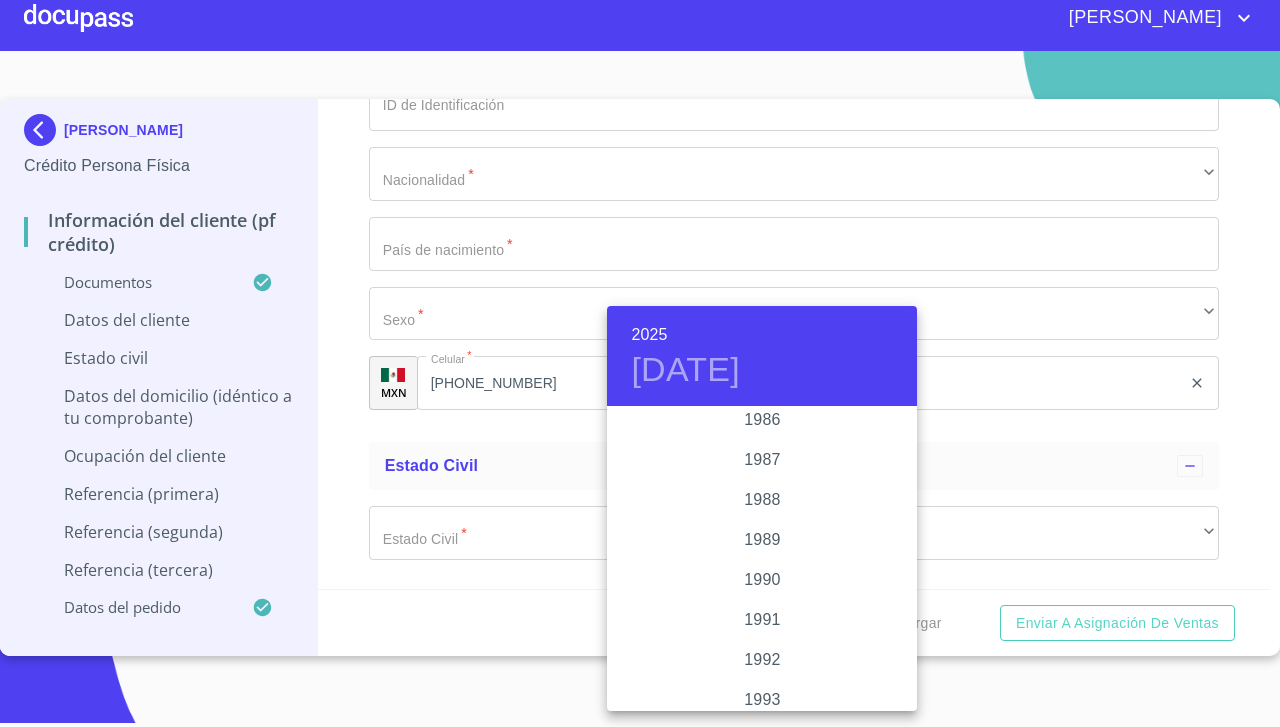 scroll, scrollTop: 2444, scrollLeft: 0, axis: vertical 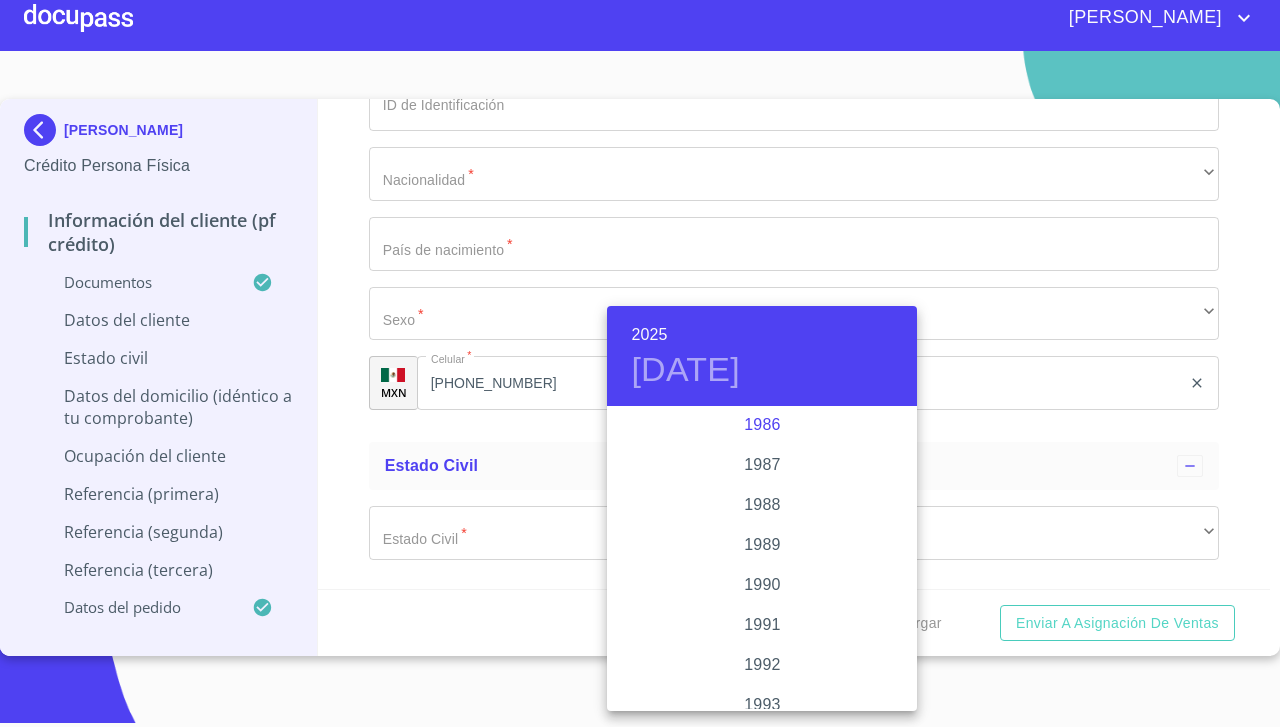 click on "1986" at bounding box center [762, 425] 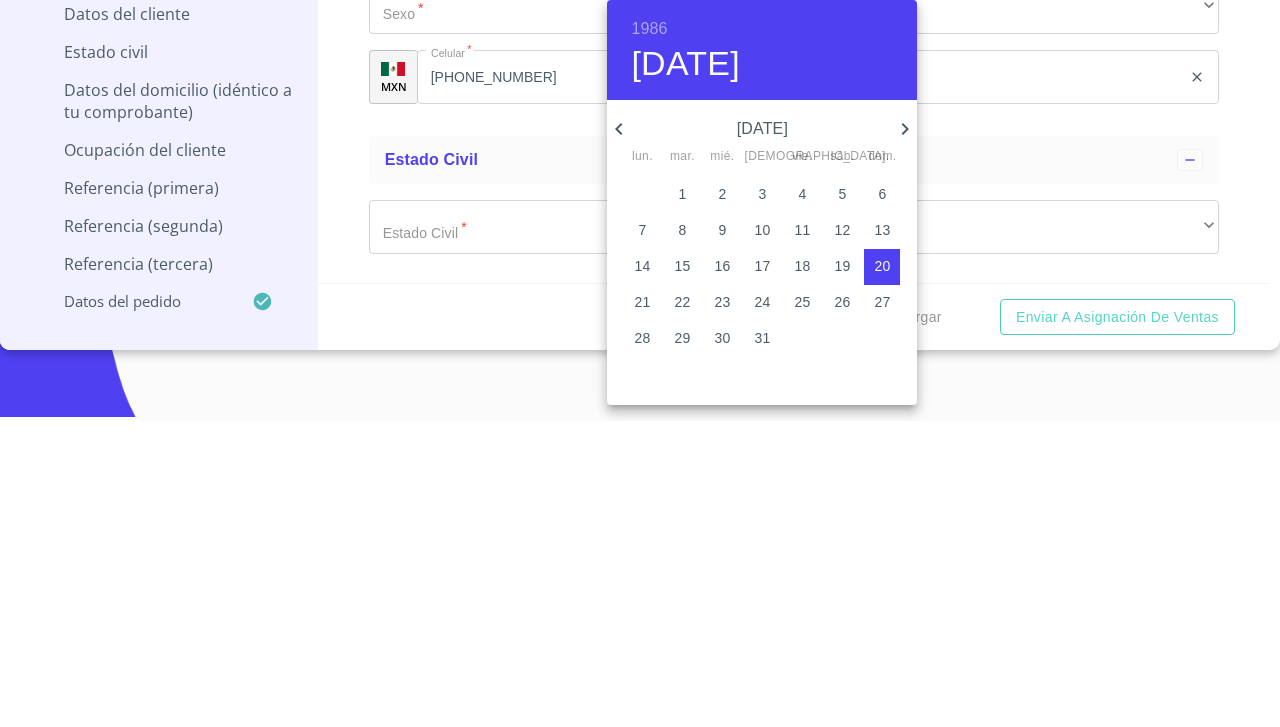 click 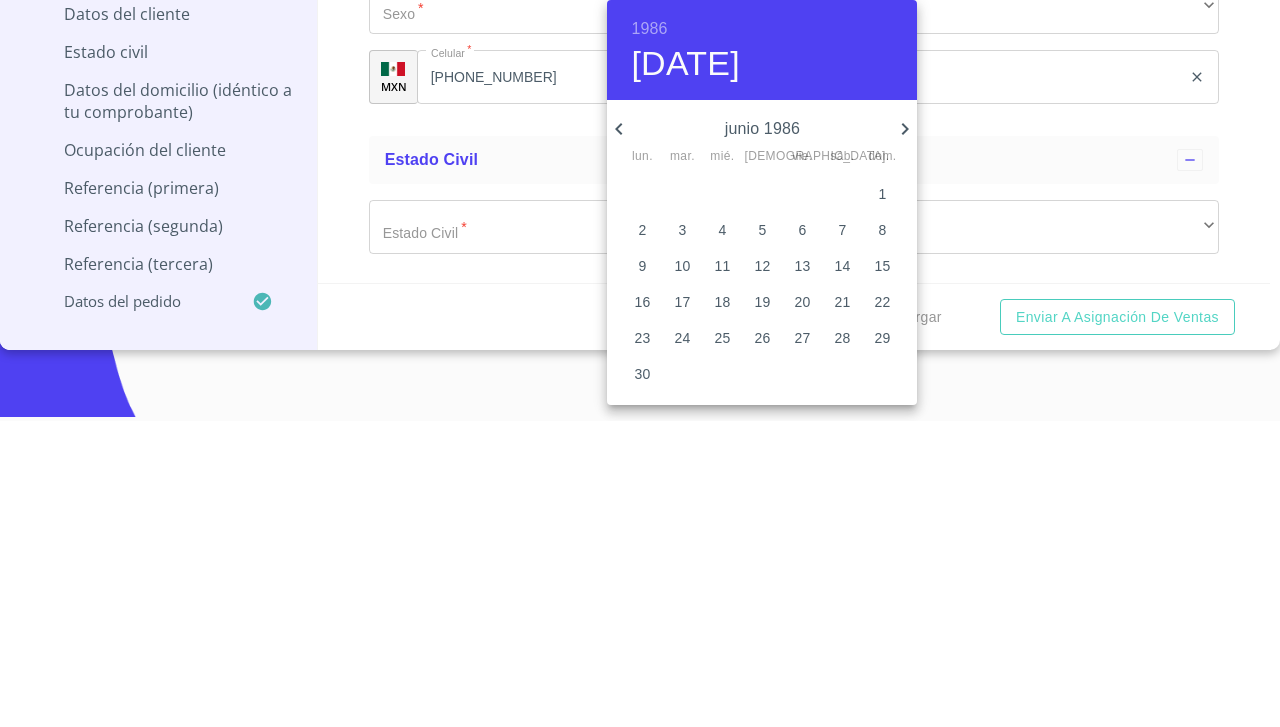 click 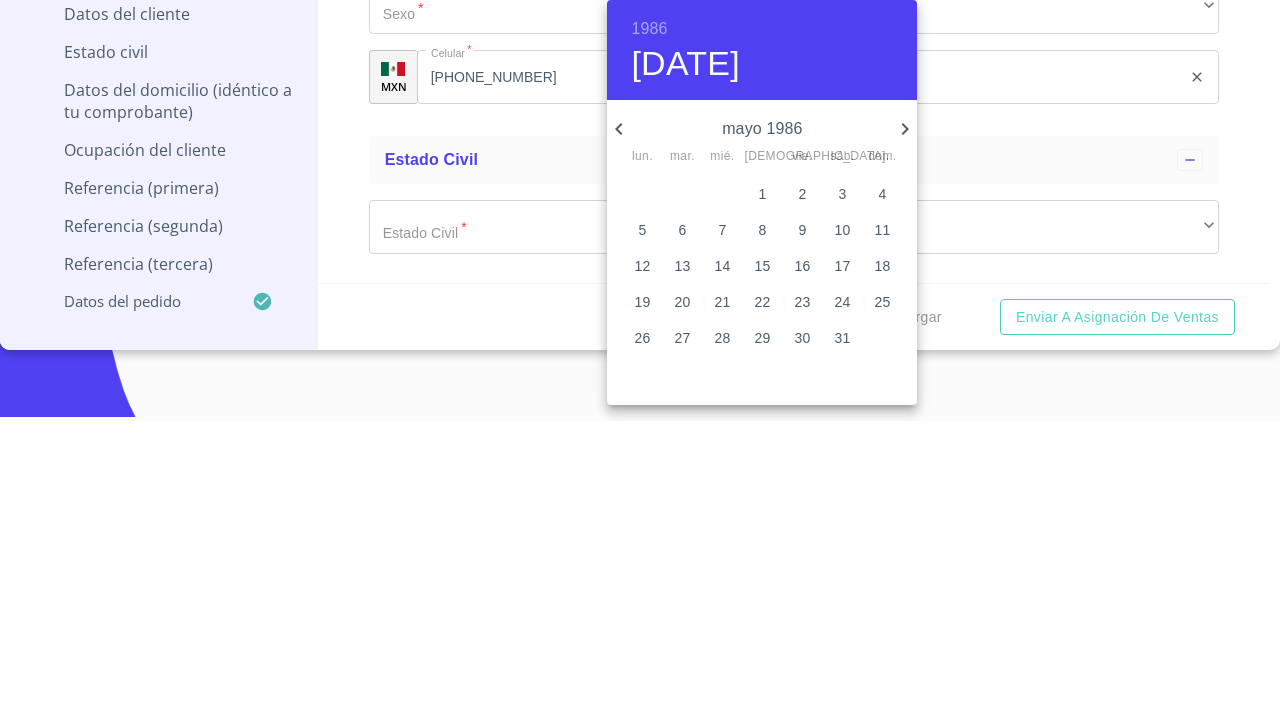 click on "17" at bounding box center [842, 572] 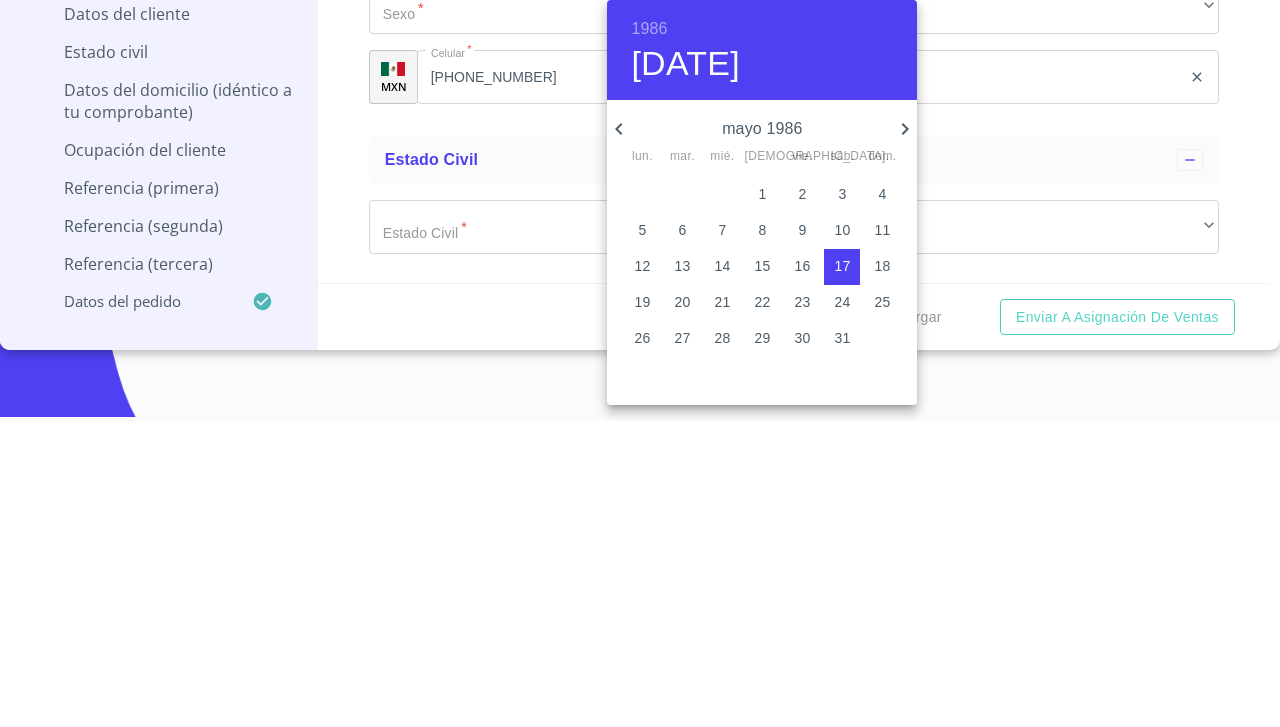 click at bounding box center [640, 363] 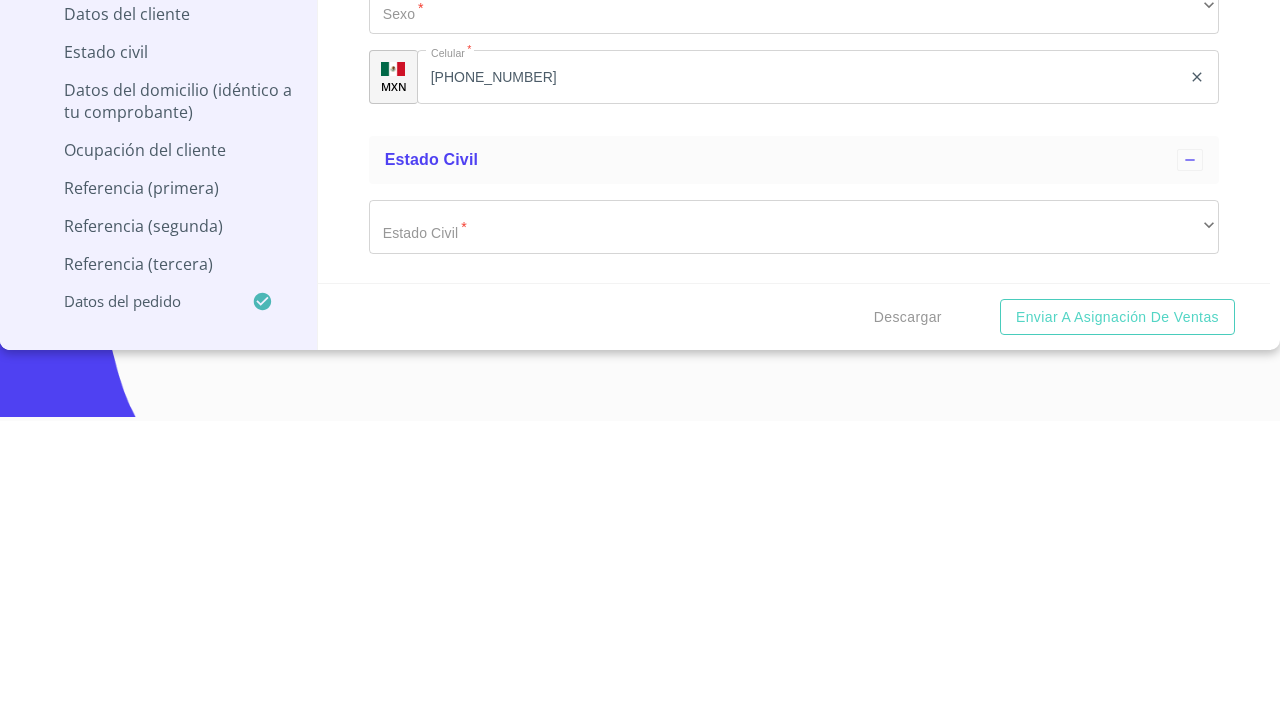 click on "Documento de identificación.   *" at bounding box center (771, -383) 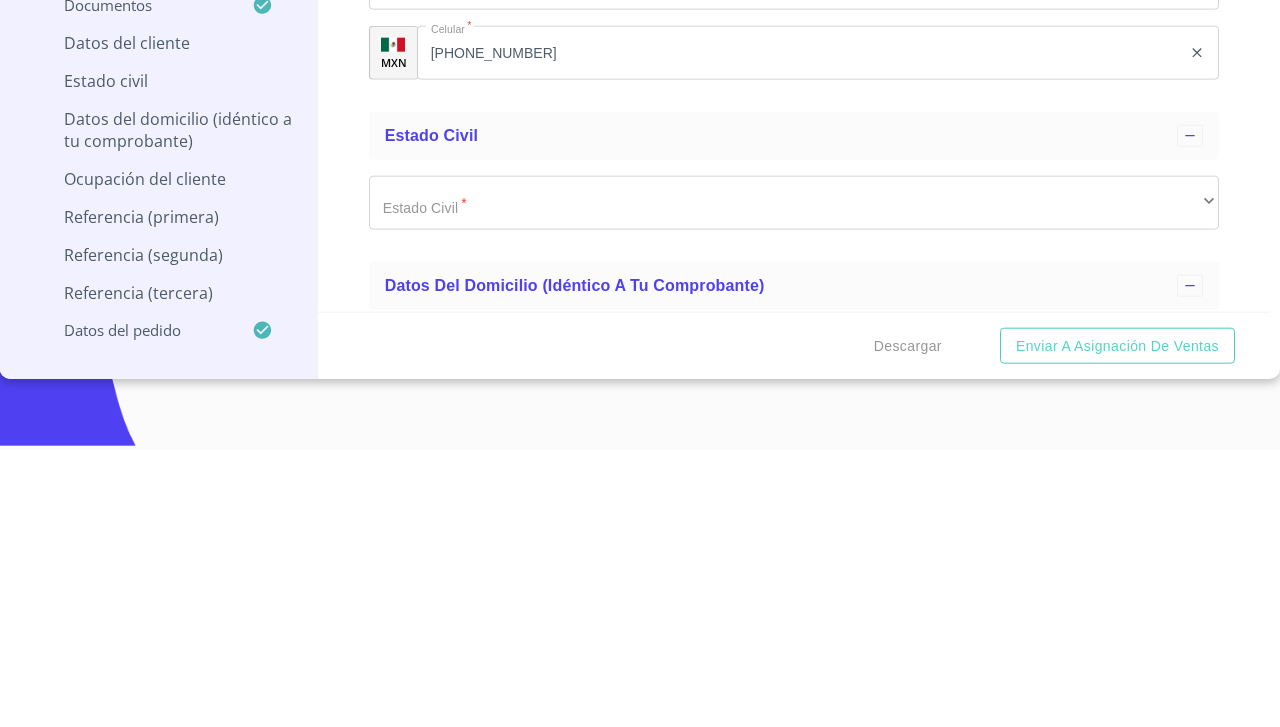 scroll, scrollTop: 6326, scrollLeft: 0, axis: vertical 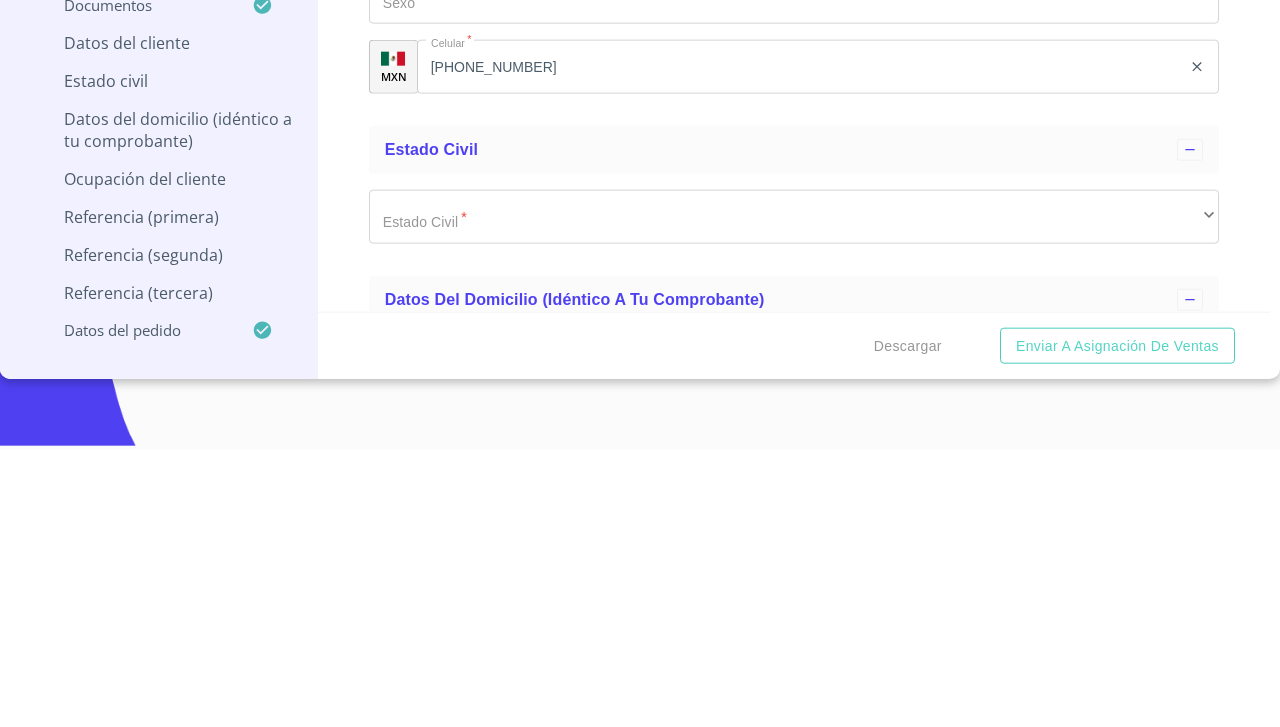 type on "GOSH860517HNA" 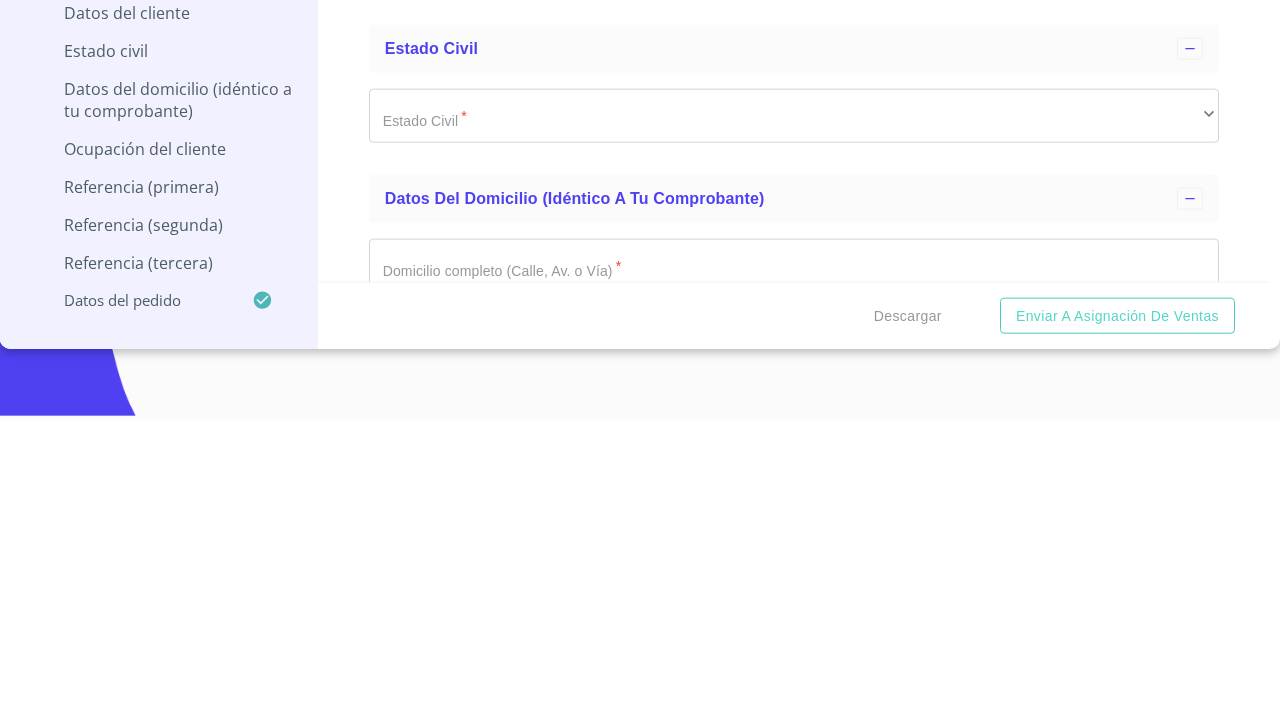 scroll, scrollTop: 6414, scrollLeft: 0, axis: vertical 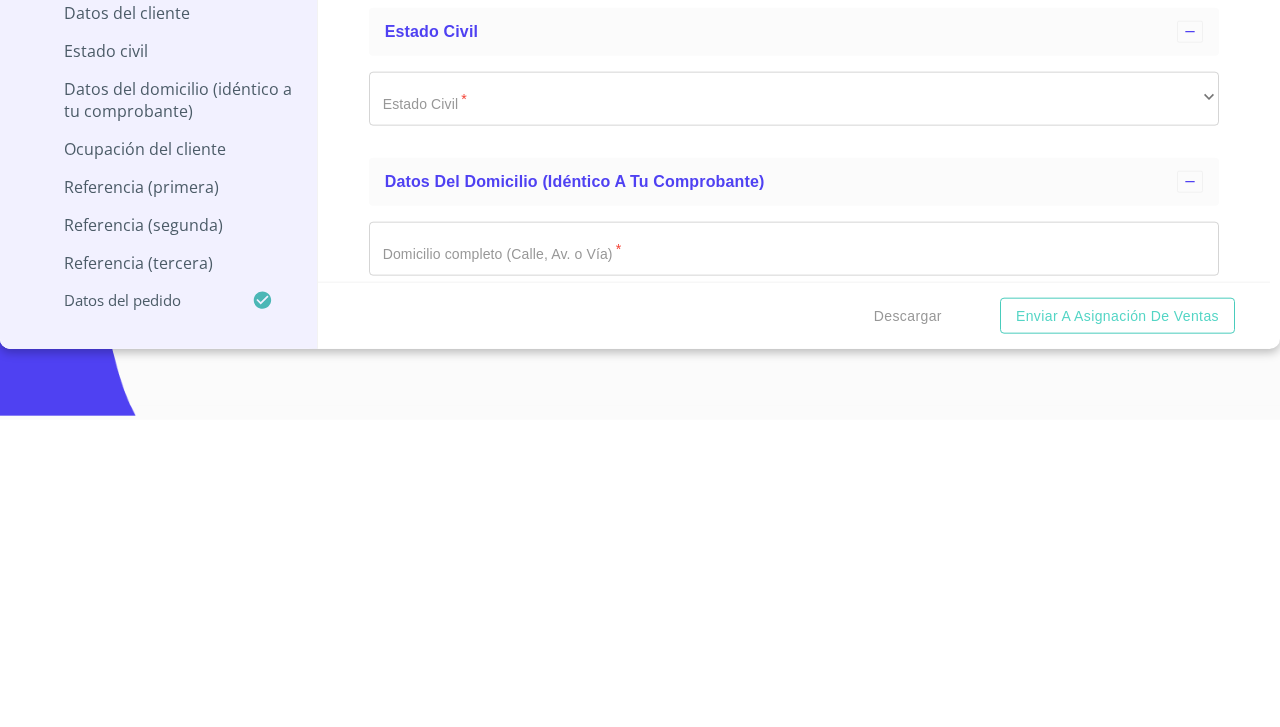 click on "GOSH860517HSRMNG03" at bounding box center [771, -92] 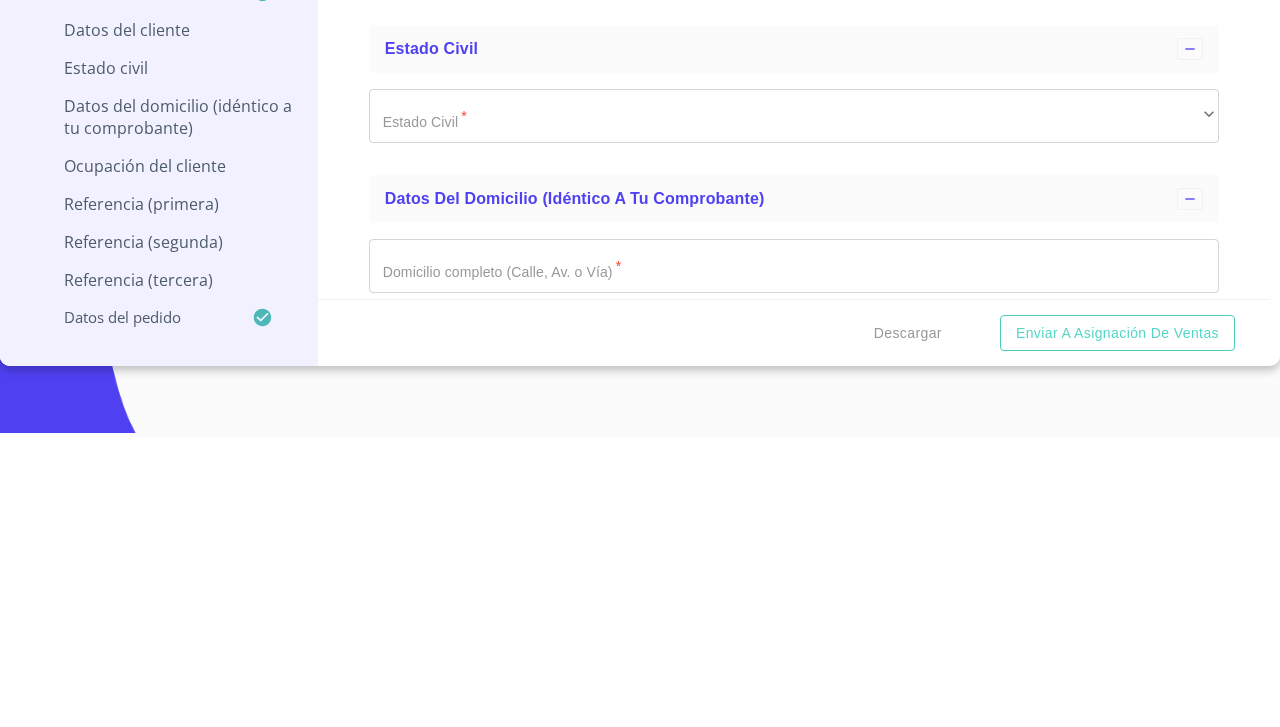 type on "1562152820" 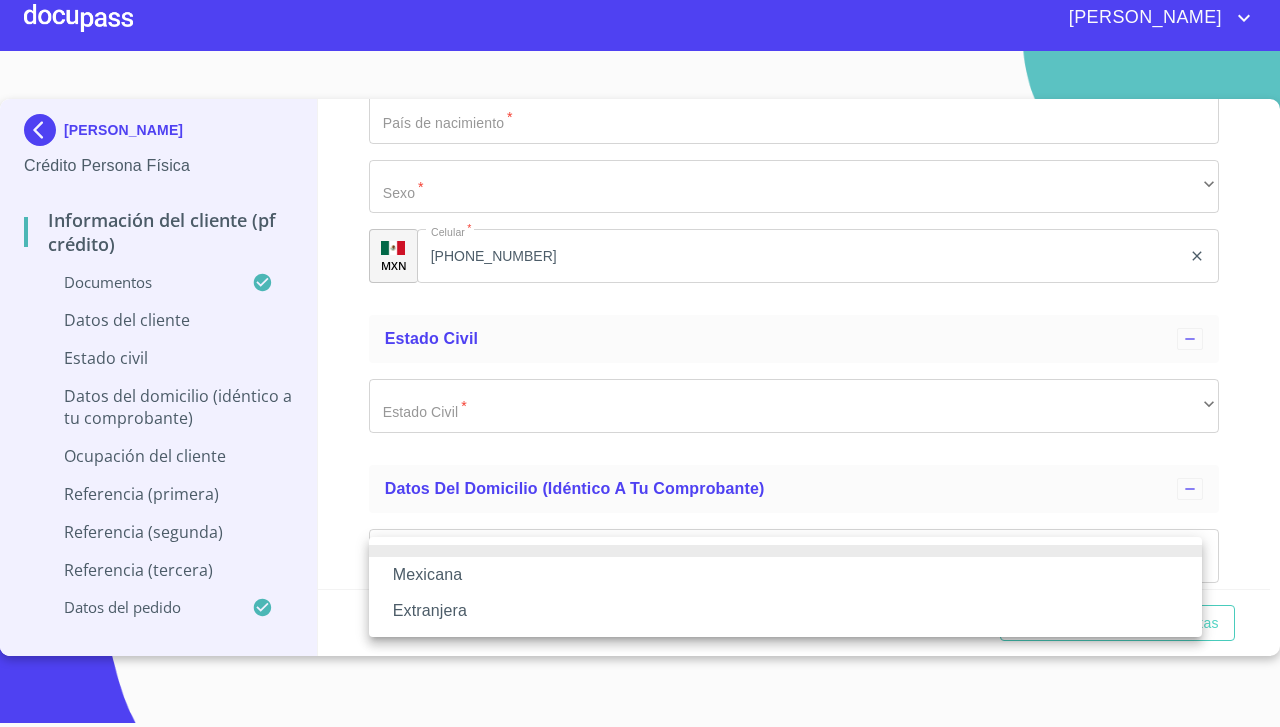 click on "Mexicana" at bounding box center [785, 575] 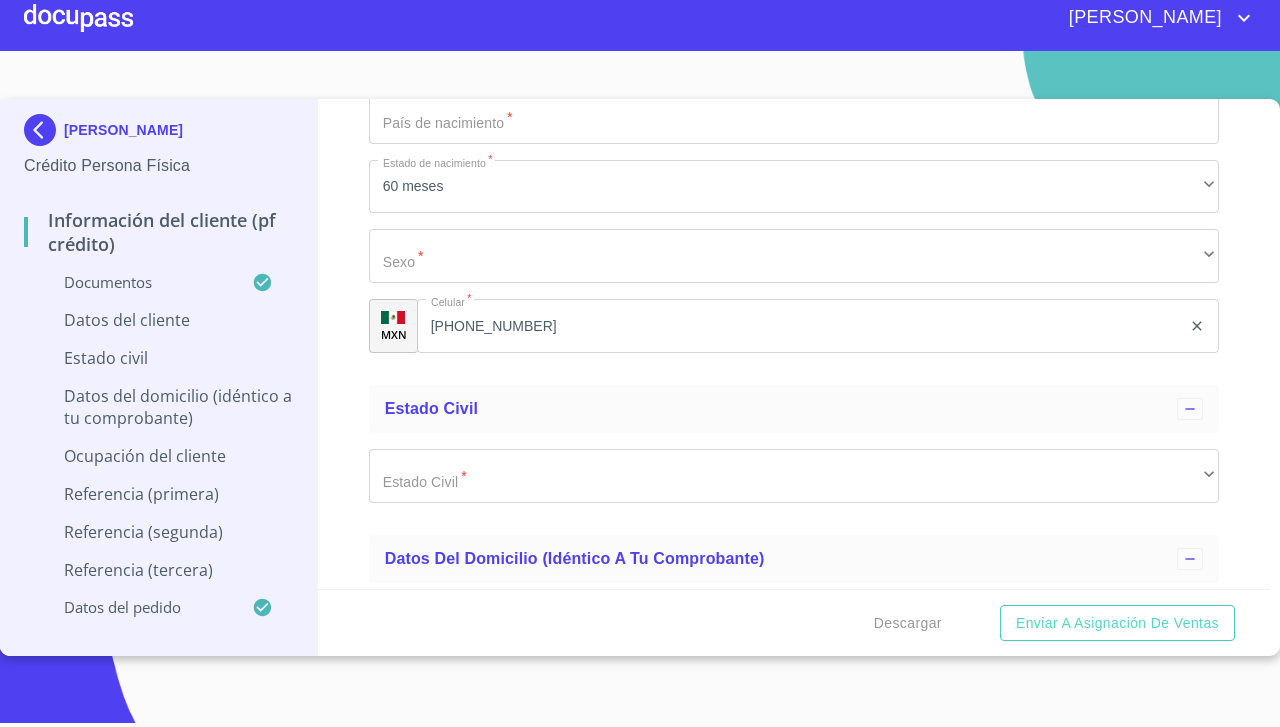 scroll, scrollTop: 6568, scrollLeft: 0, axis: vertical 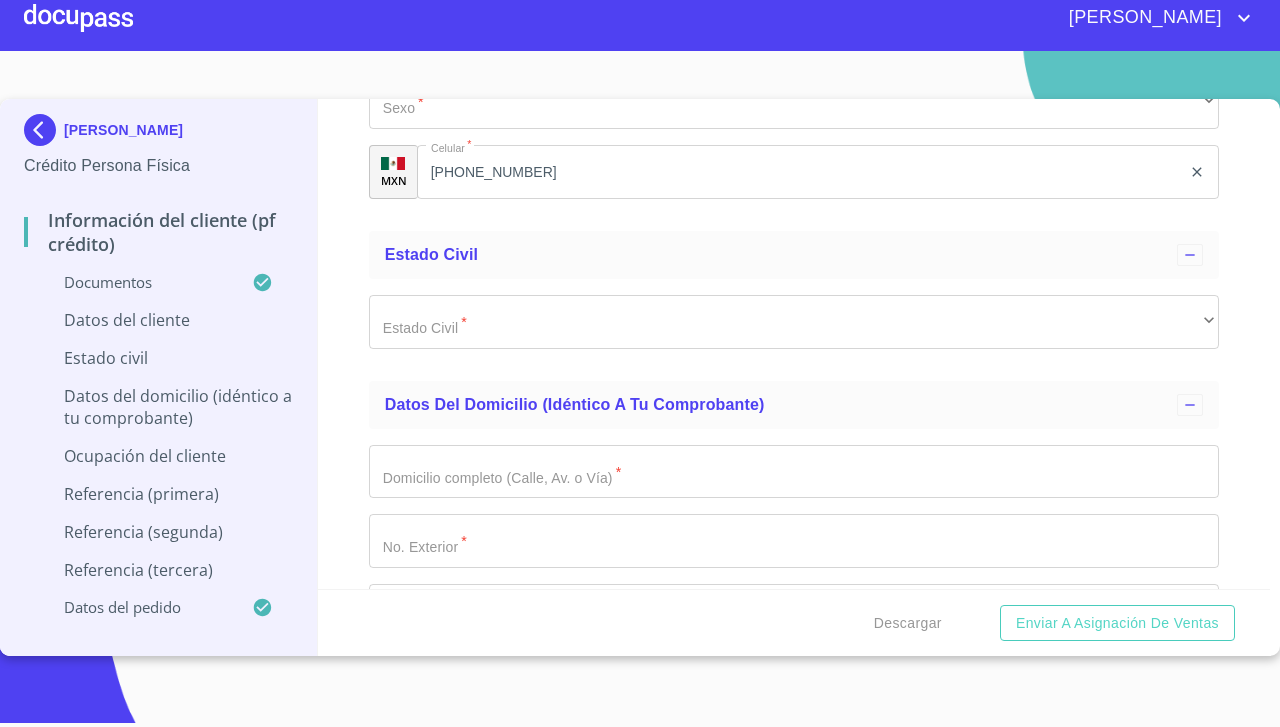 click on "Documento de identificación.   *" at bounding box center [771, -664] 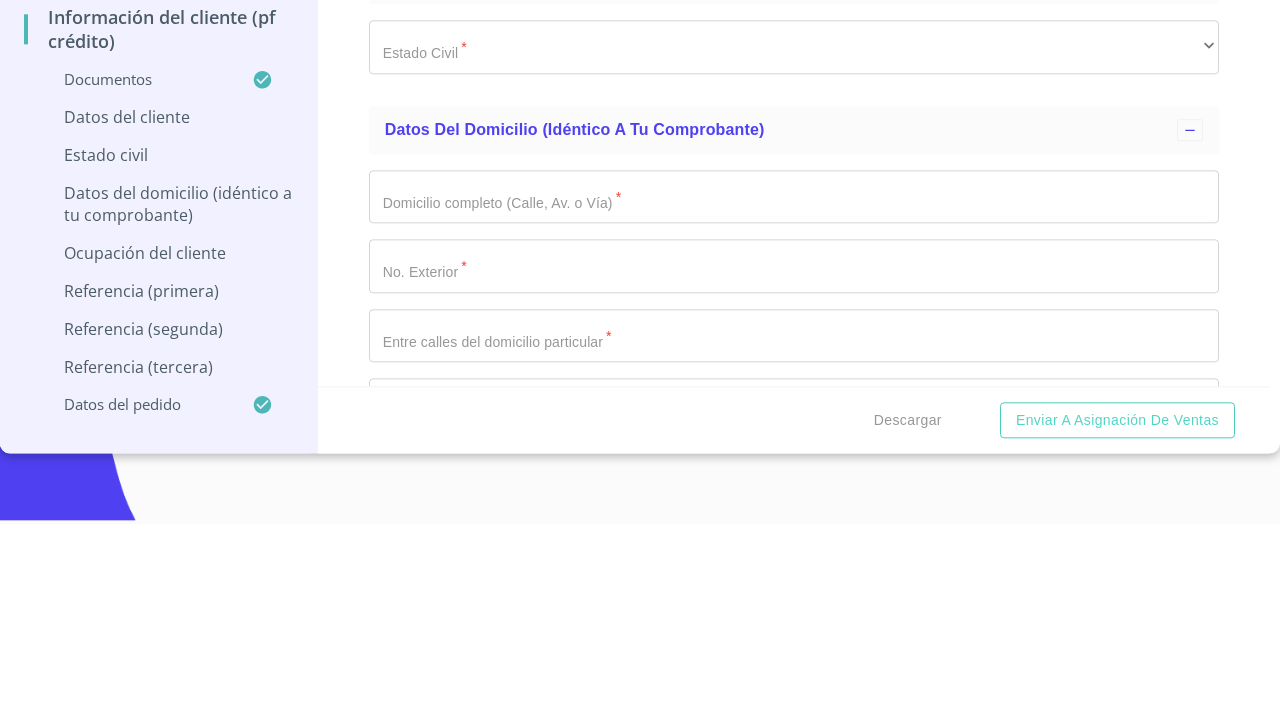 type on "[GEOGRAPHIC_DATA]" 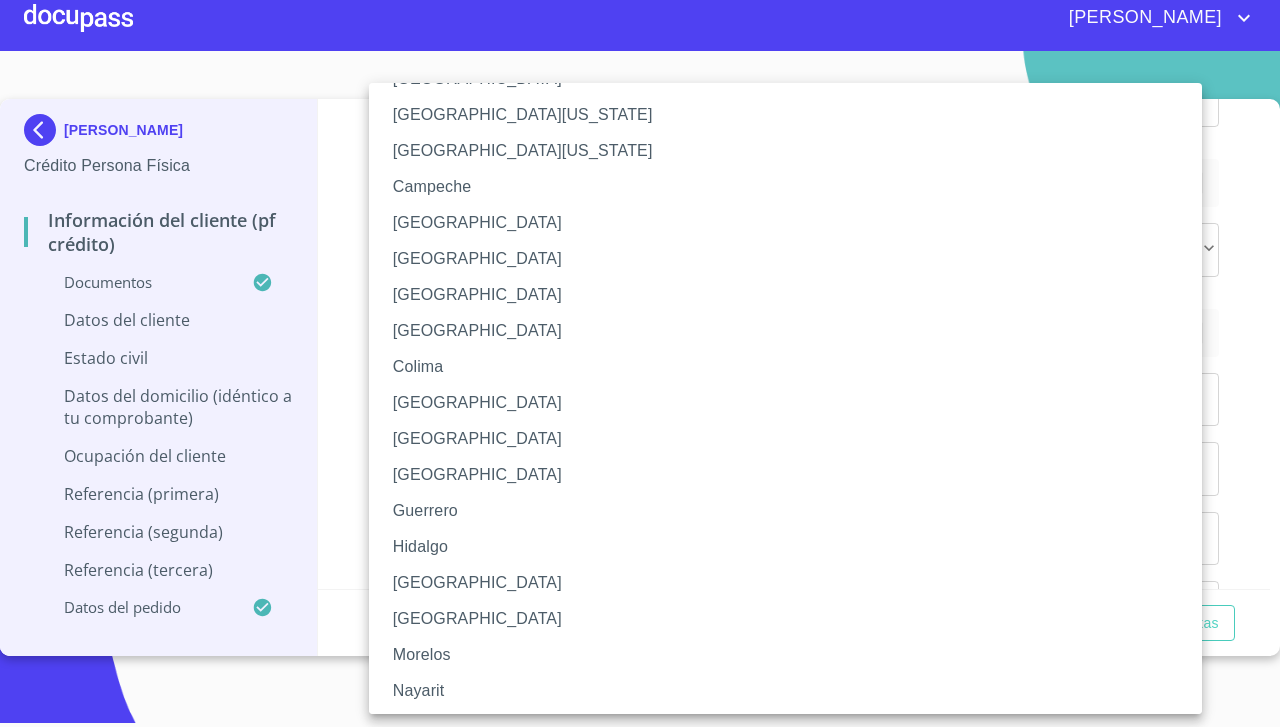 scroll, scrollTop: 38, scrollLeft: 0, axis: vertical 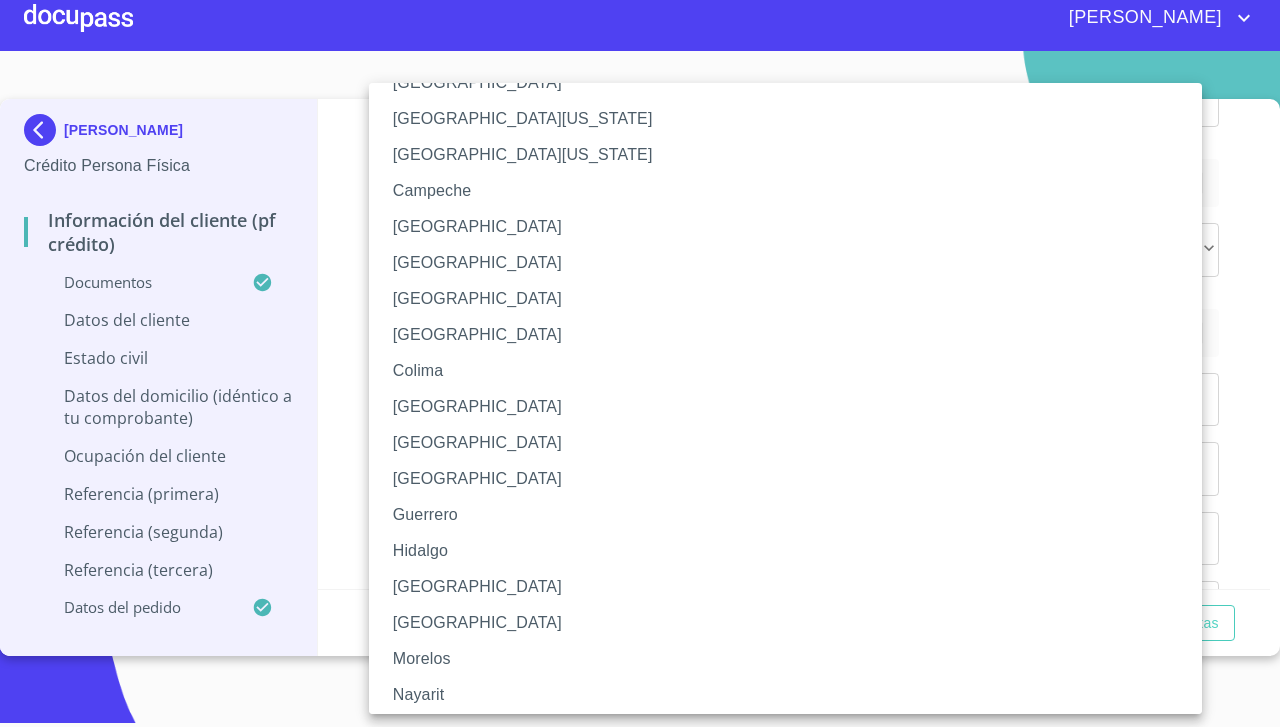 click on "[GEOGRAPHIC_DATA]" at bounding box center [794, 335] 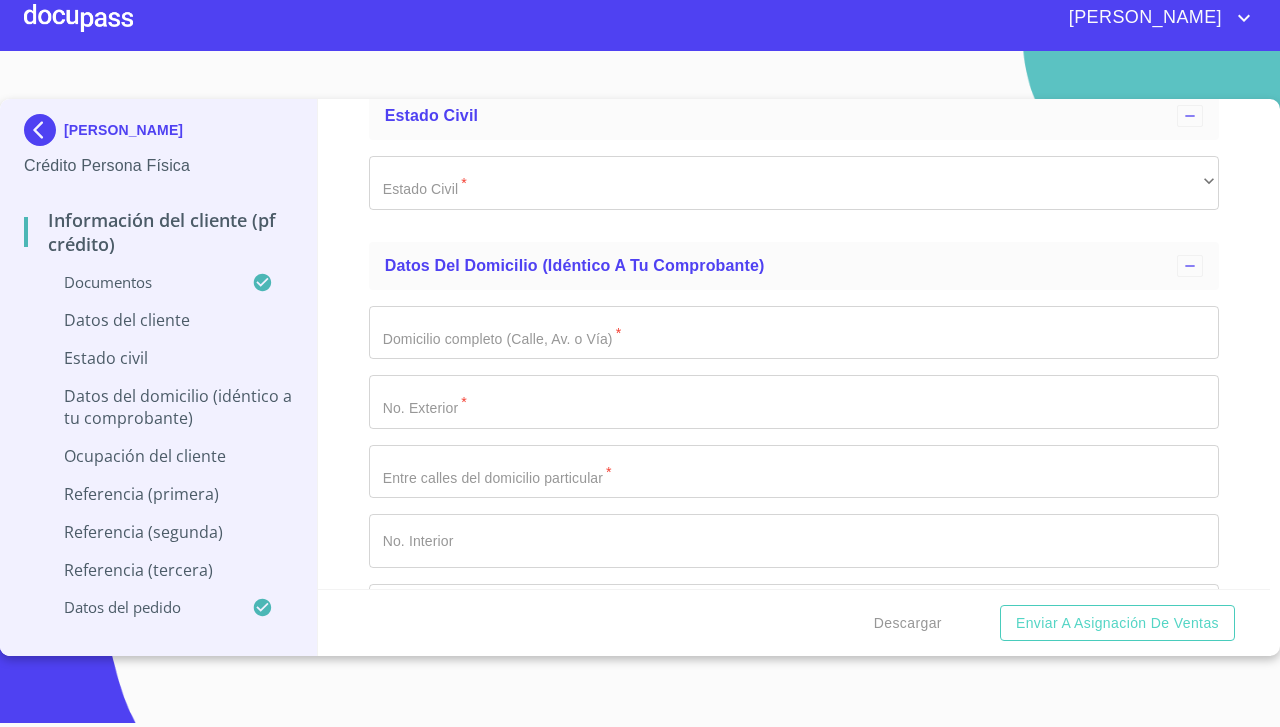 scroll, scrollTop: 6752, scrollLeft: 0, axis: vertical 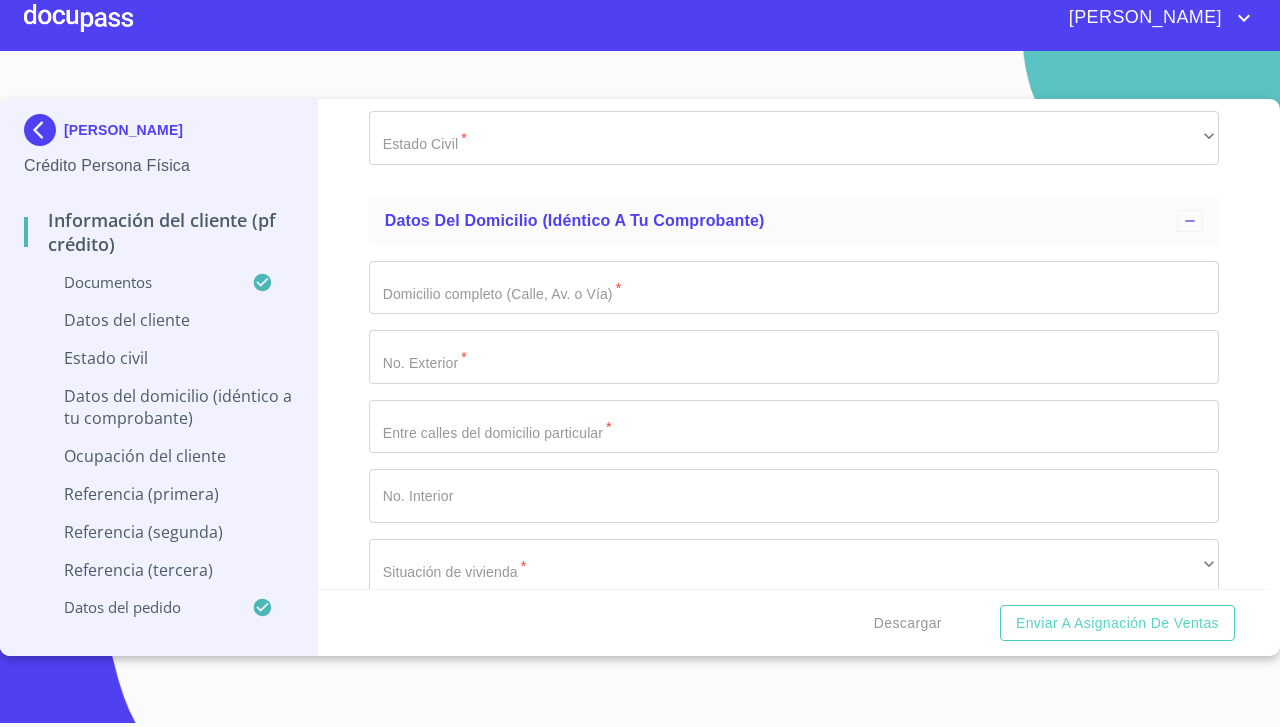 click on "​" at bounding box center [794, -82] 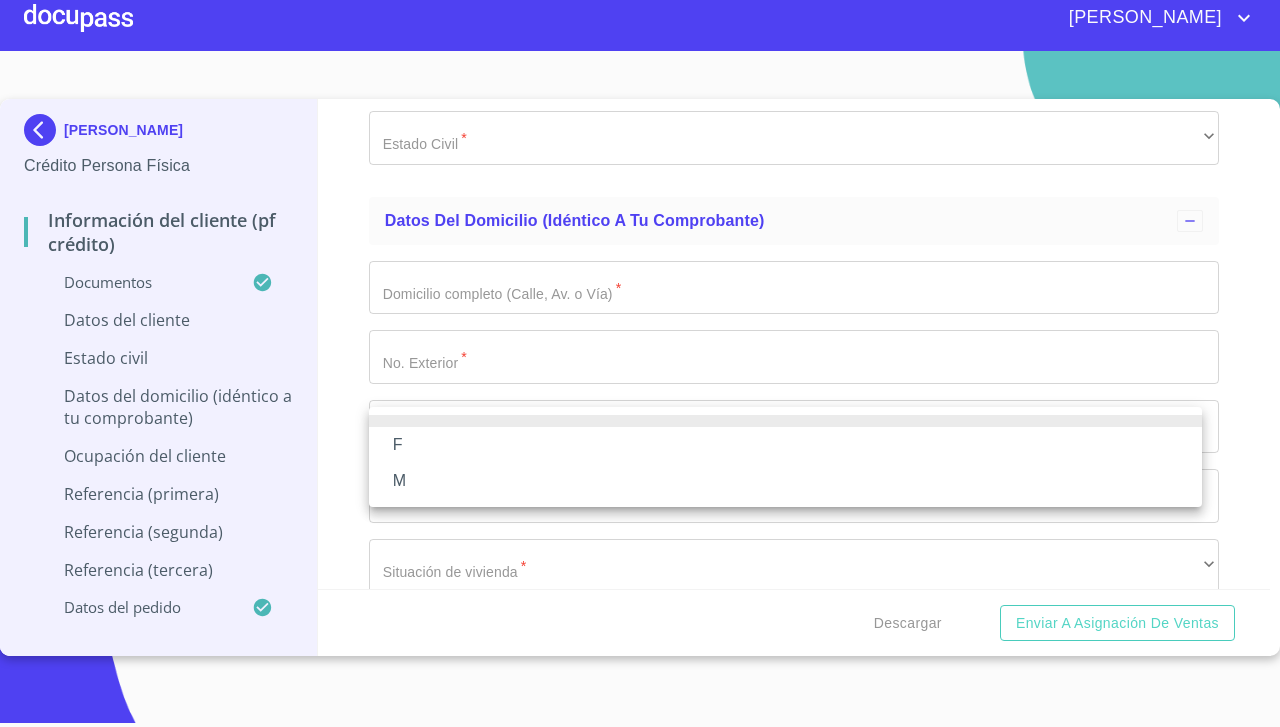 click on "M" at bounding box center [785, 481] 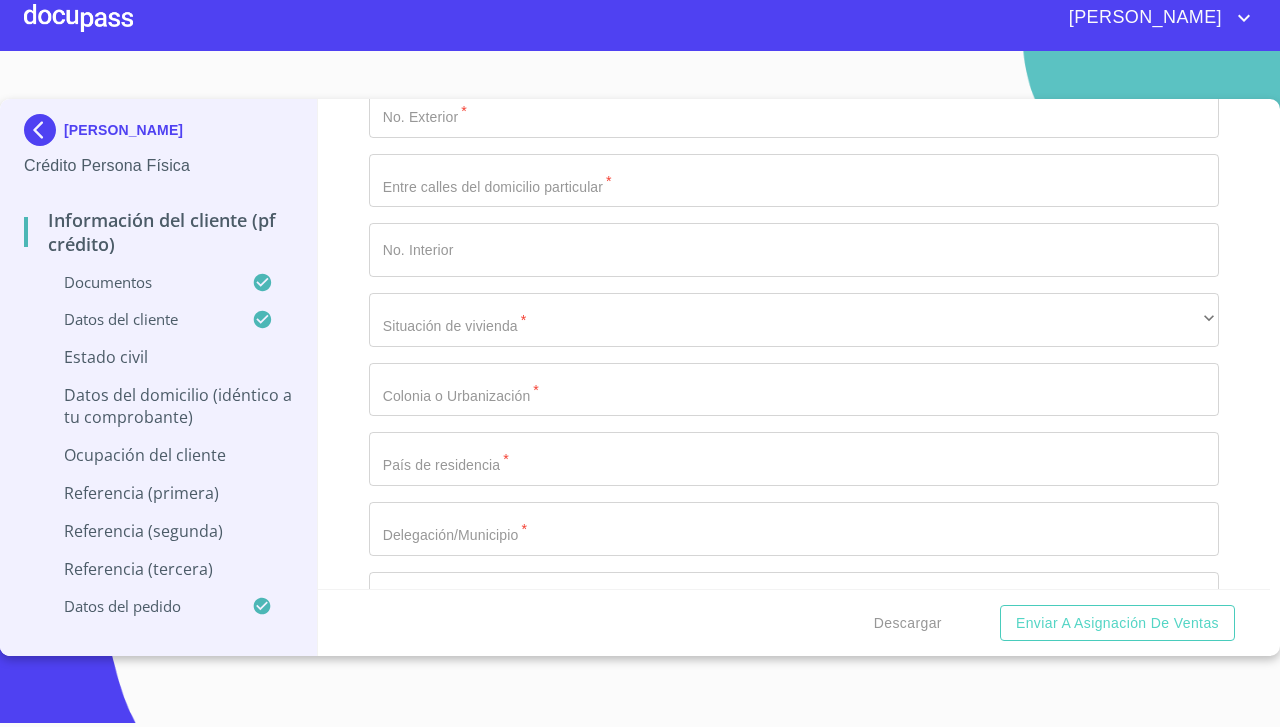 scroll, scrollTop: 7007, scrollLeft: 0, axis: vertical 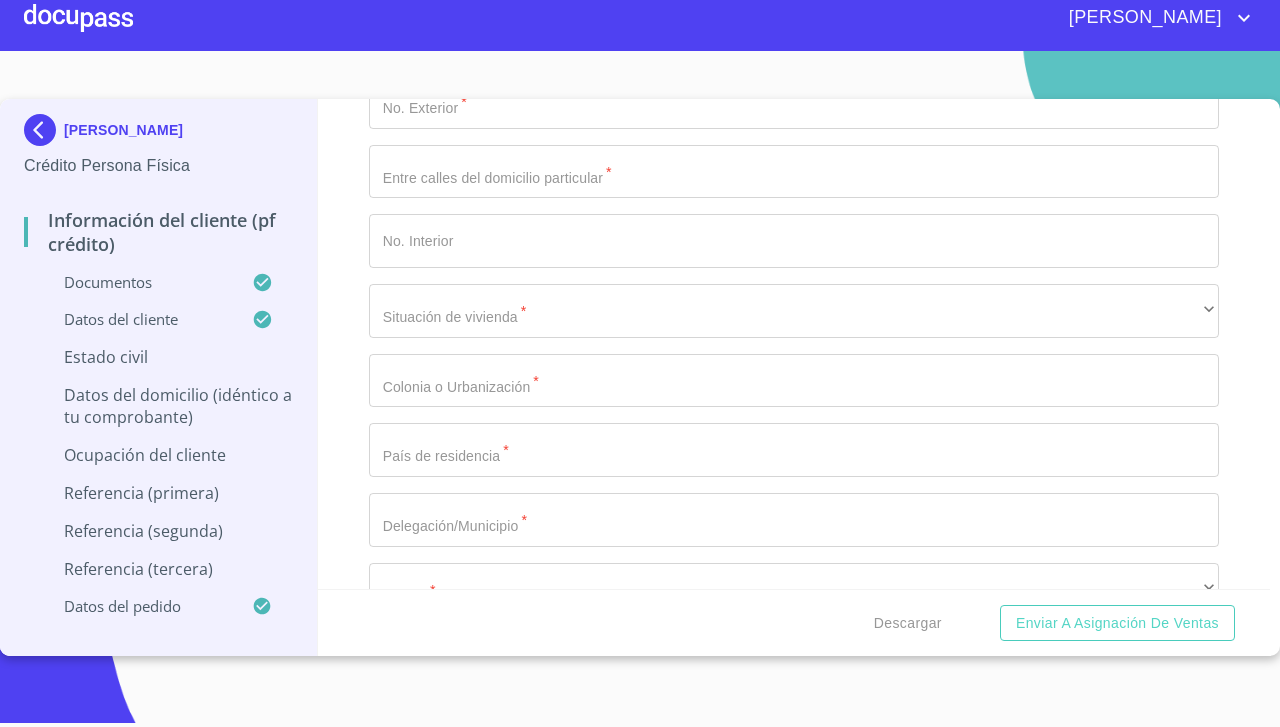 click on "​" at bounding box center [794, -117] 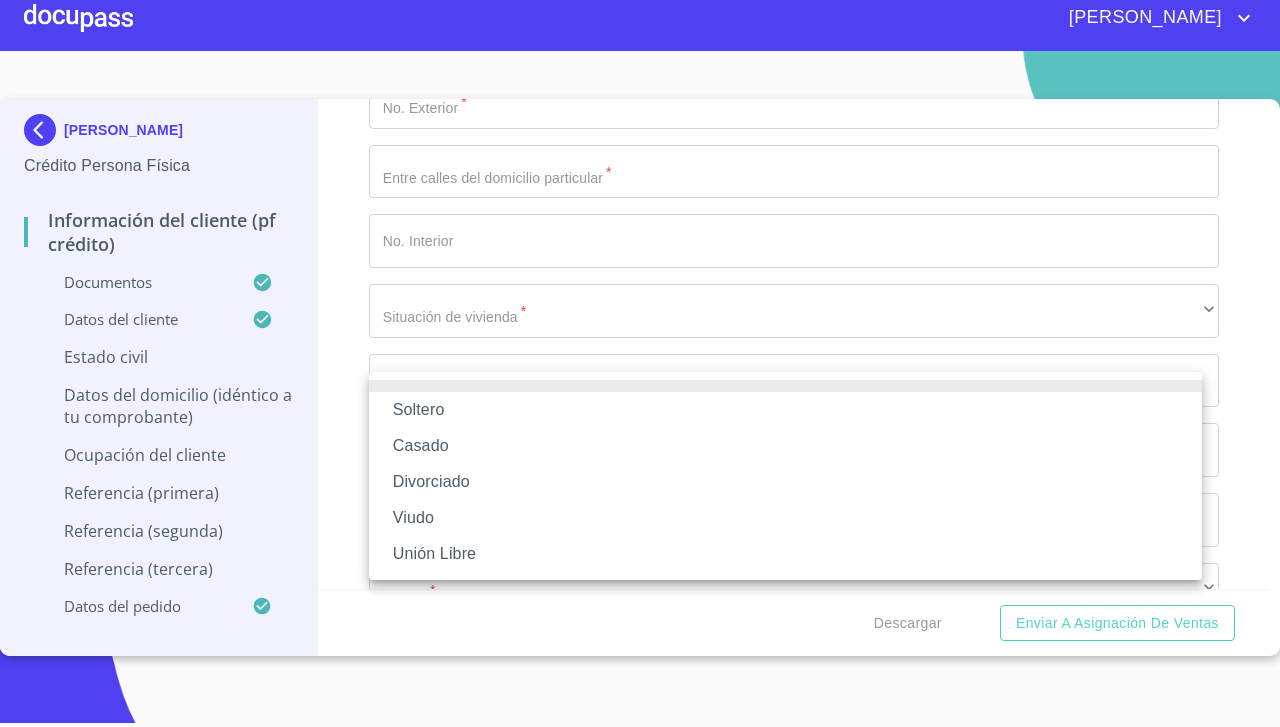 click on "Soltero" at bounding box center (785, 410) 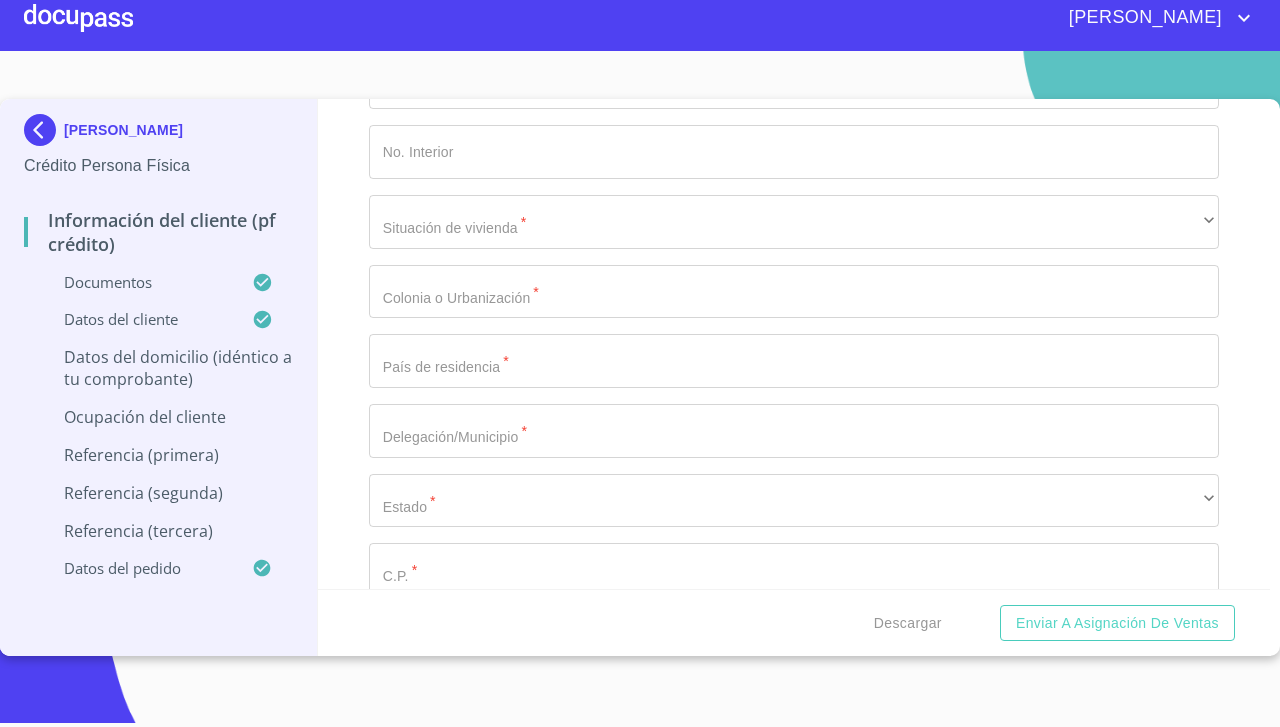 scroll, scrollTop: 7189, scrollLeft: 0, axis: vertical 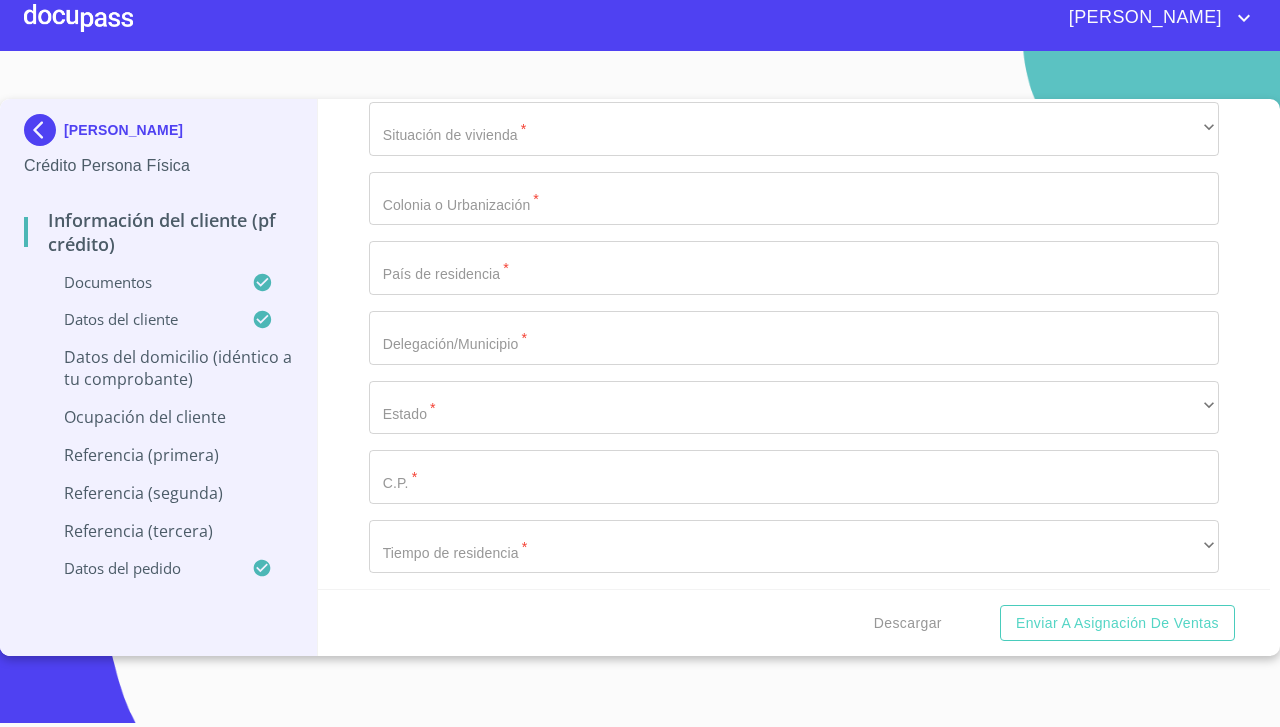 click on "Documento de identificación.   *" at bounding box center [771, -1285] 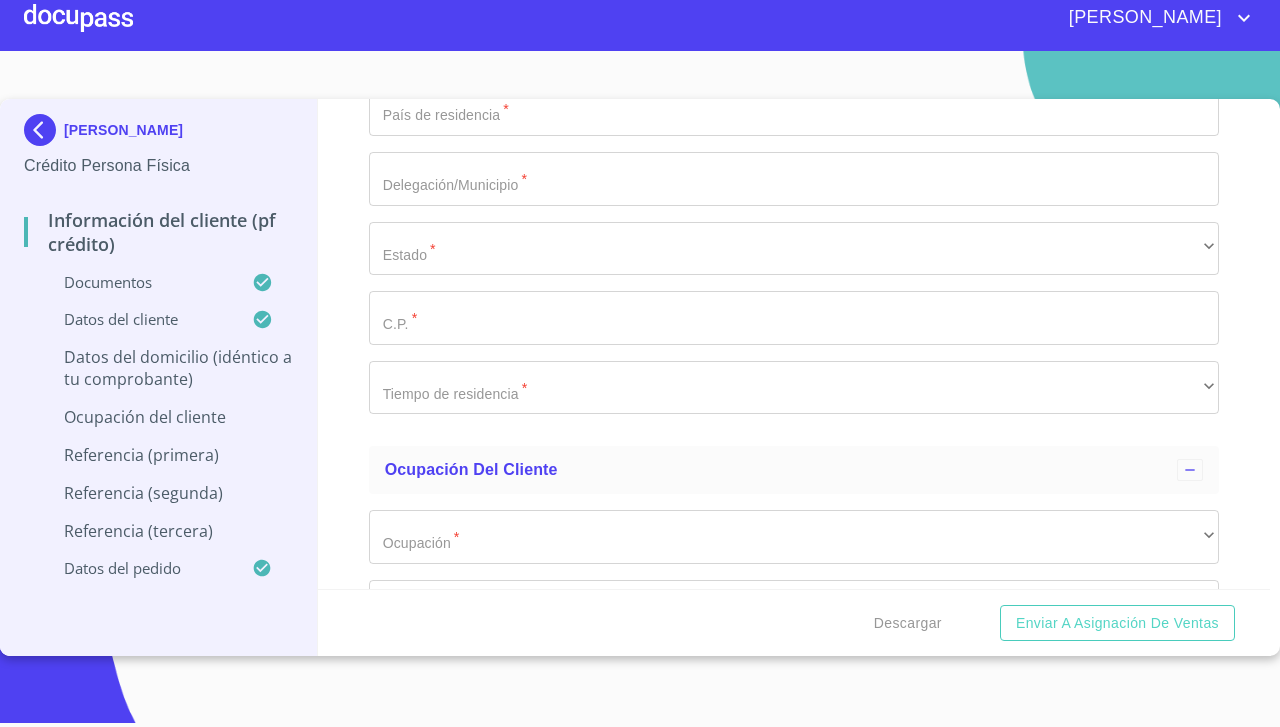type on "[PERSON_NAME]" 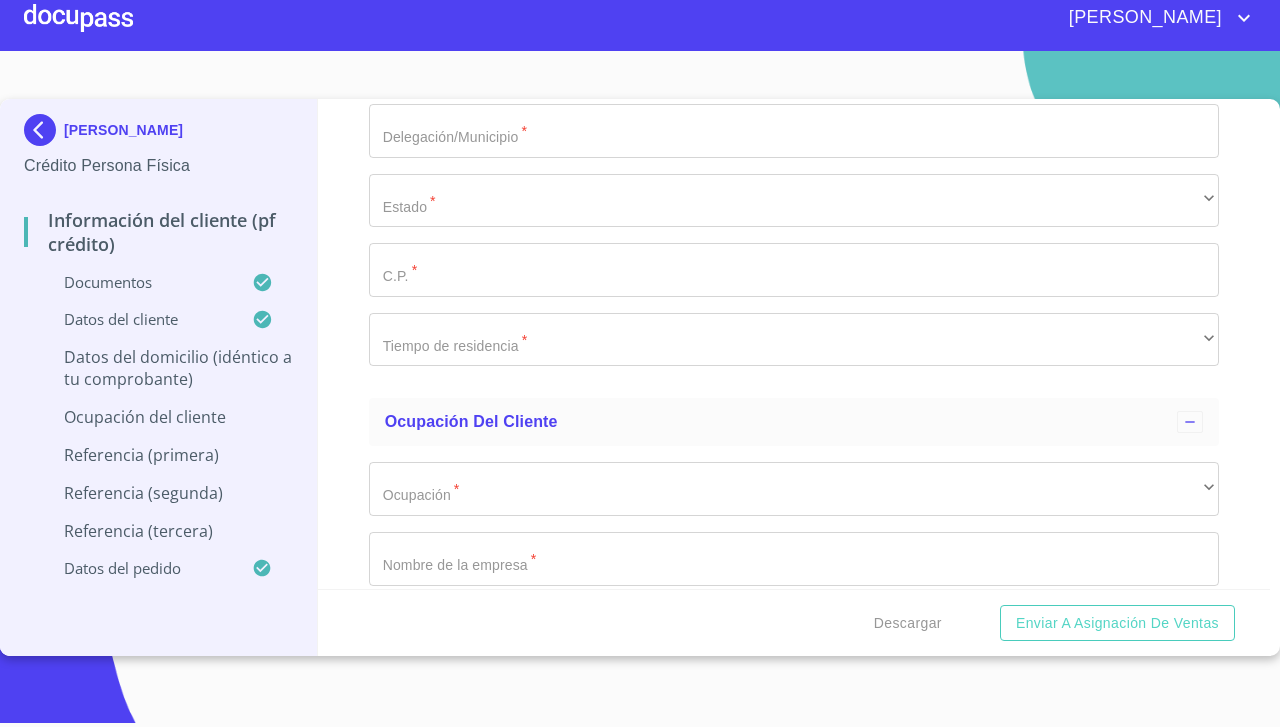 scroll, scrollTop: 7412, scrollLeft: 0, axis: vertical 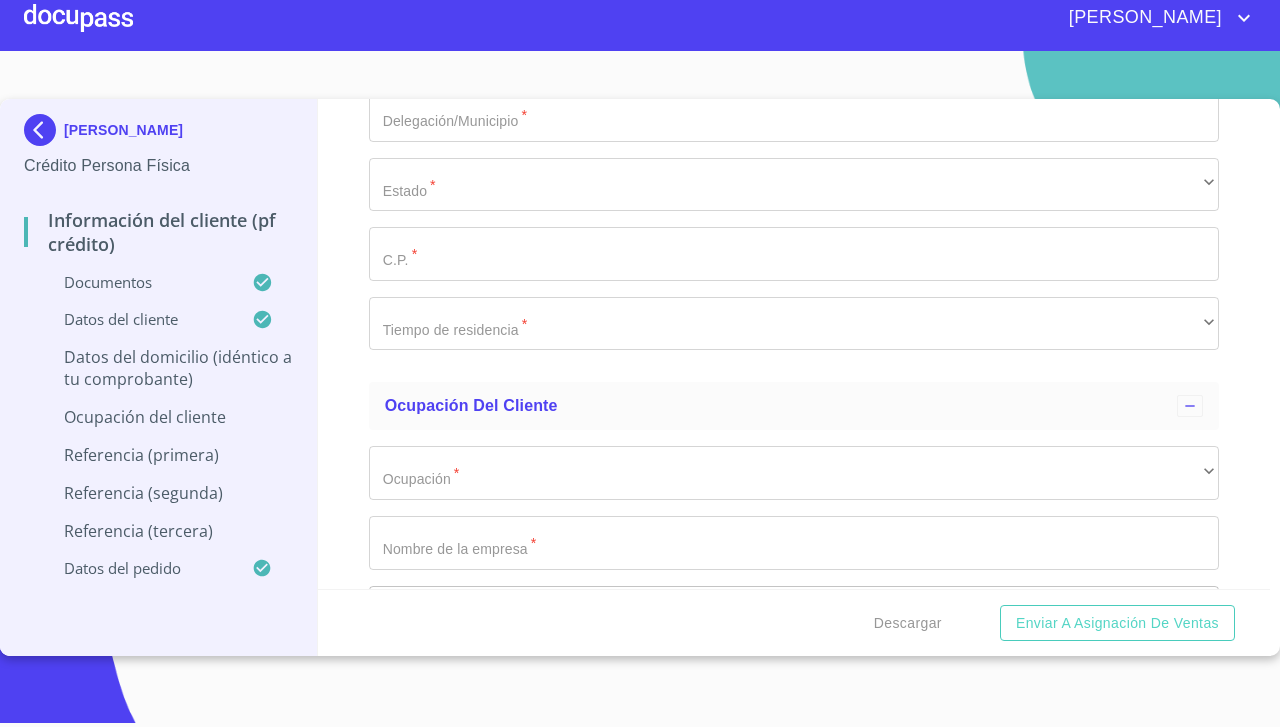 type on "13" 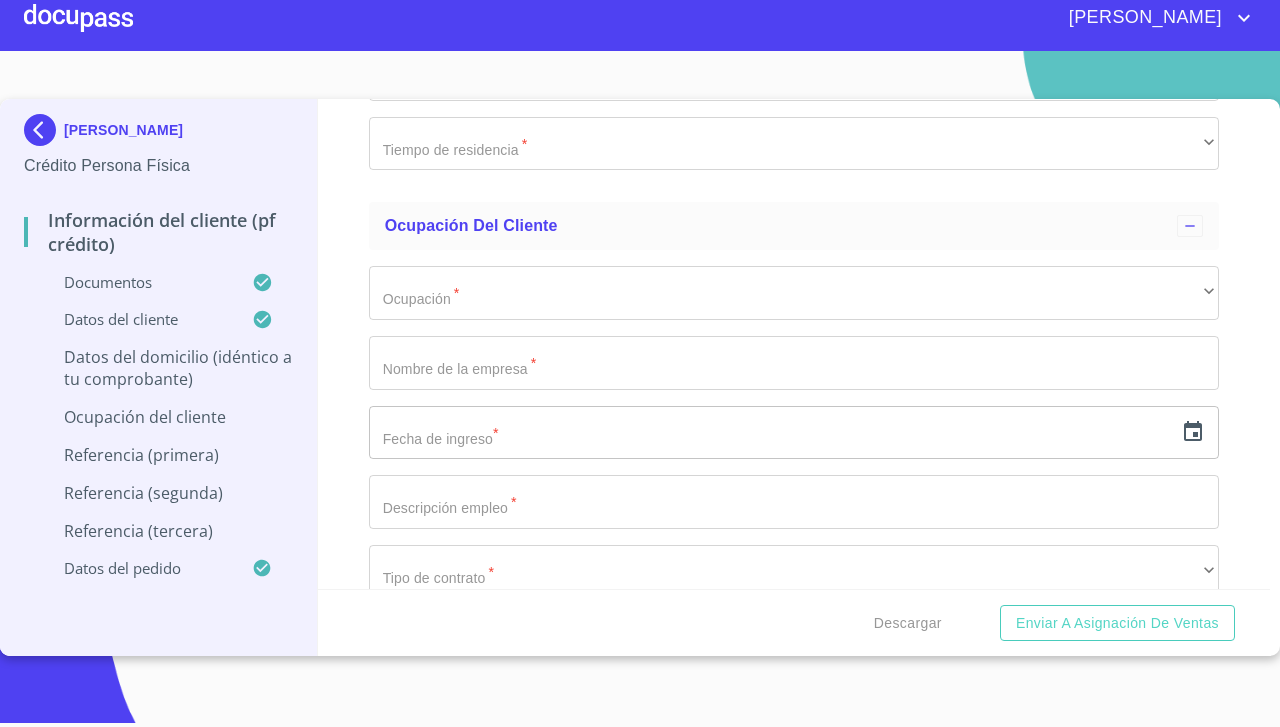 scroll, scrollTop: 7592, scrollLeft: 0, axis: vertical 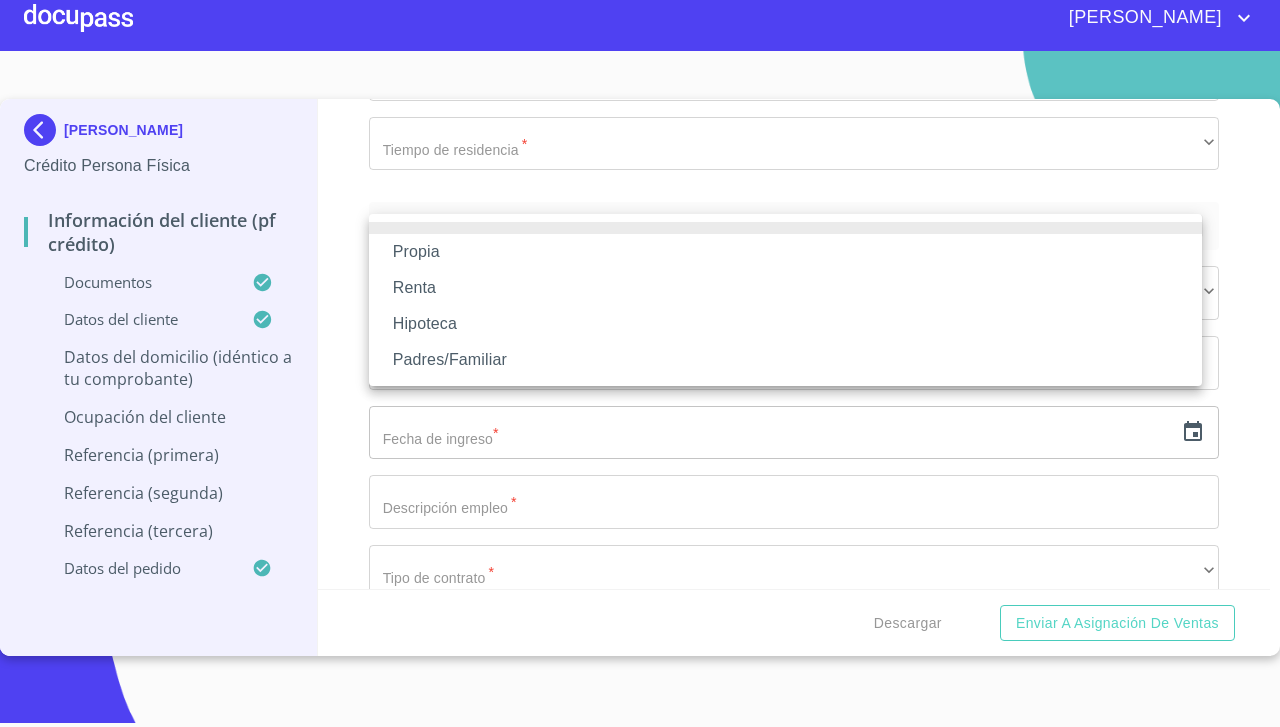 click on "Propia" at bounding box center [785, 252] 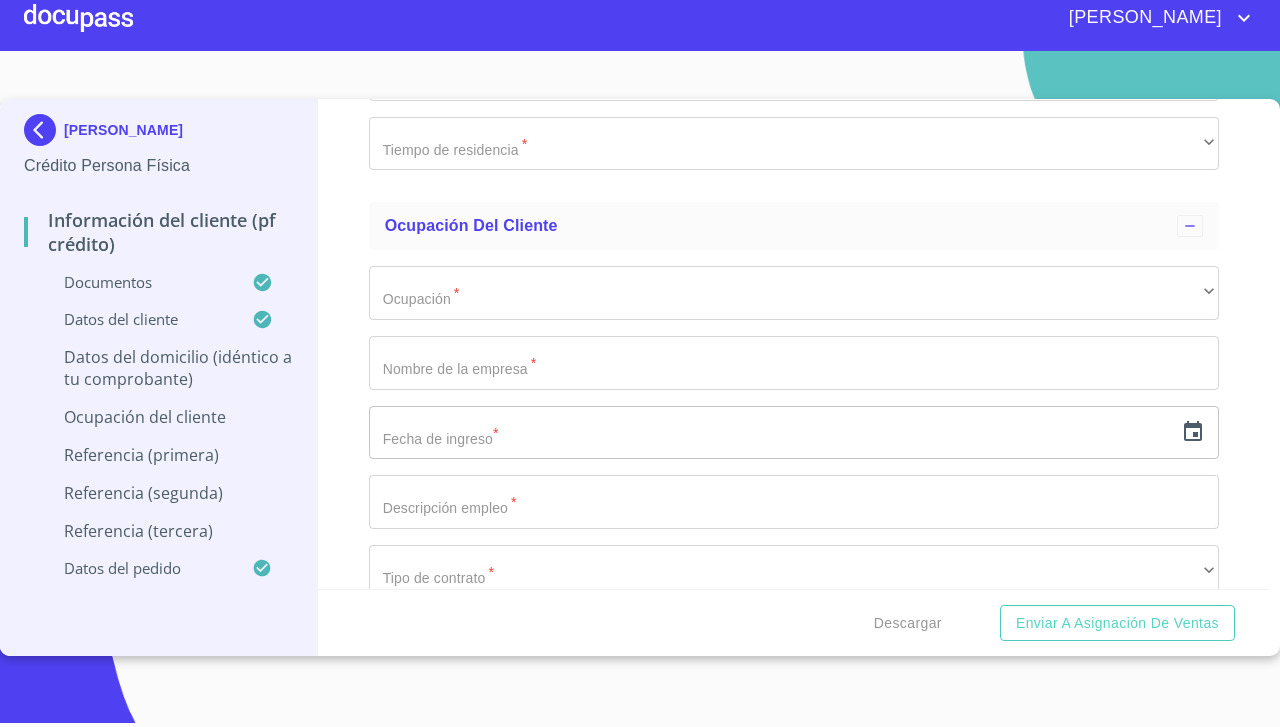 click on "Documento de identificación.   *" at bounding box center (771, -1688) 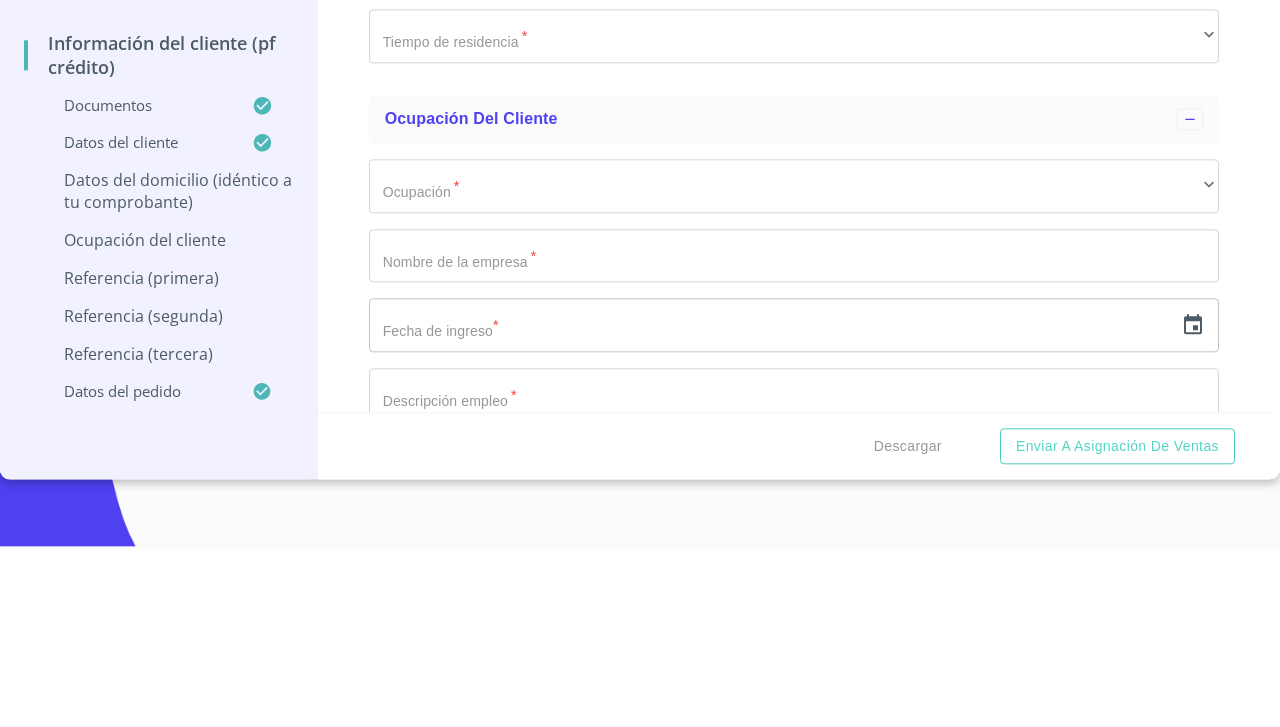 type on "Ayotlan" 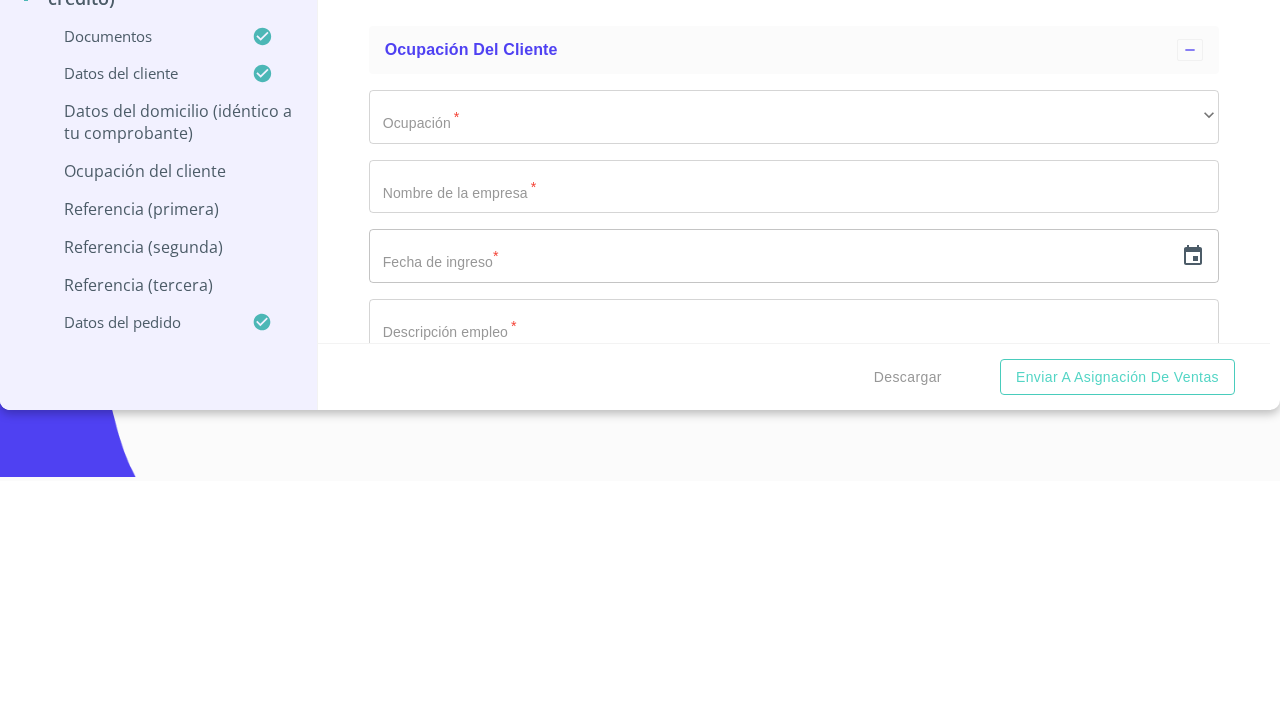 type on "[GEOGRAPHIC_DATA]" 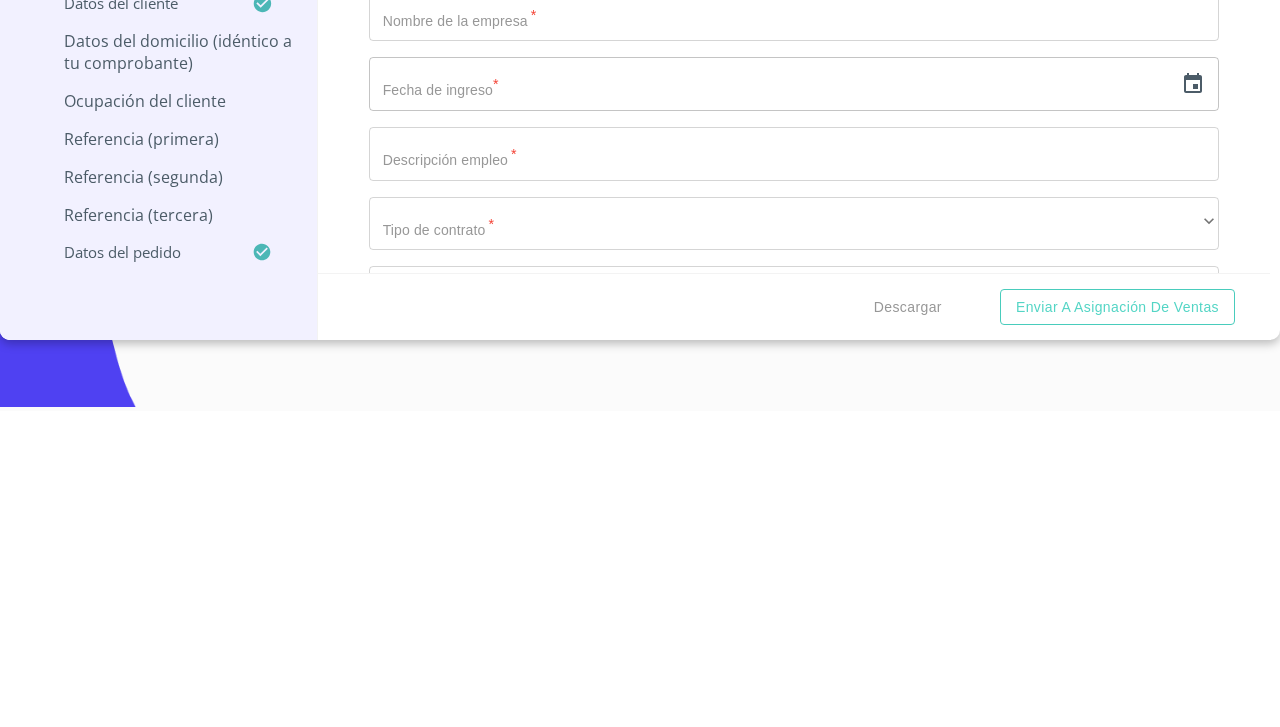 scroll, scrollTop: 7702, scrollLeft: 0, axis: vertical 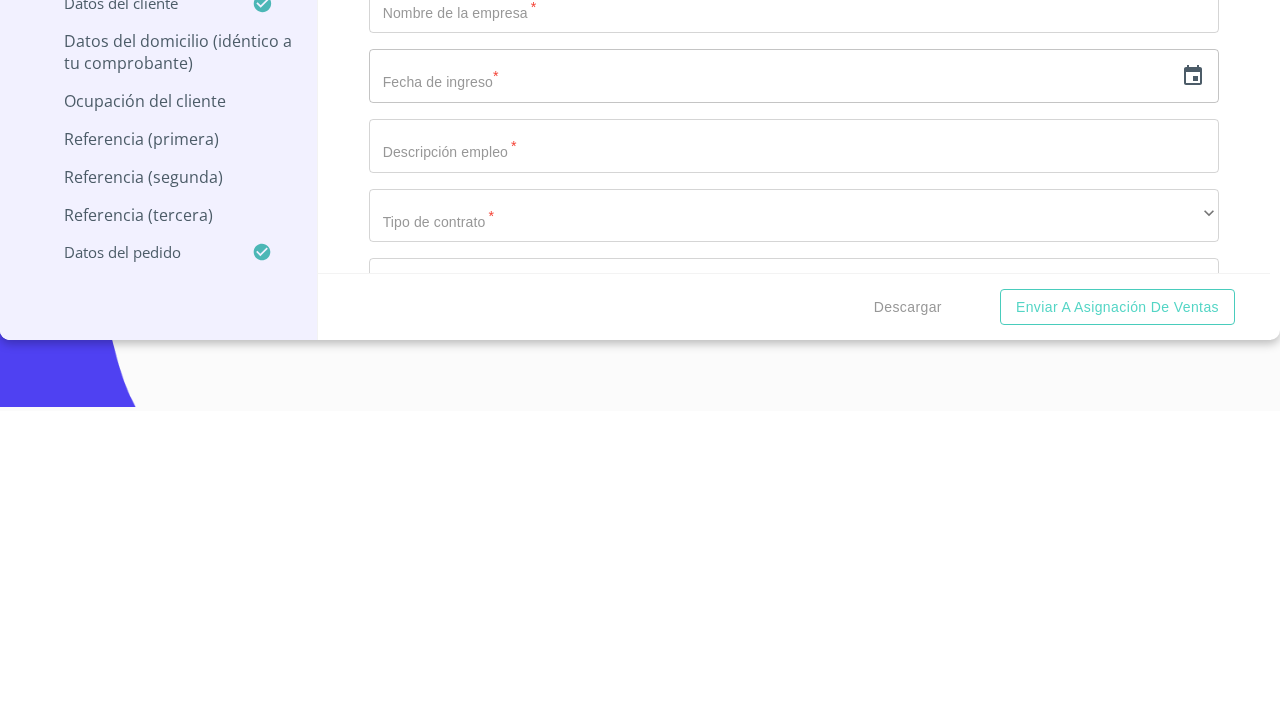 type on "ayotlan" 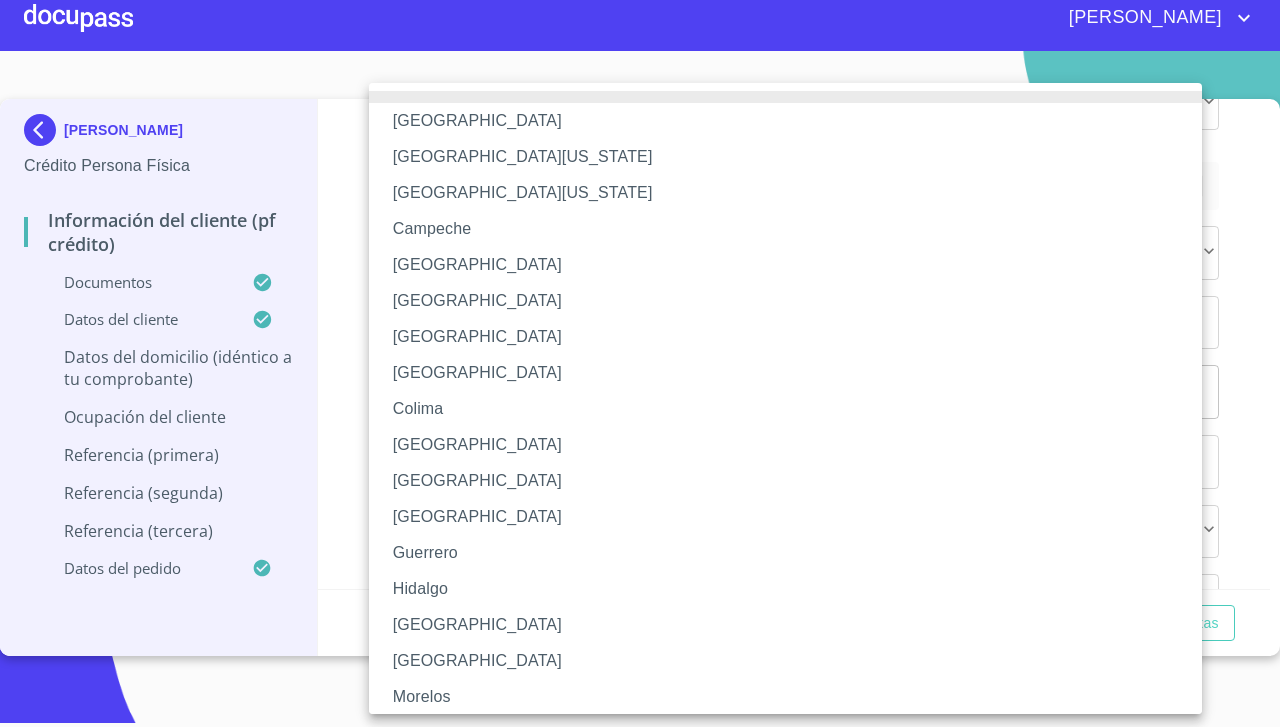 click on "[GEOGRAPHIC_DATA]" at bounding box center (794, 625) 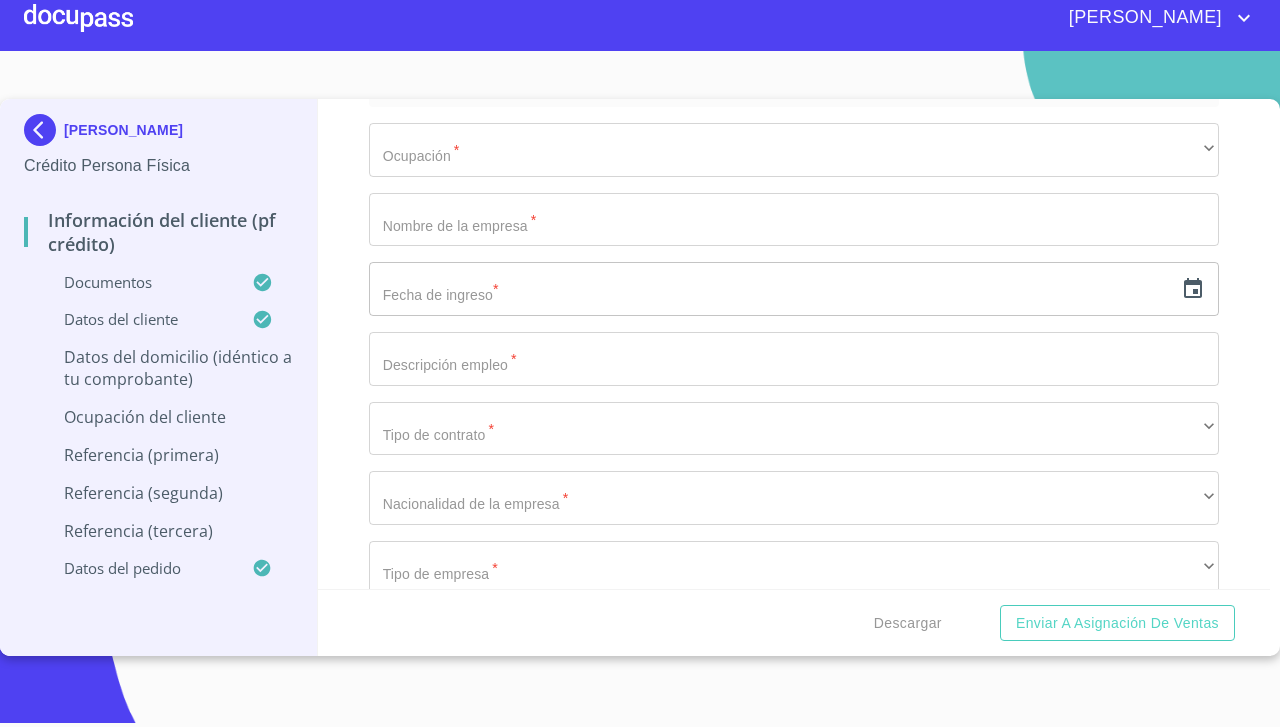 scroll, scrollTop: 7819, scrollLeft: 0, axis: vertical 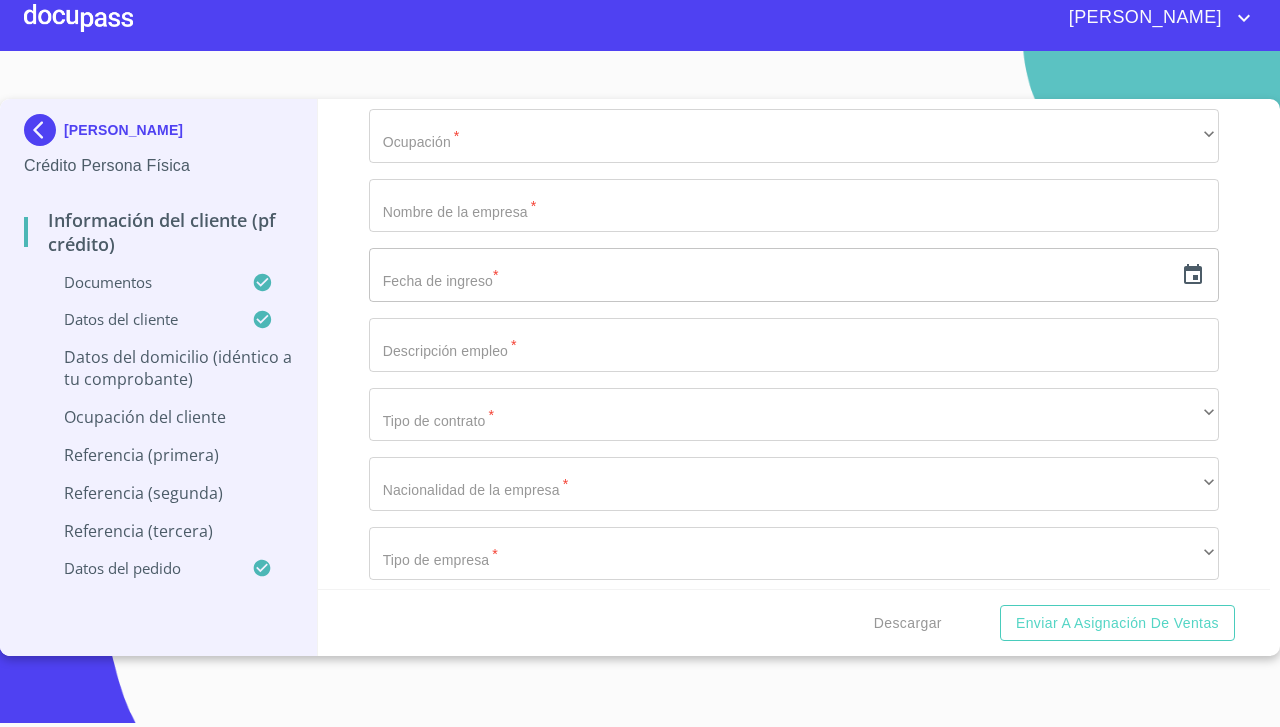 click on "Documento de identificación.   *" at bounding box center (771, -1915) 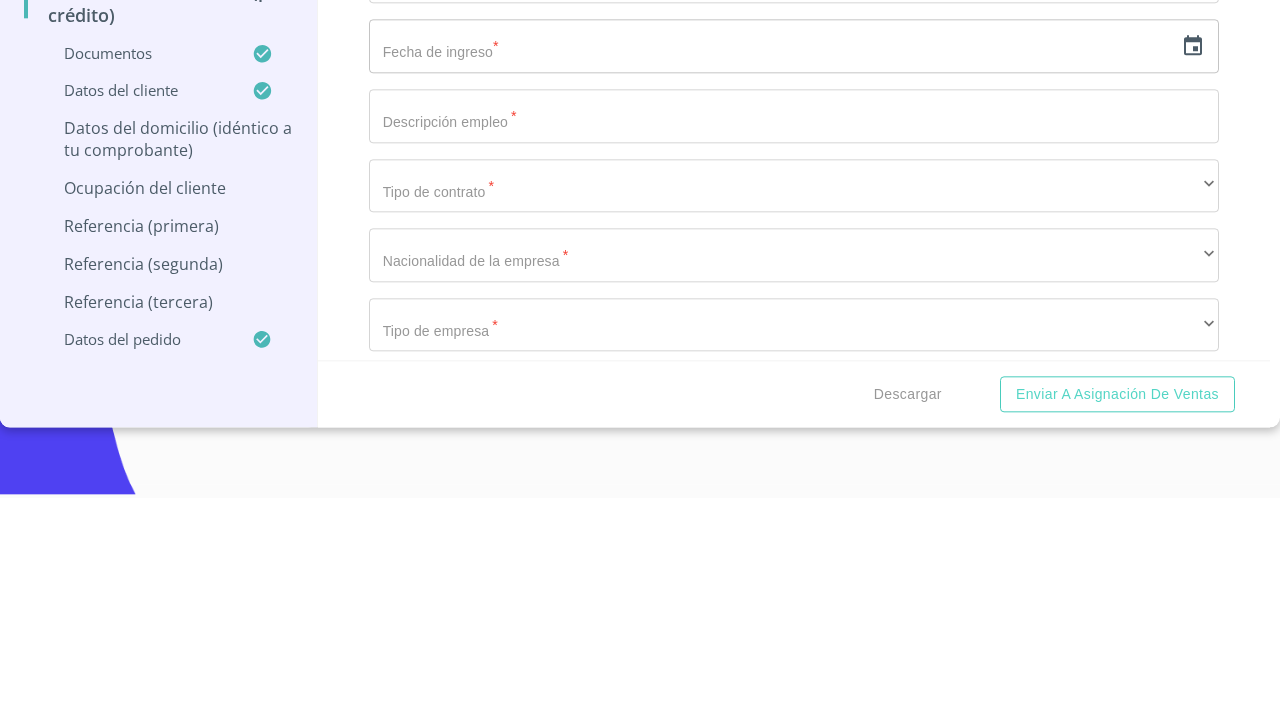 type on "47930" 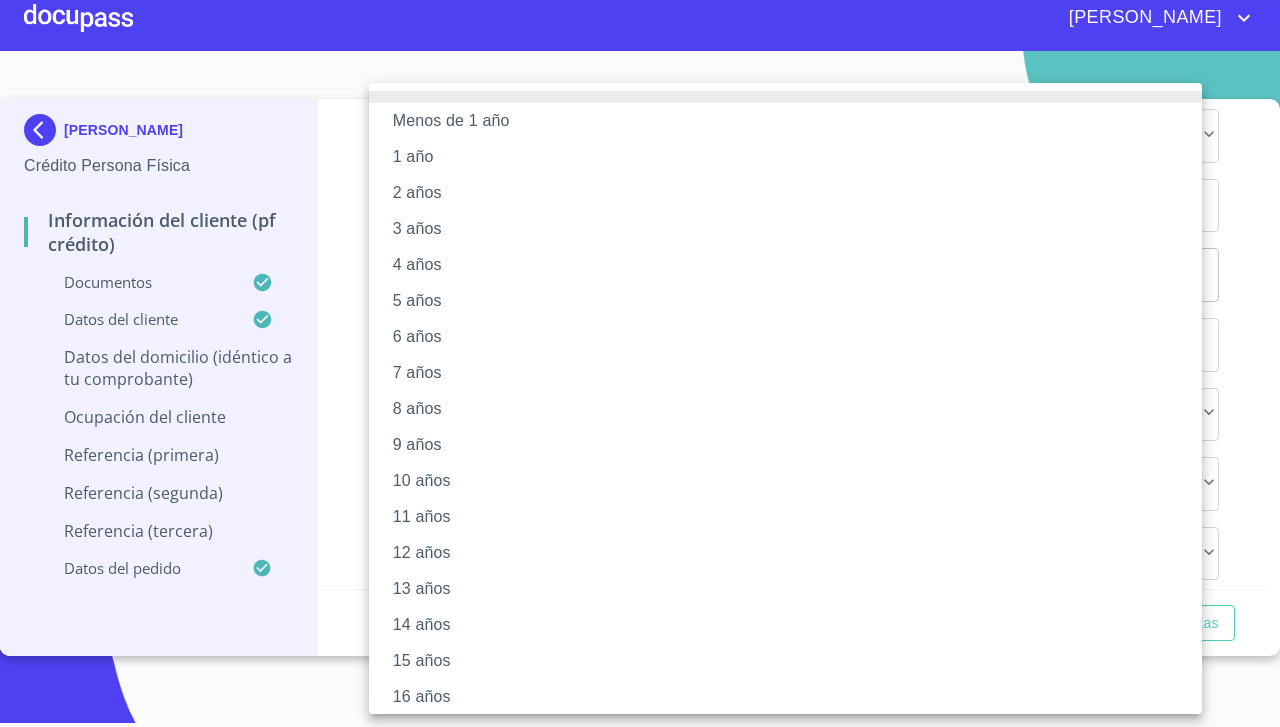 click on "5 años" at bounding box center [794, 301] 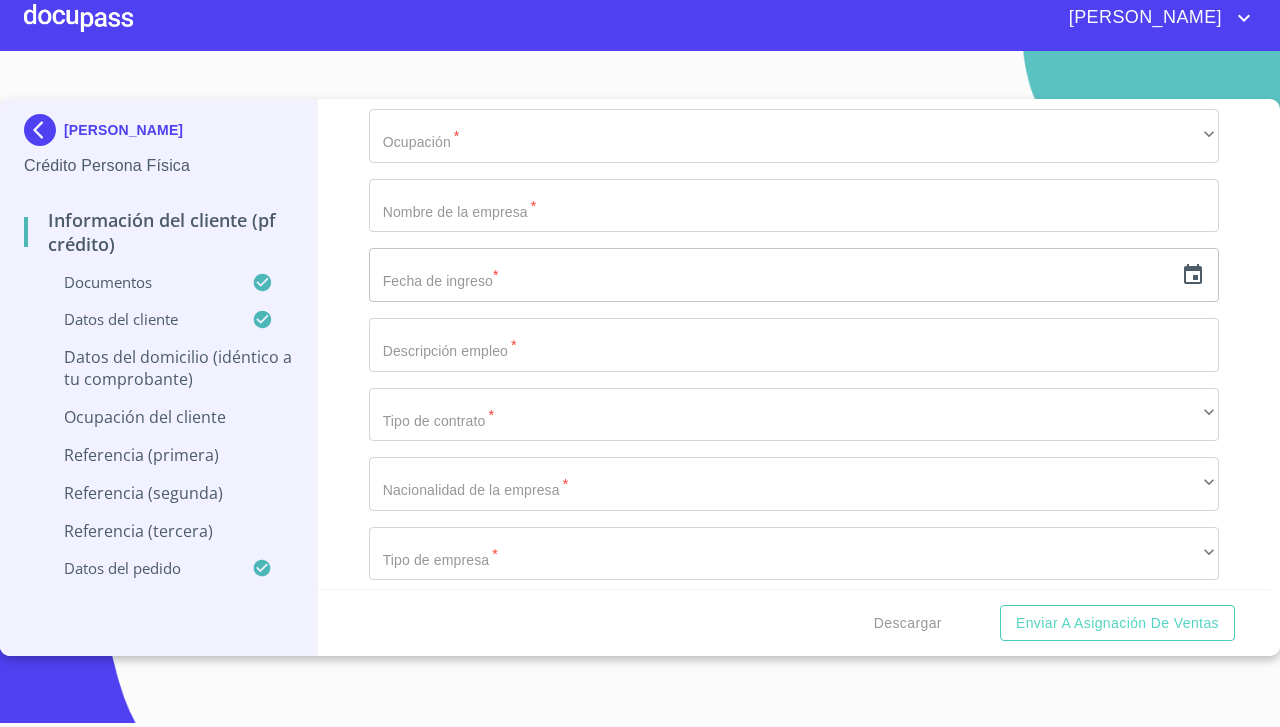click on "Información del cliente (PF crédito)   Documentos Documento de identificación.   * INE ​ Identificación Oficial * Identificación Oficial Identificación Oficial Identificación Oficial Comprobante de Domicilio * Comprobante de Domicilio Comprobante de Domicilio Fuente de ingresos   * Empleado S. Privado/S. Público ​ Comprobante de Ingresos mes 1 * Comprobante de Ingresos mes 1 Comprobante de Ingresos mes 1 Comprobante de Ingresos mes 2 Comprobante de Ingresos mes 2 Comprobante de Ingresos mes 2 Comprobante de Ingresos mes 3 Comprobante de Ingresos mes 3 Comprobante de Ingresos mes 3 CURP * CURP [PERSON_NAME] de situación fiscal [PERSON_NAME] de situación fiscal [PERSON_NAME] de situación fiscal Datos del cliente [PERSON_NAME]   * [PERSON_NAME] ​ Apellido Materno   * [PERSON_NAME] ​ Primer nombre   * HUGO ​ Segundo Nombre [PERSON_NAME] ​ Fecha de nacimiento * 17 de may. de [DEMOGRAPHIC_DATA] ​ RFC   * GOSH860517HNA ​ CURP   * GOSH860517HSRMNG03 ​ ID de Identificación 1562152820 ​ Nacionalidad   * *" at bounding box center [794, 344] 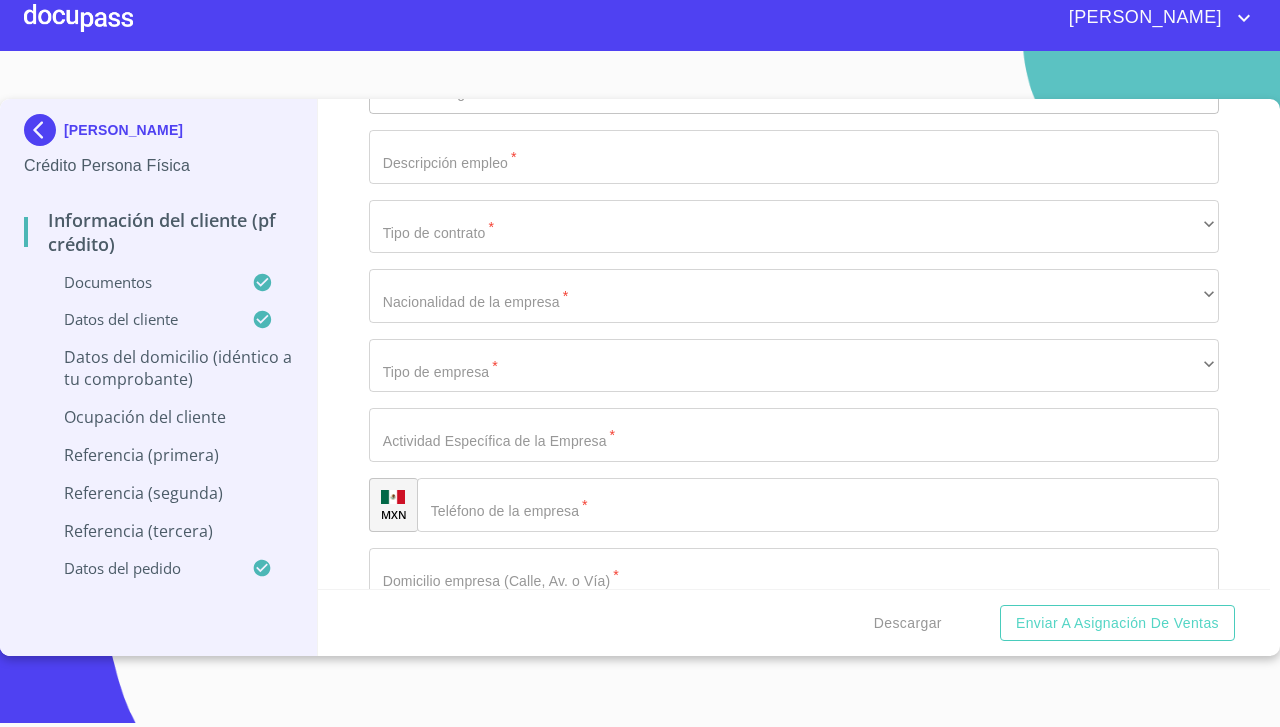 scroll, scrollTop: 8038, scrollLeft: 0, axis: vertical 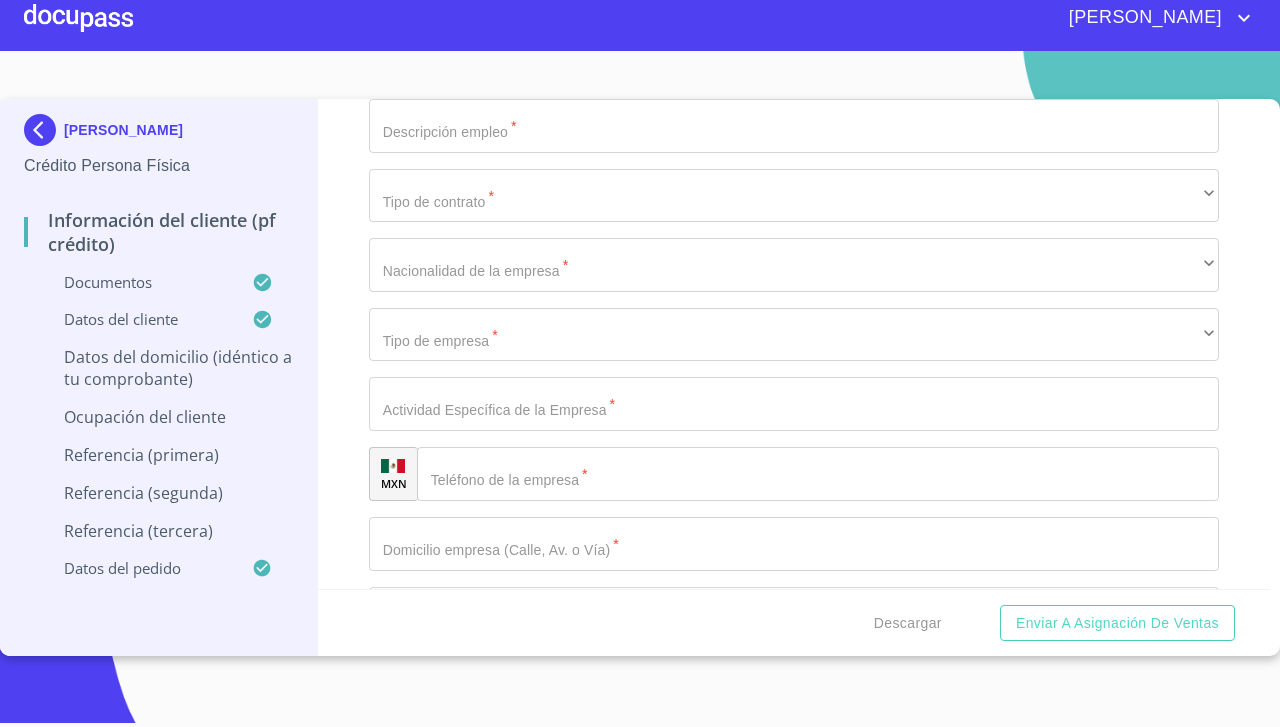 click on "​" at bounding box center (794, -83) 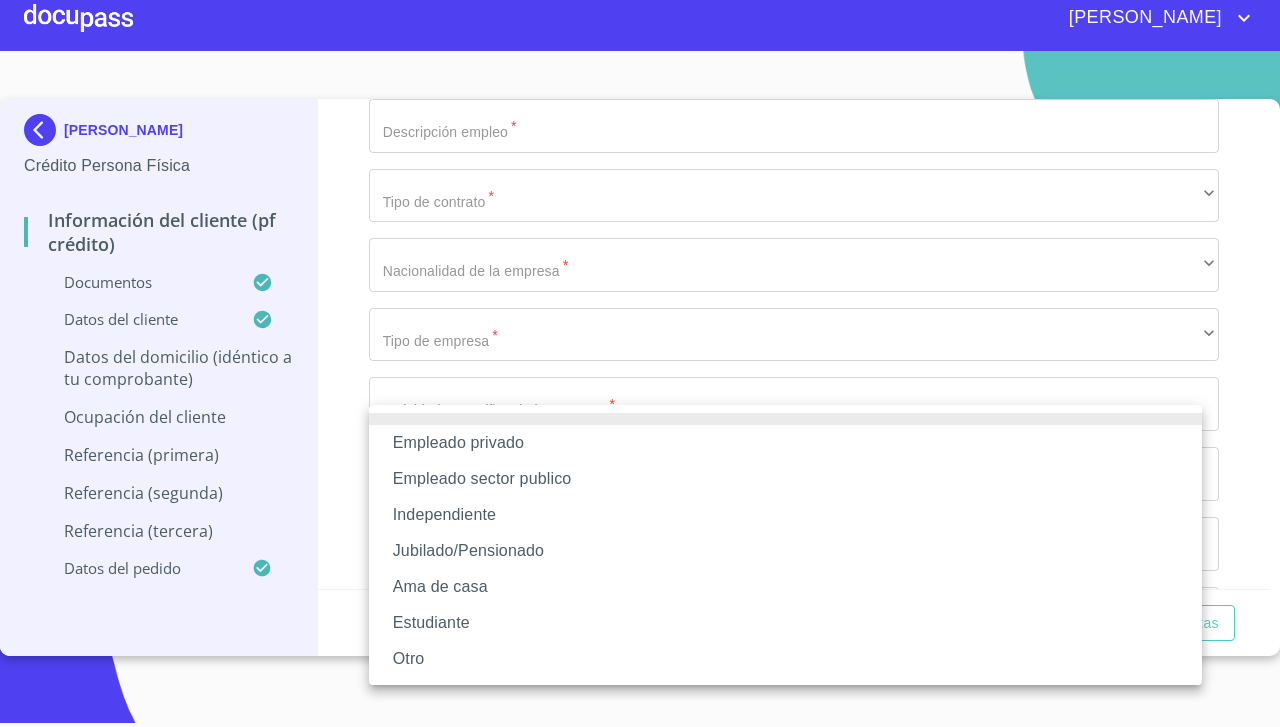 click on "Empleado privado" at bounding box center (785, 443) 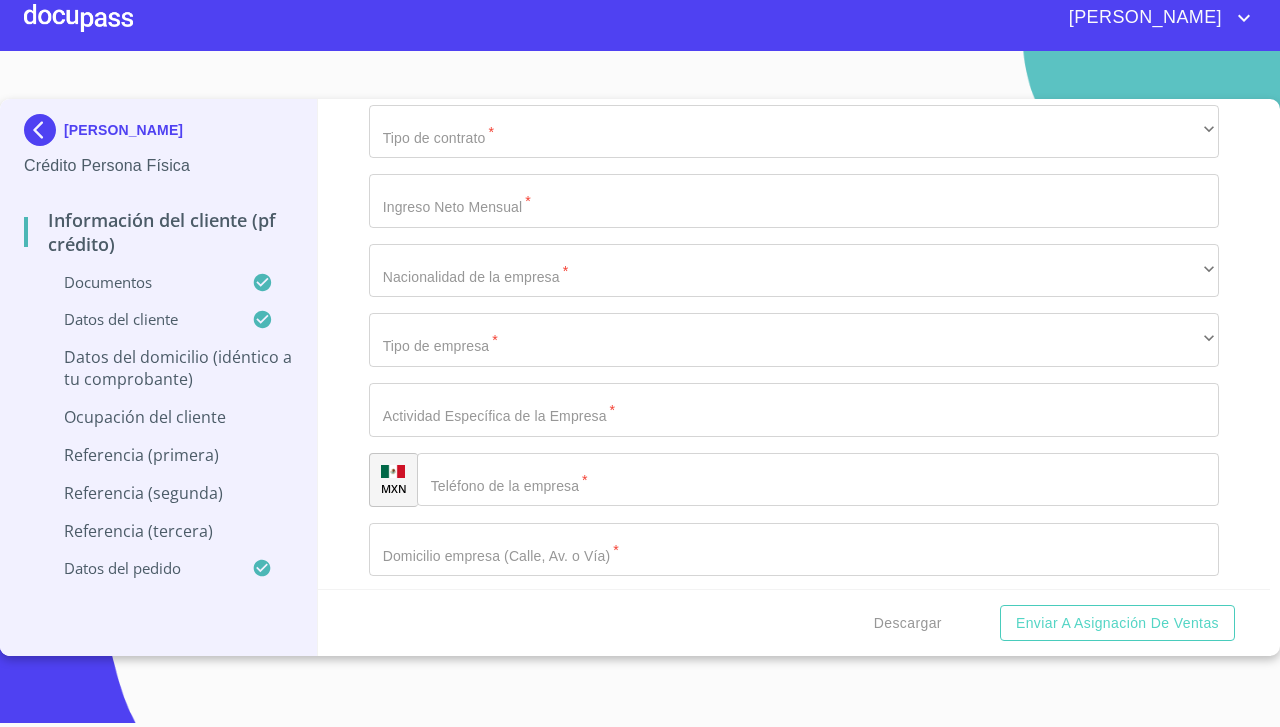 scroll, scrollTop: 8151, scrollLeft: 0, axis: vertical 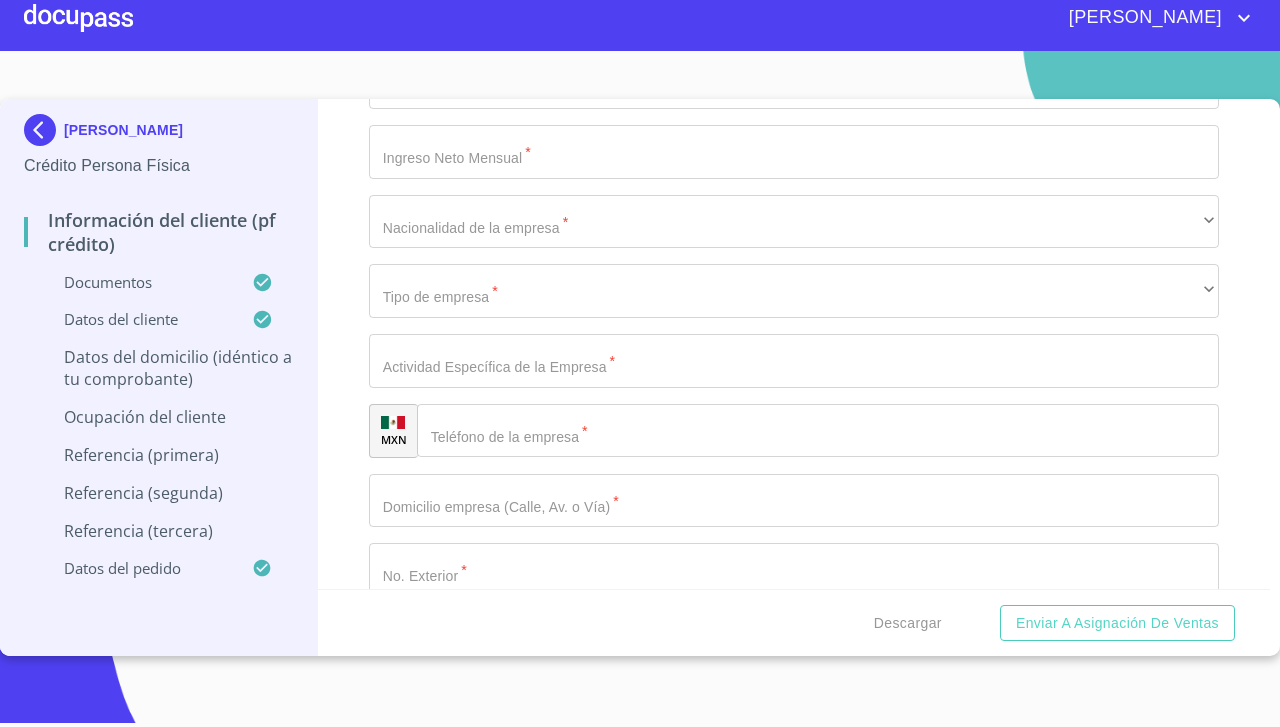 click on "Documento de identificación.   *" at bounding box center (771, -2247) 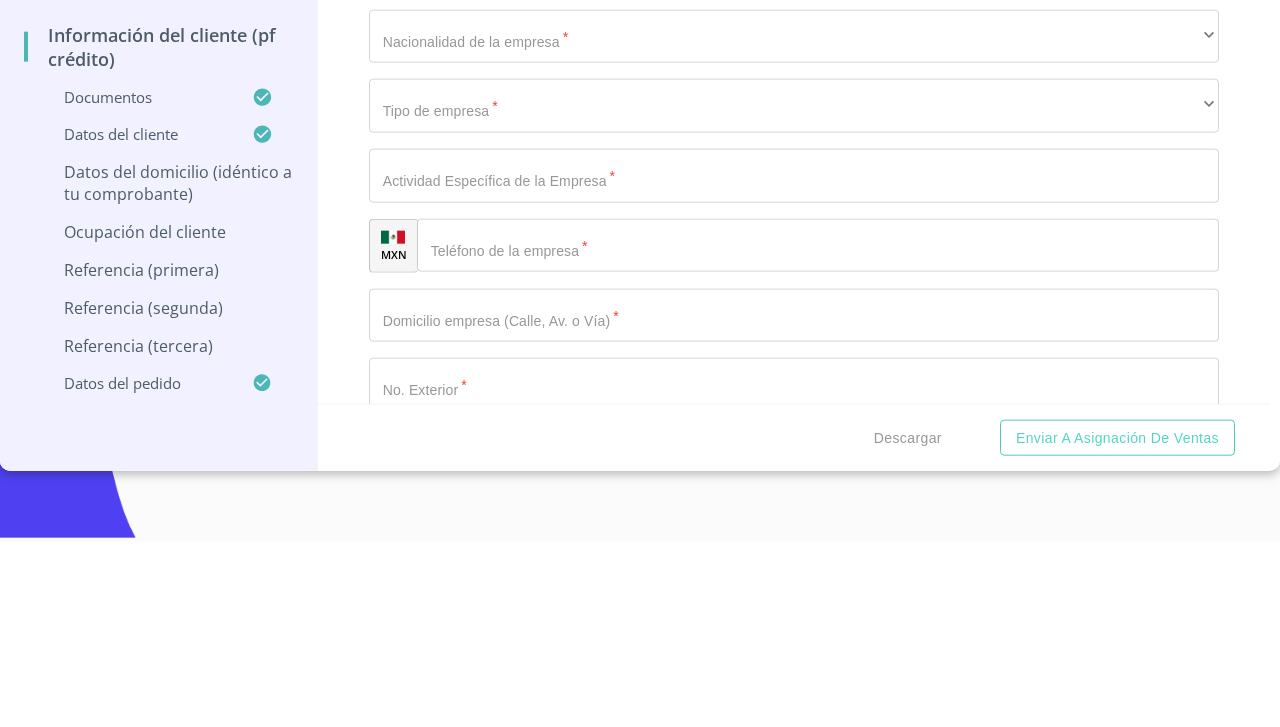 type on "Omex alimentaria" 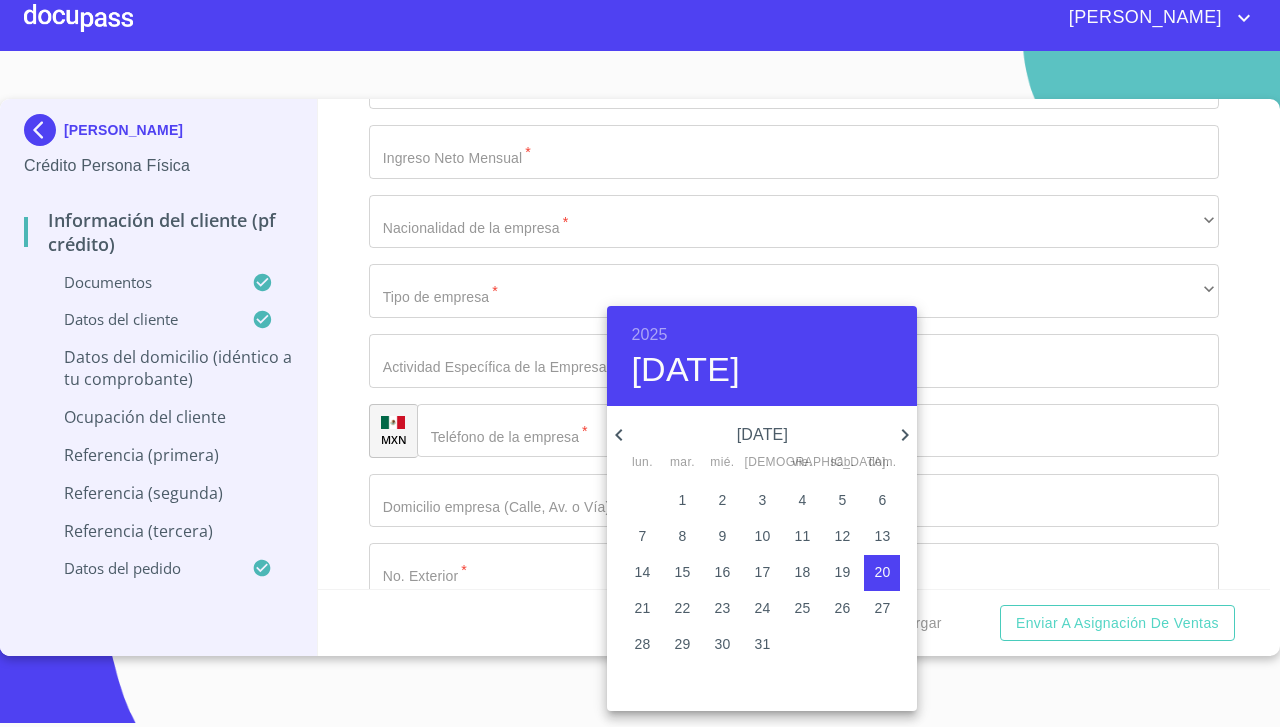 click 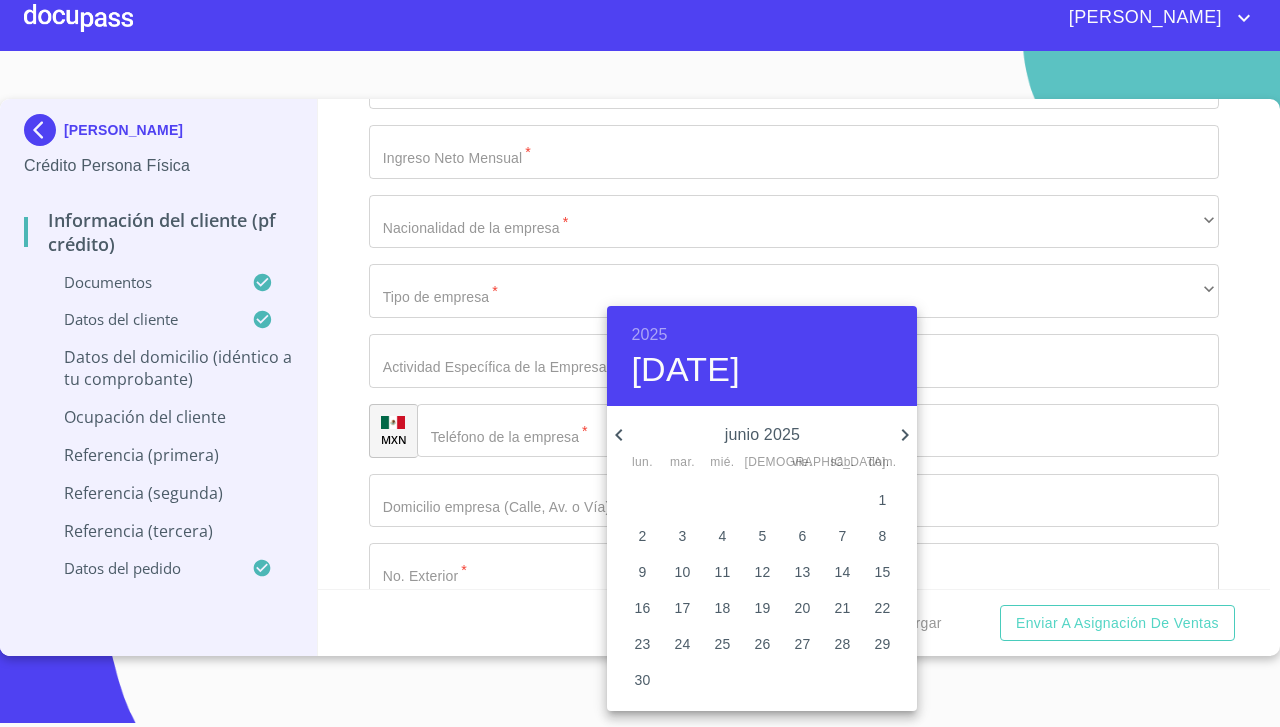 click 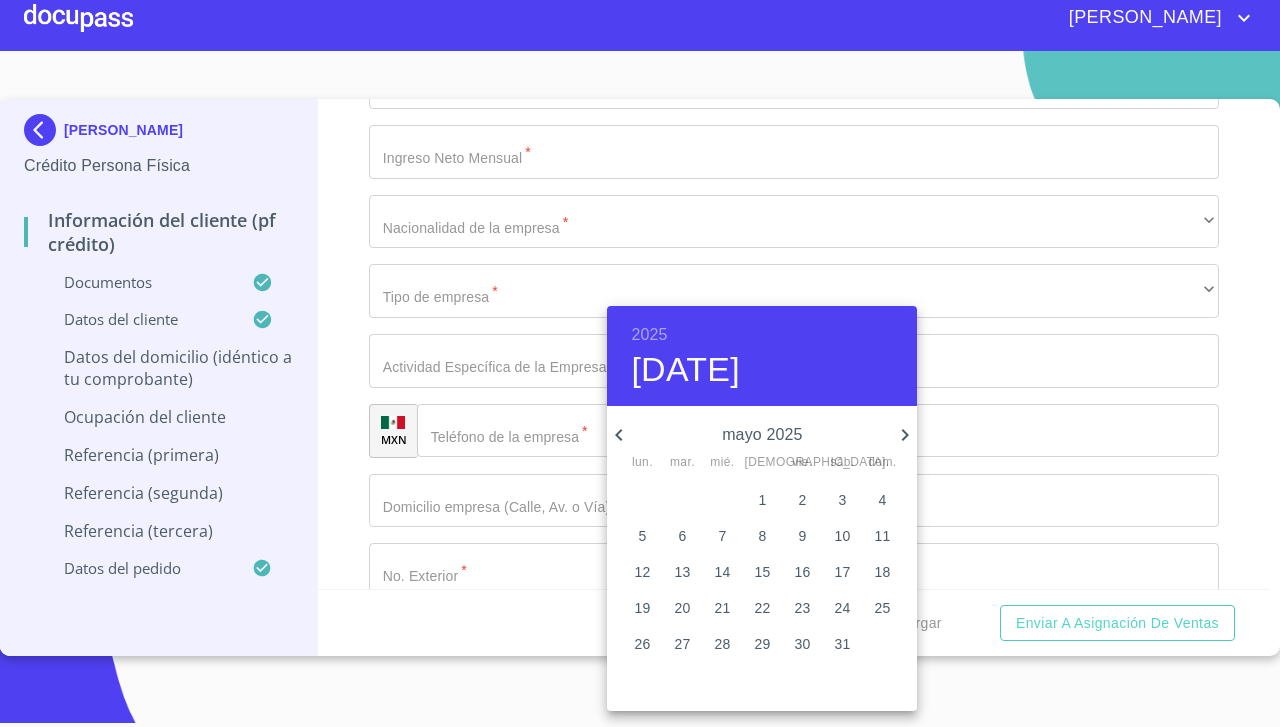 click on "2025" at bounding box center [649, 335] 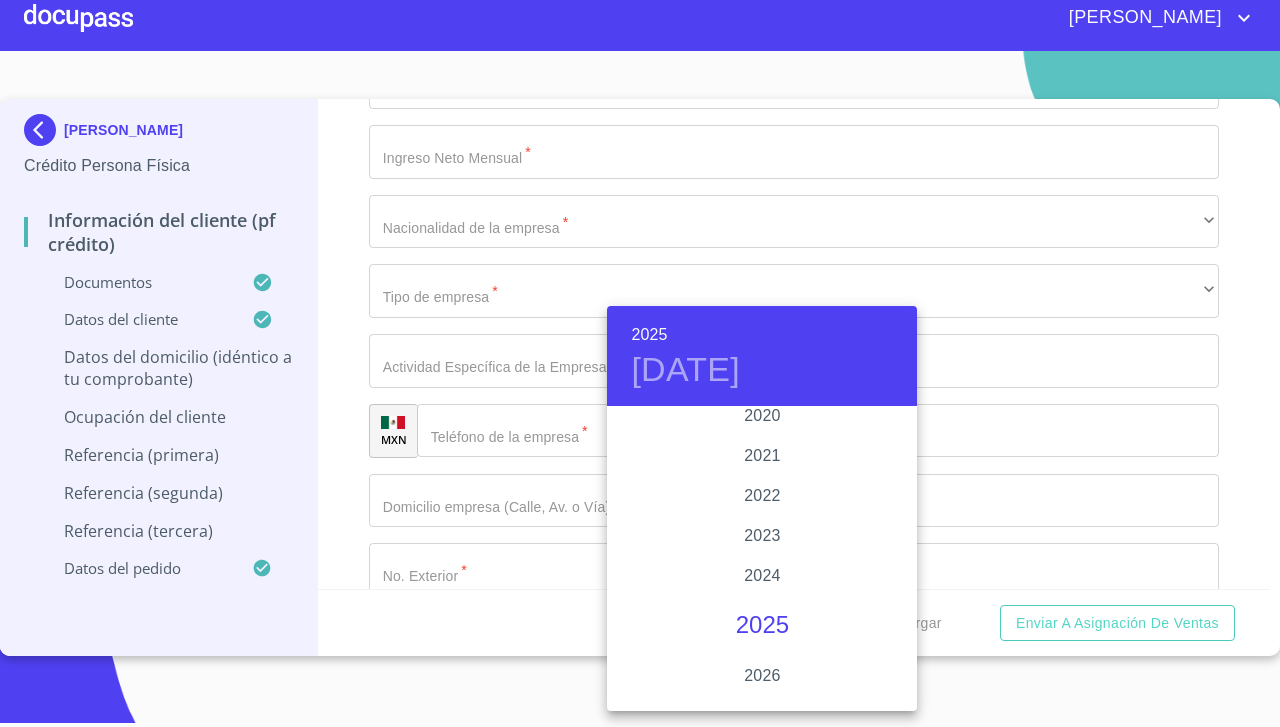 scroll, scrollTop: 3812, scrollLeft: 0, axis: vertical 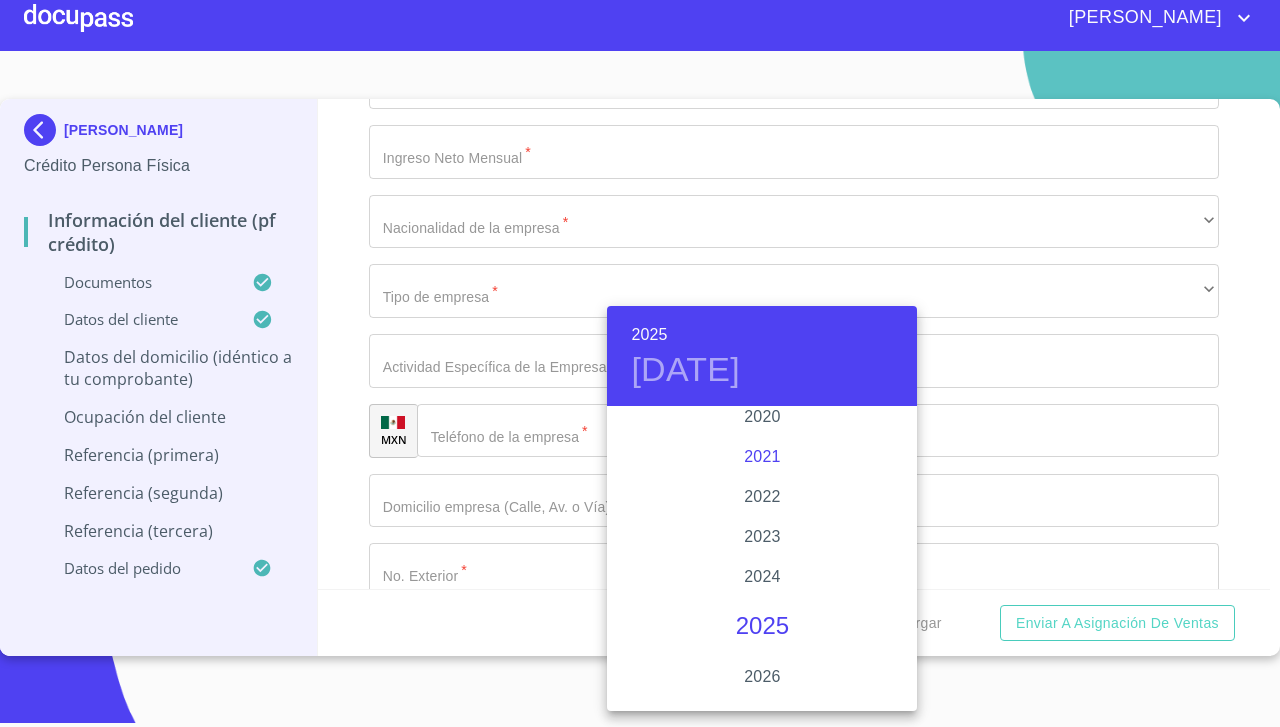 click on "2021" at bounding box center [762, 457] 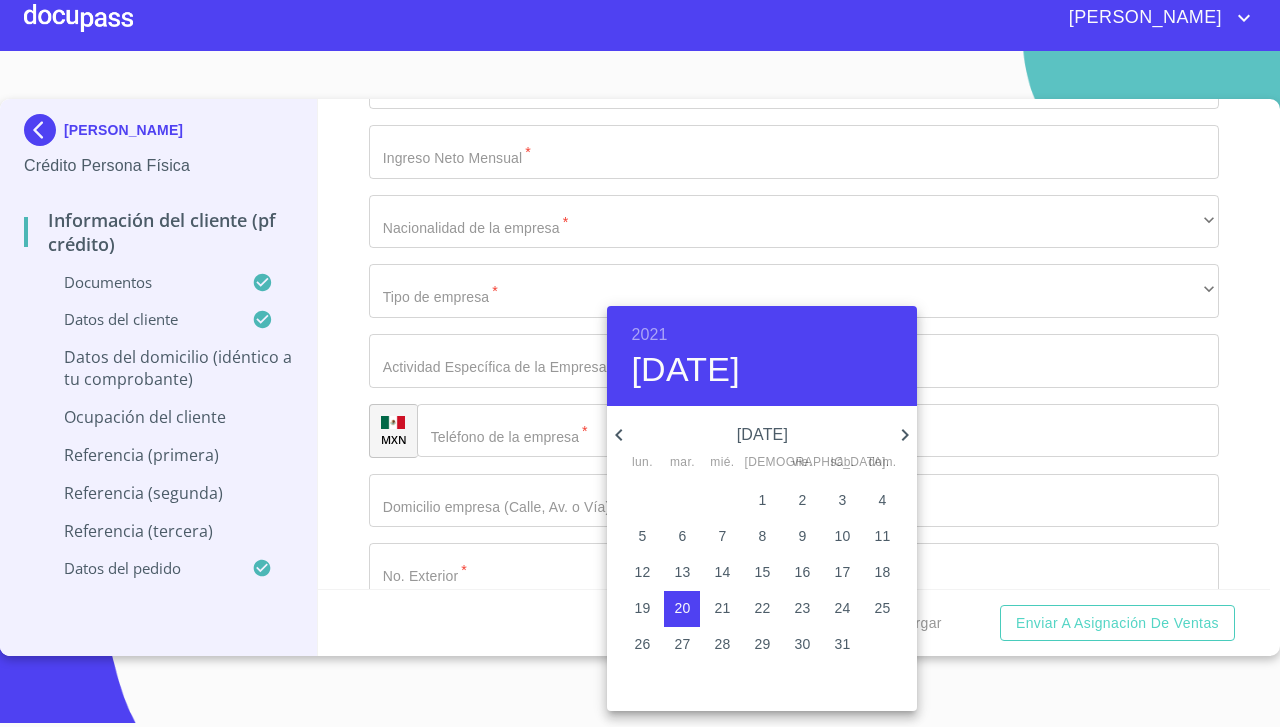 click on "1" at bounding box center (762, 500) 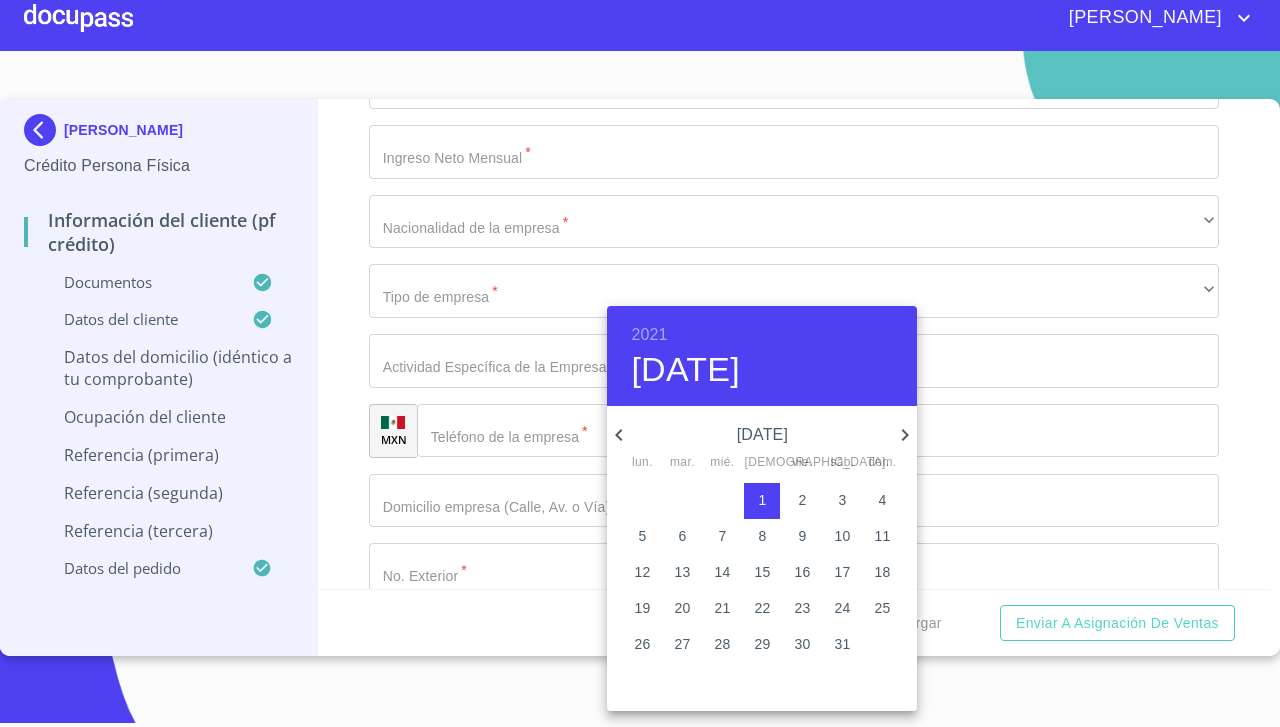 click 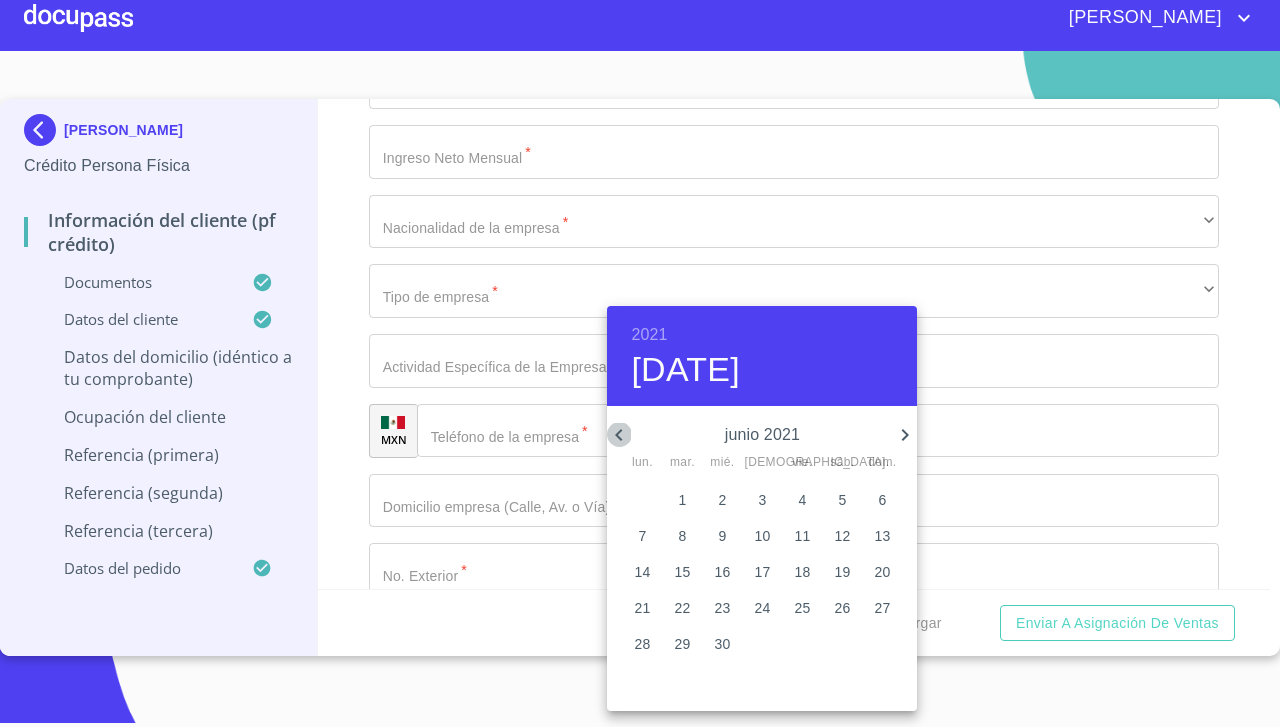 click 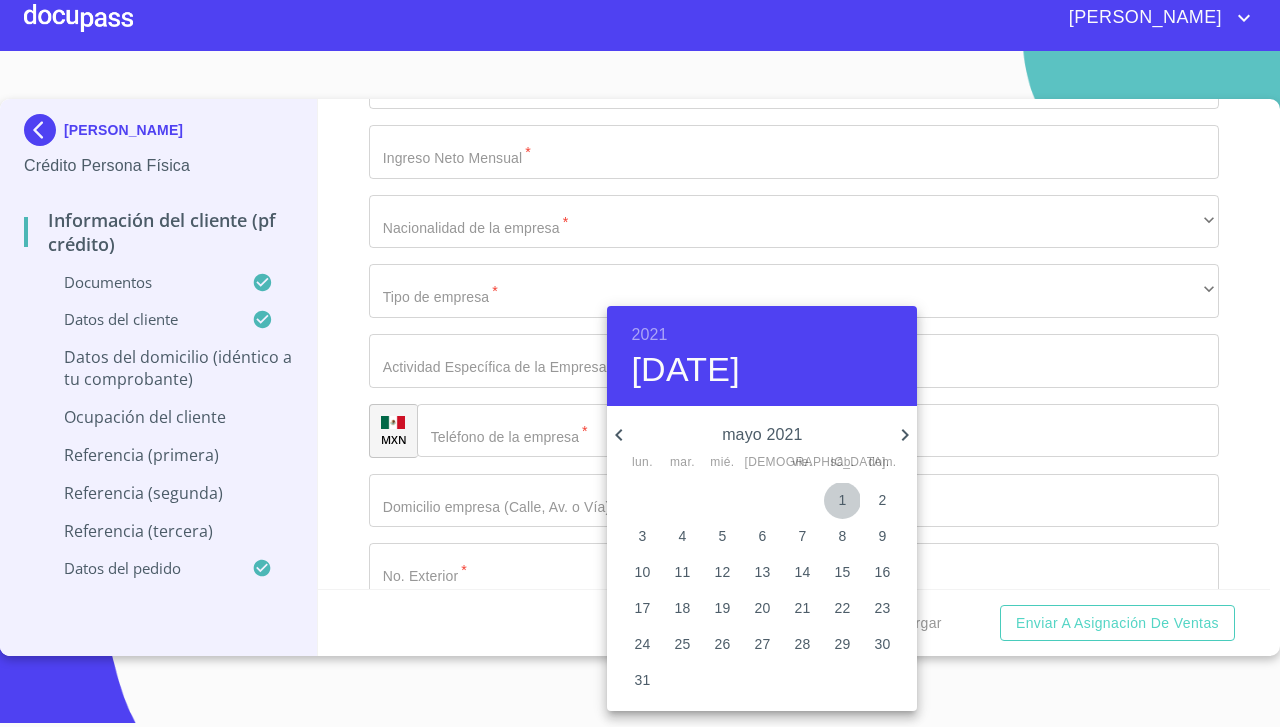 click on "1" at bounding box center [842, 500] 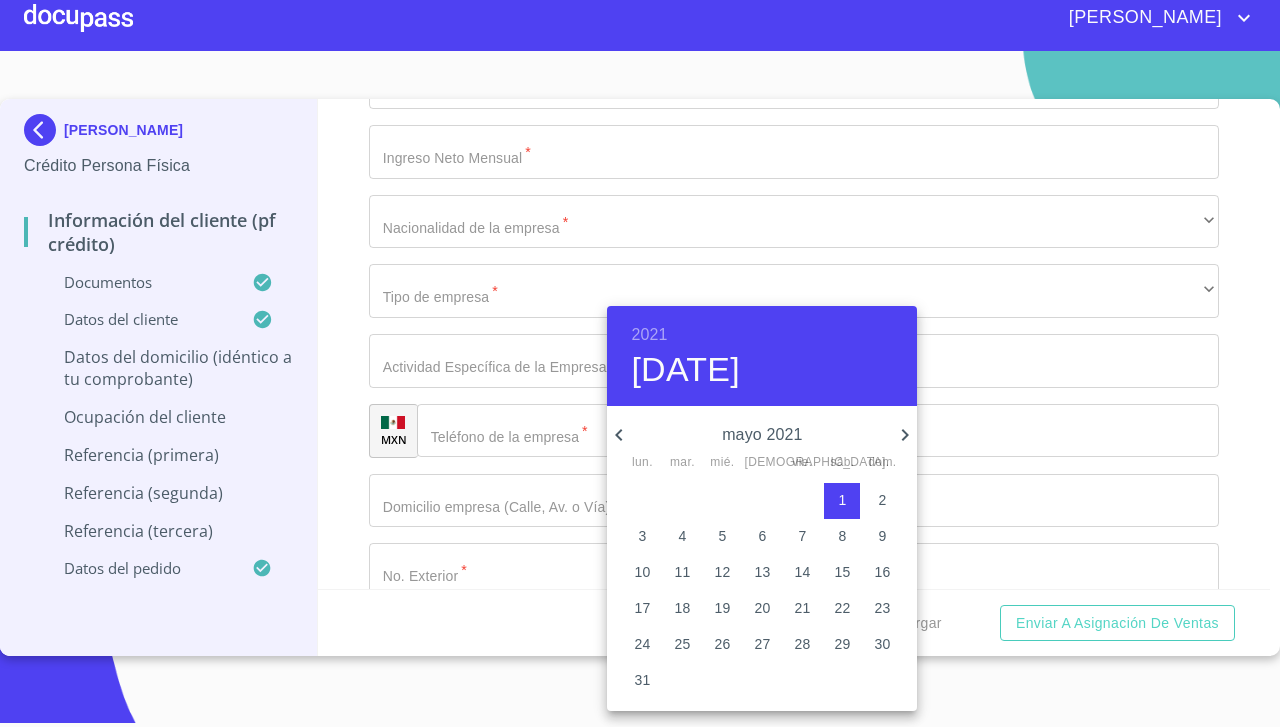 click at bounding box center (640, 363) 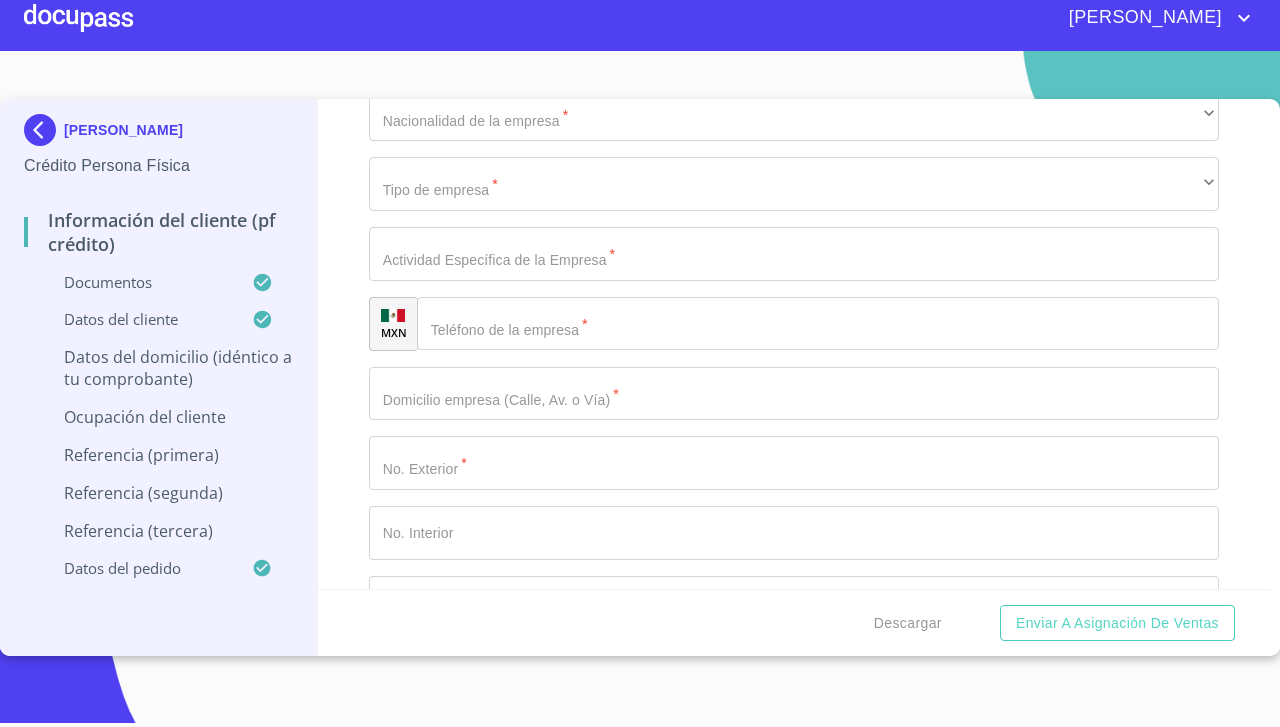 scroll, scrollTop: 8284, scrollLeft: 0, axis: vertical 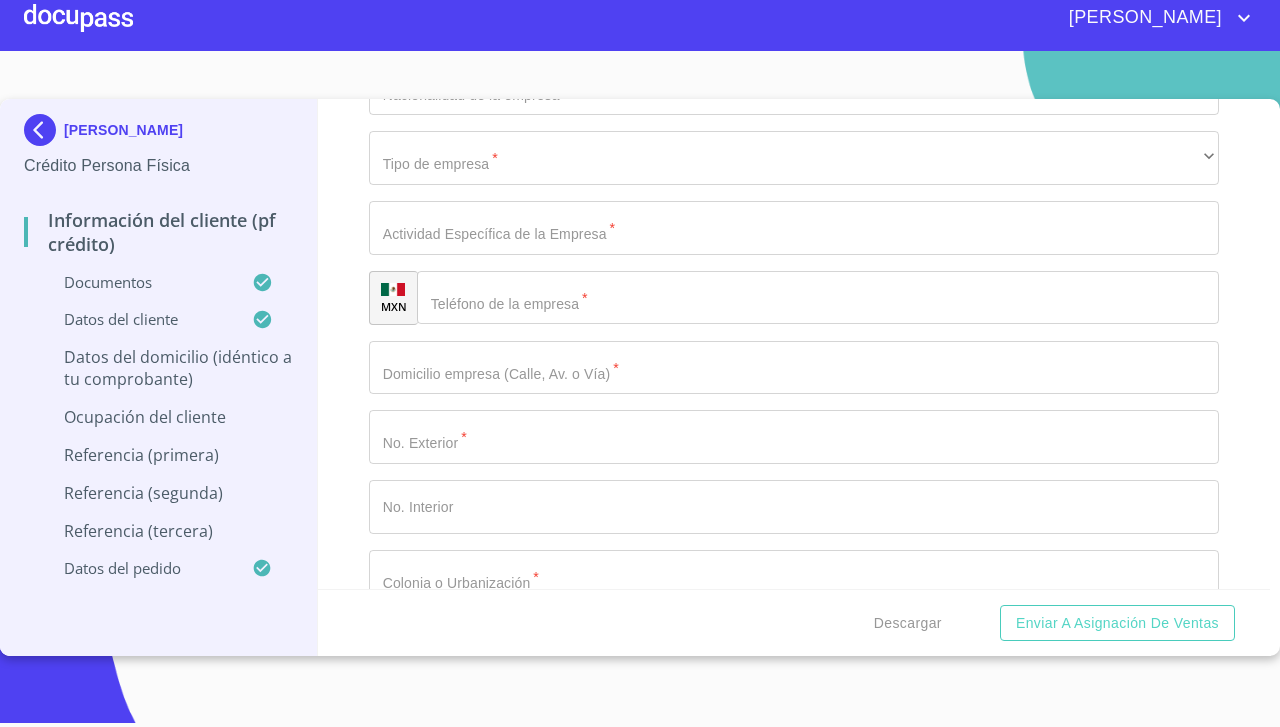 click on "Documento de identificación.   *" at bounding box center [771, -2380] 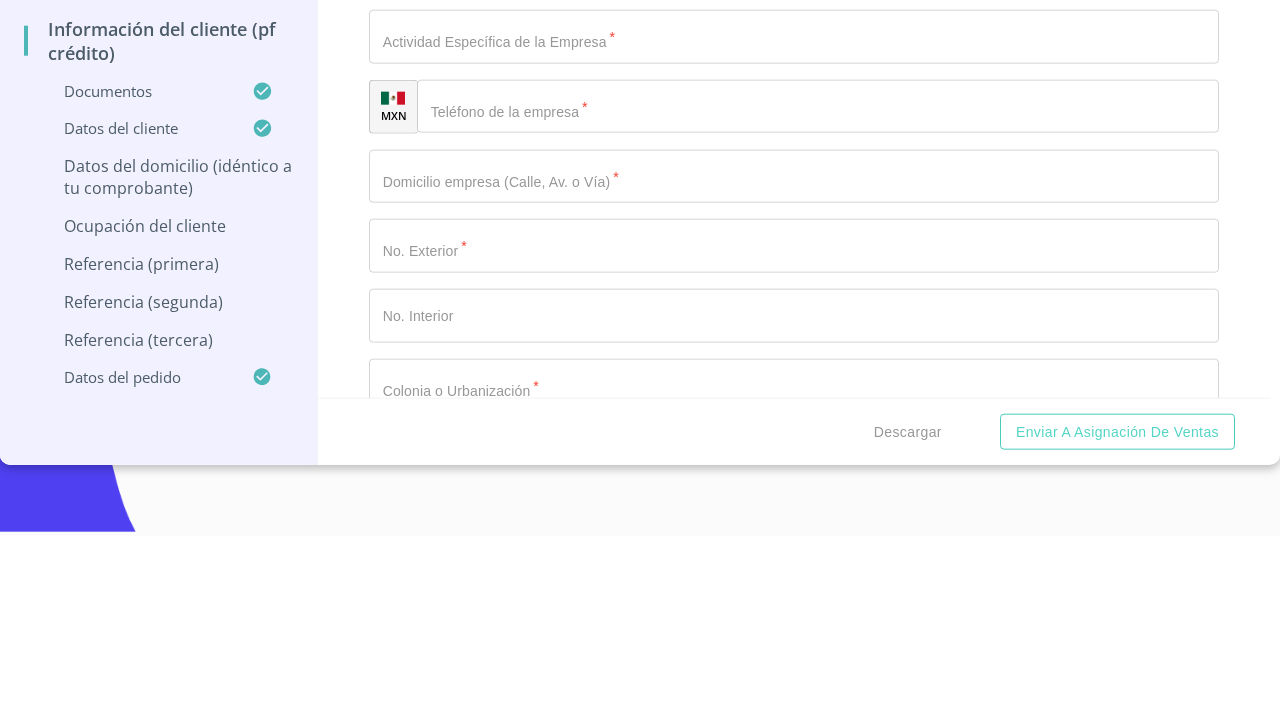 type on "Seguridad industrial" 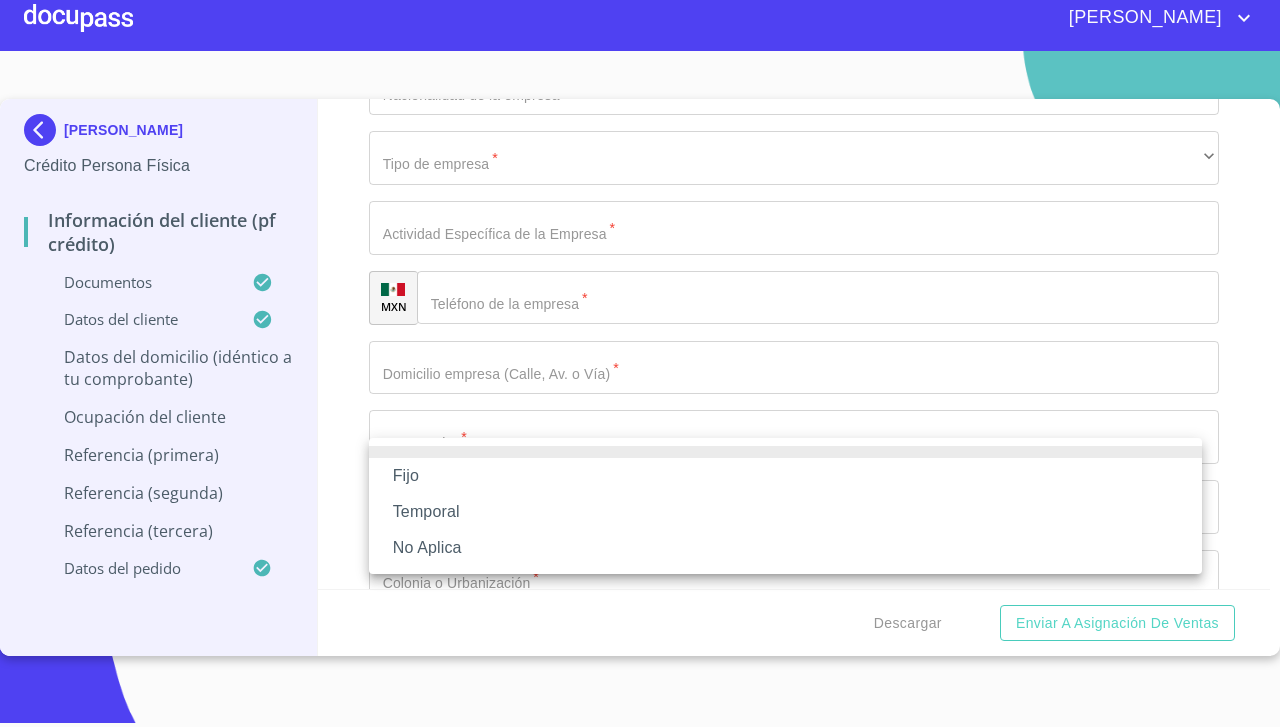 click on "Fijo" at bounding box center [785, 476] 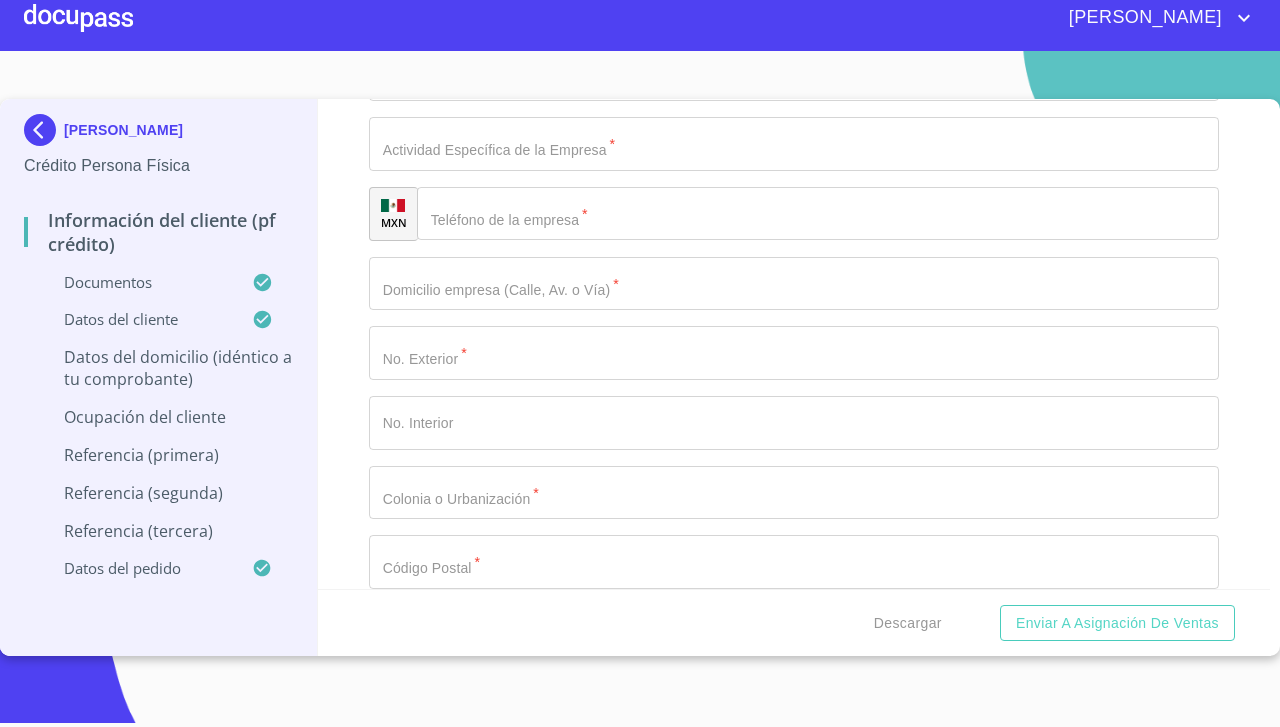 scroll, scrollTop: 8453, scrollLeft: 0, axis: vertical 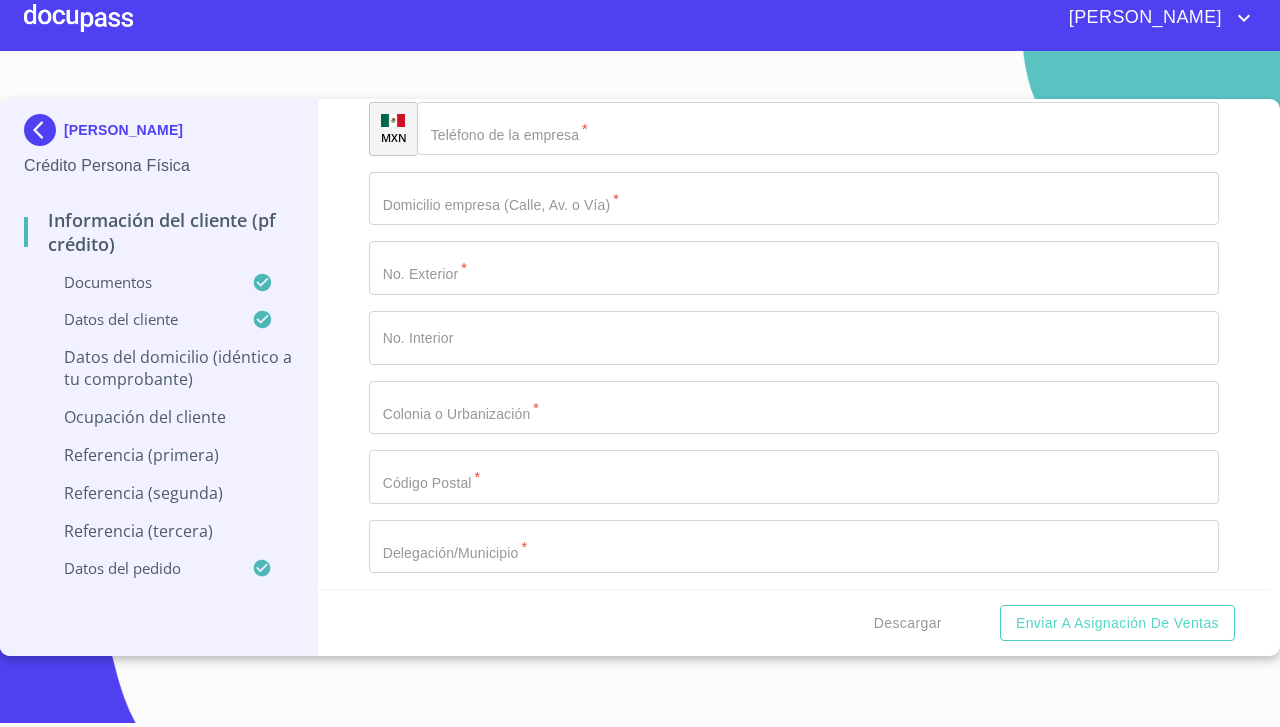 click on "Documento de identificación.   *" at bounding box center [771, -2549] 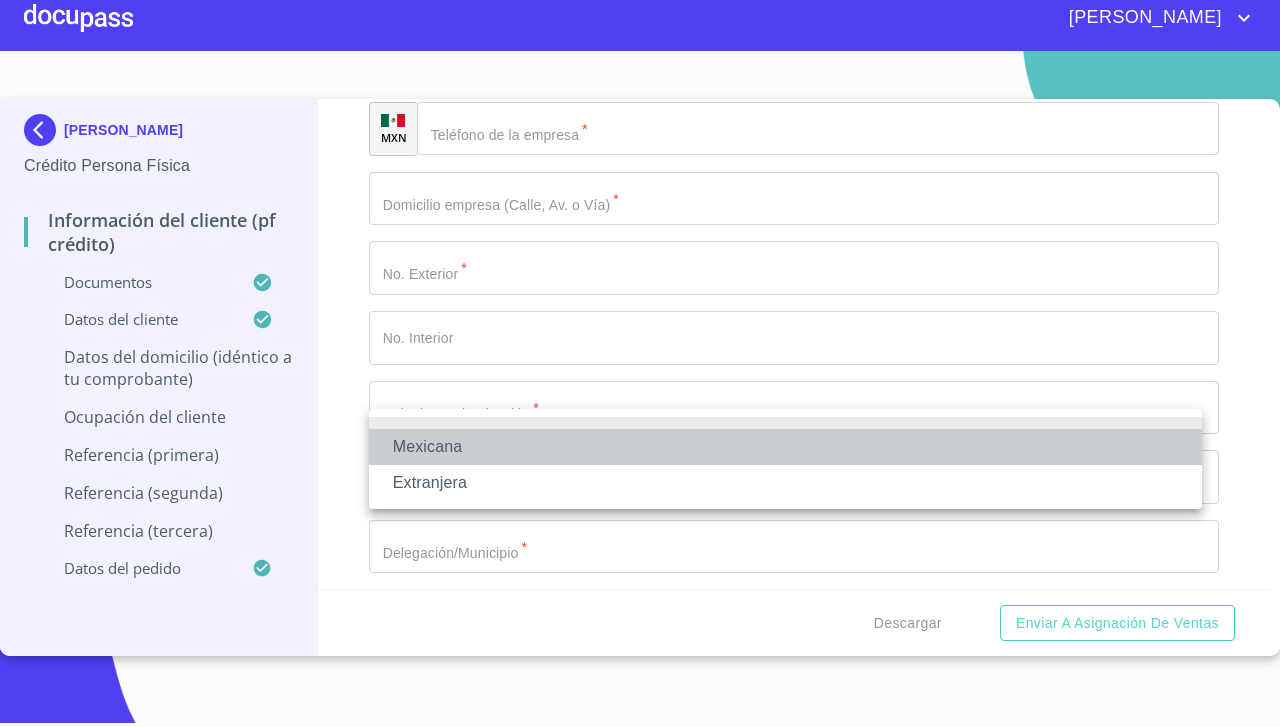 click on "Mexicana" at bounding box center (785, 447) 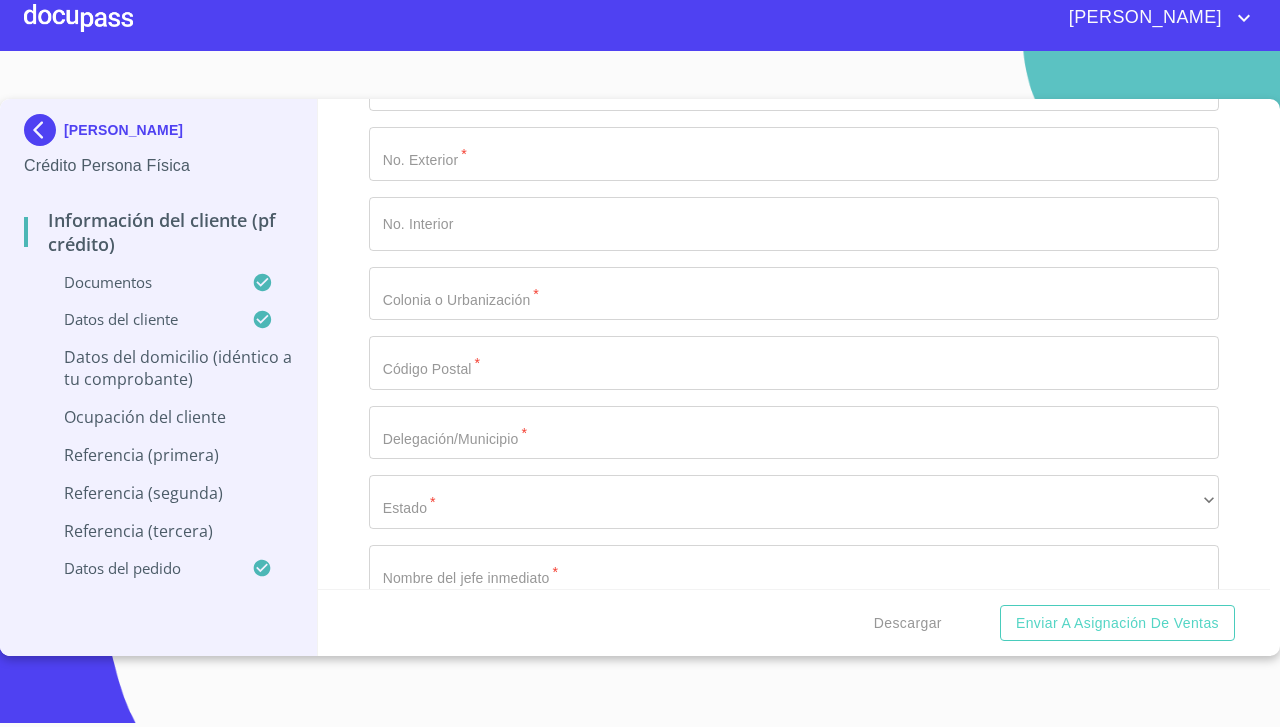 scroll, scrollTop: 8576, scrollLeft: 0, axis: vertical 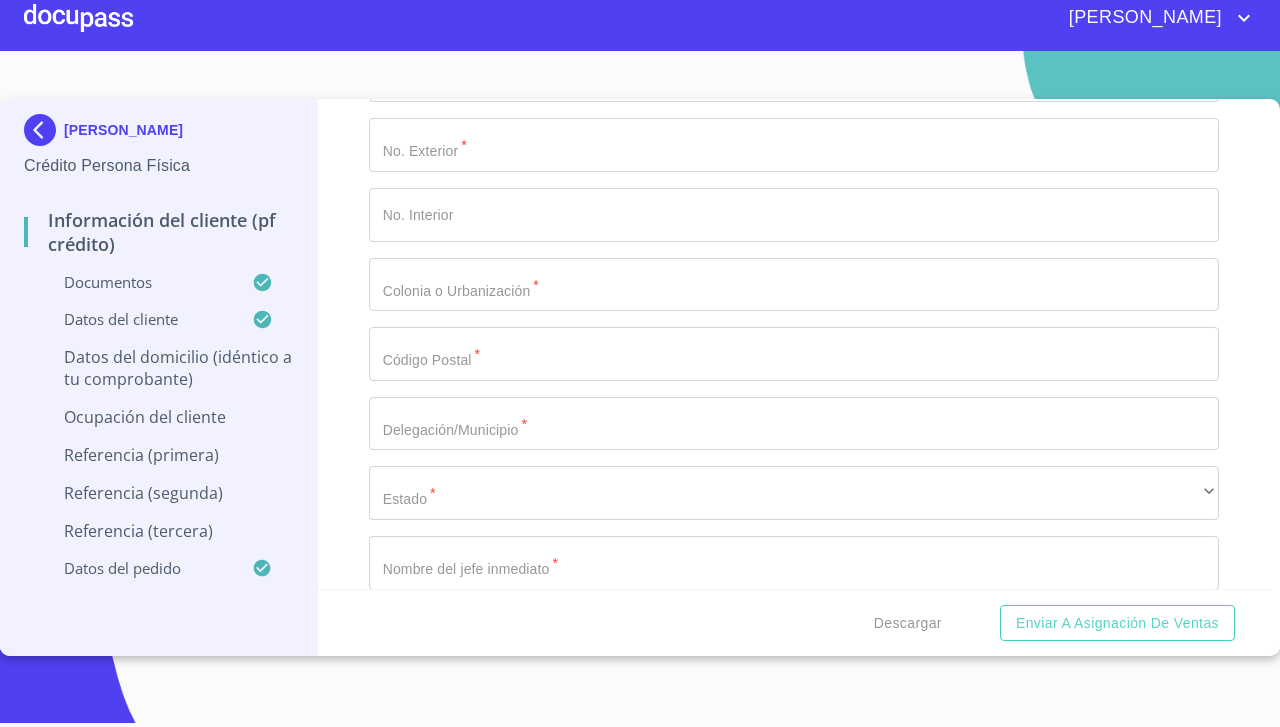 click on "​" at bounding box center [794, -134] 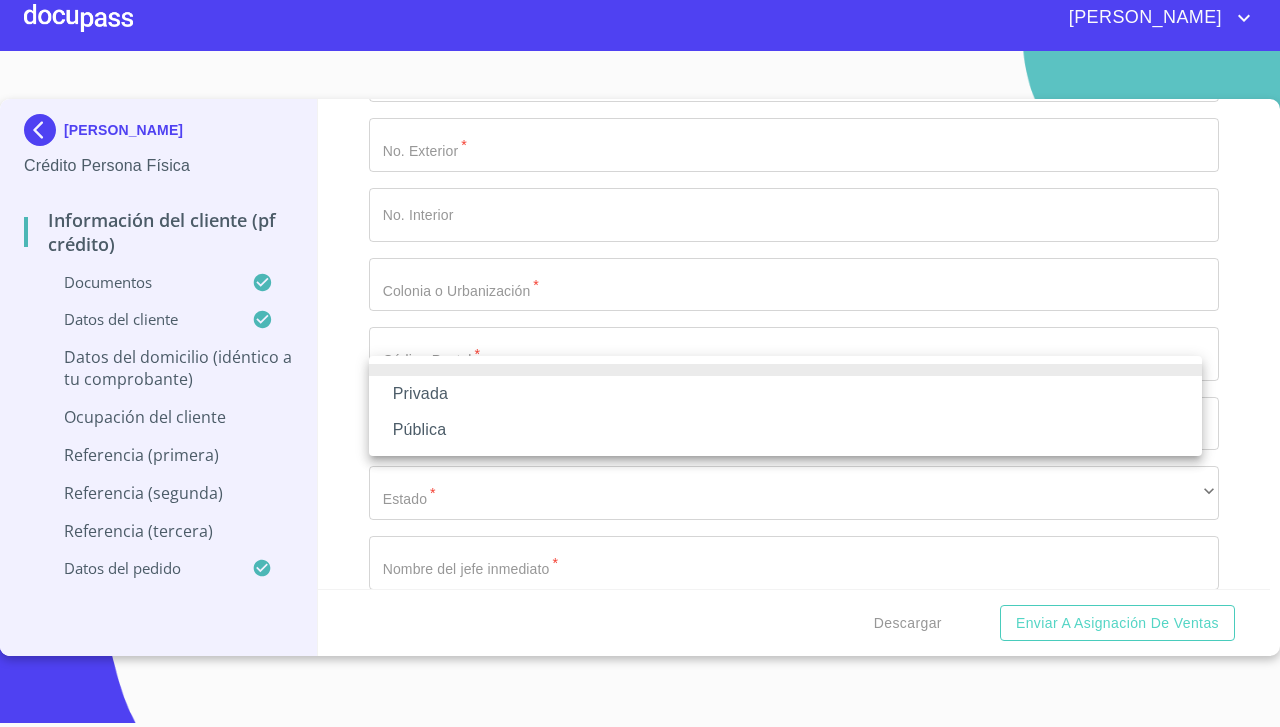 click on "Privada" at bounding box center [785, 394] 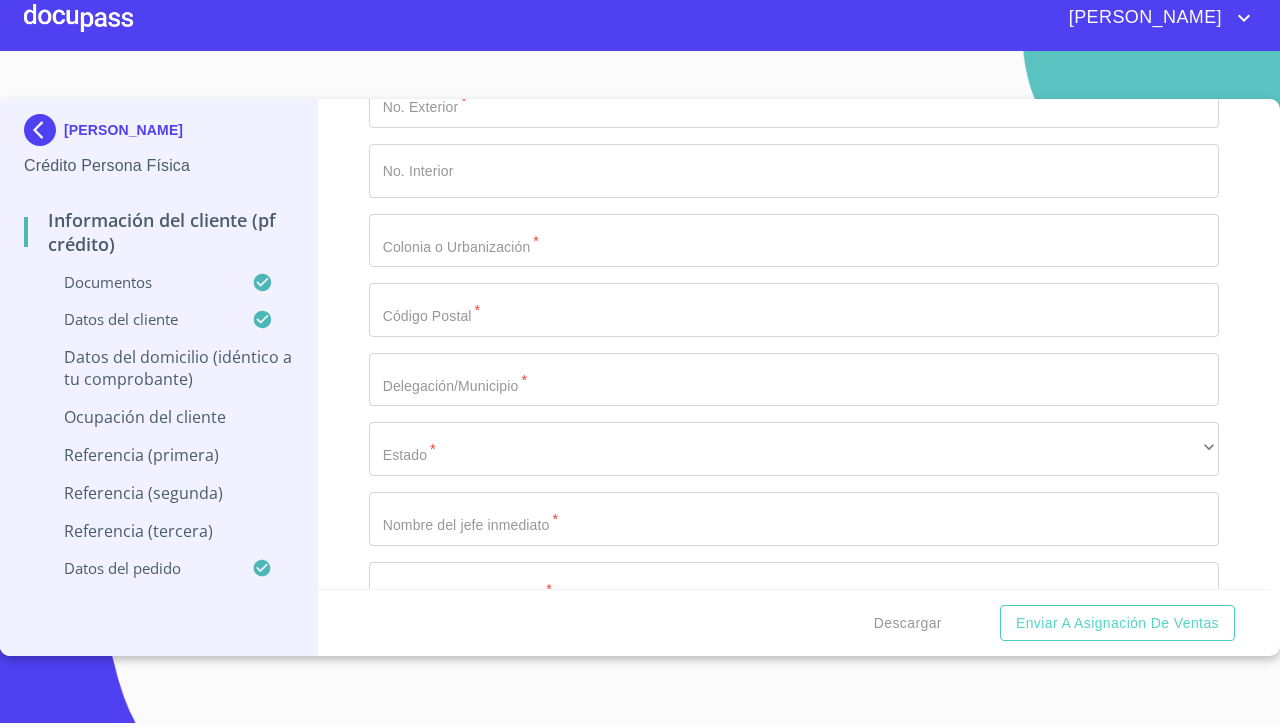 scroll, scrollTop: 8655, scrollLeft: 0, axis: vertical 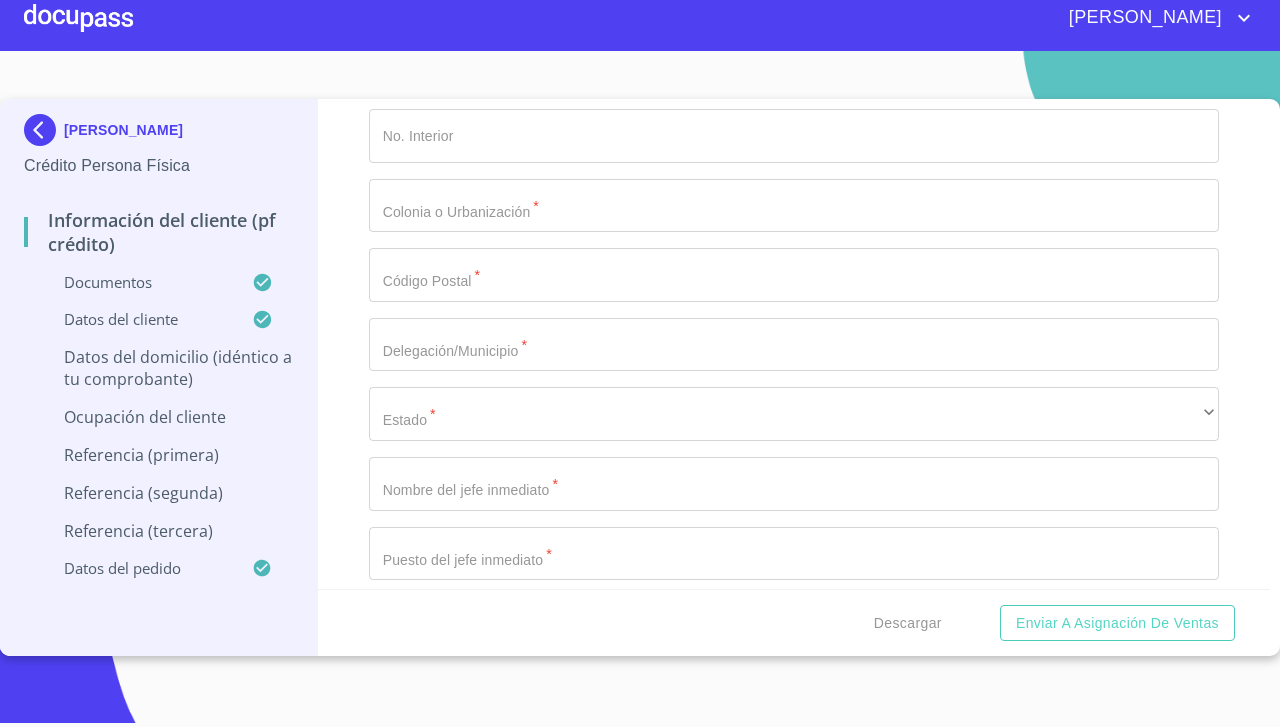 click on "Documento de identificación.   *" at bounding box center [771, -2751] 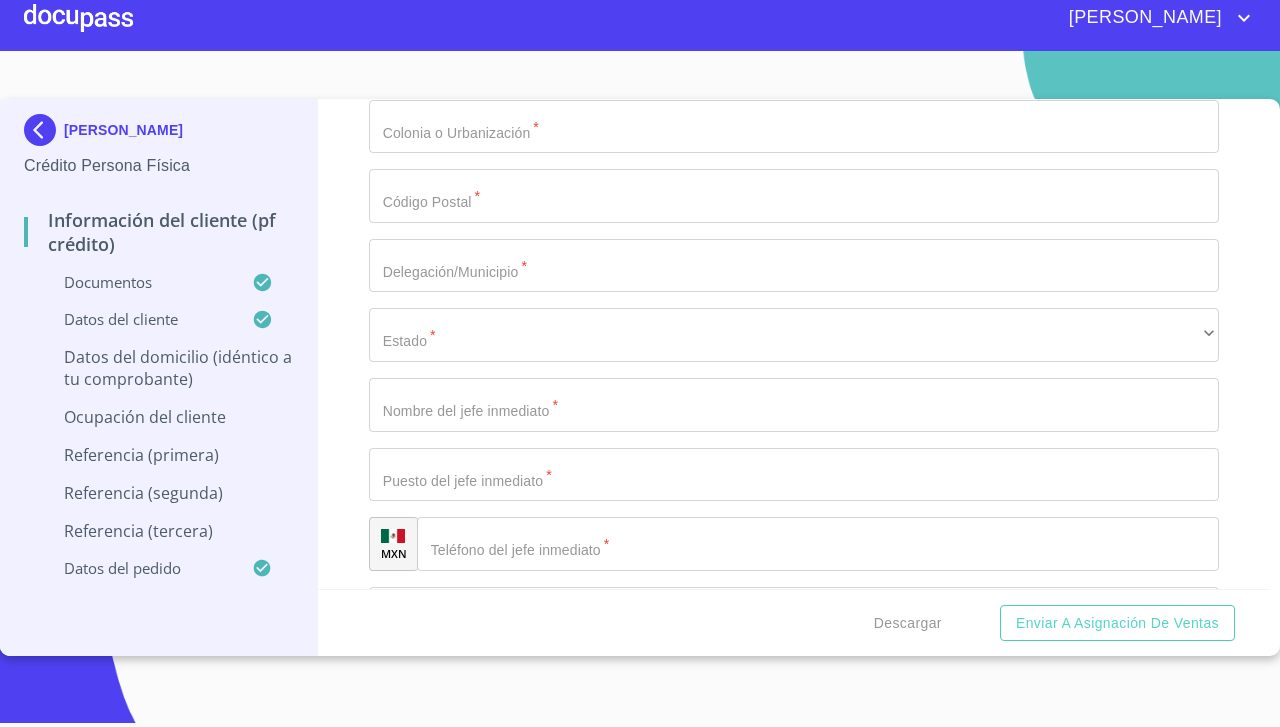 type on "Distribución de alimentos" 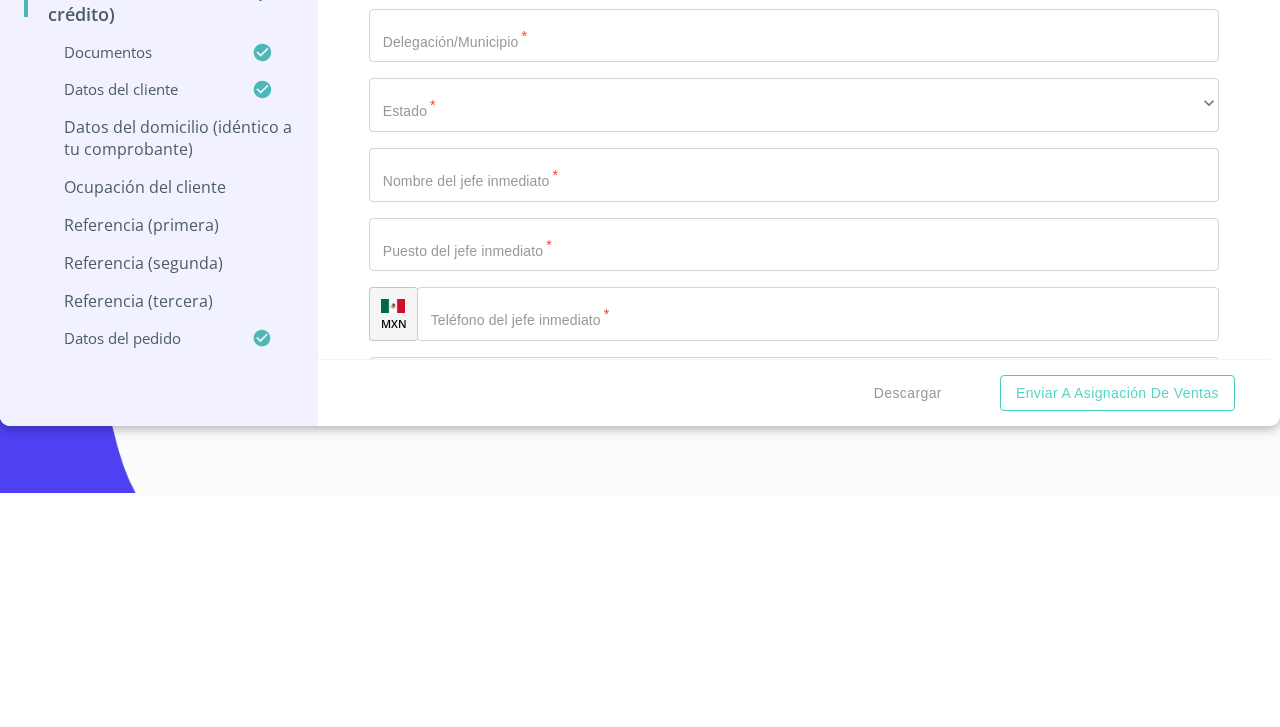 click on "Documento de identificación.   *" at bounding box center (771, -2830) 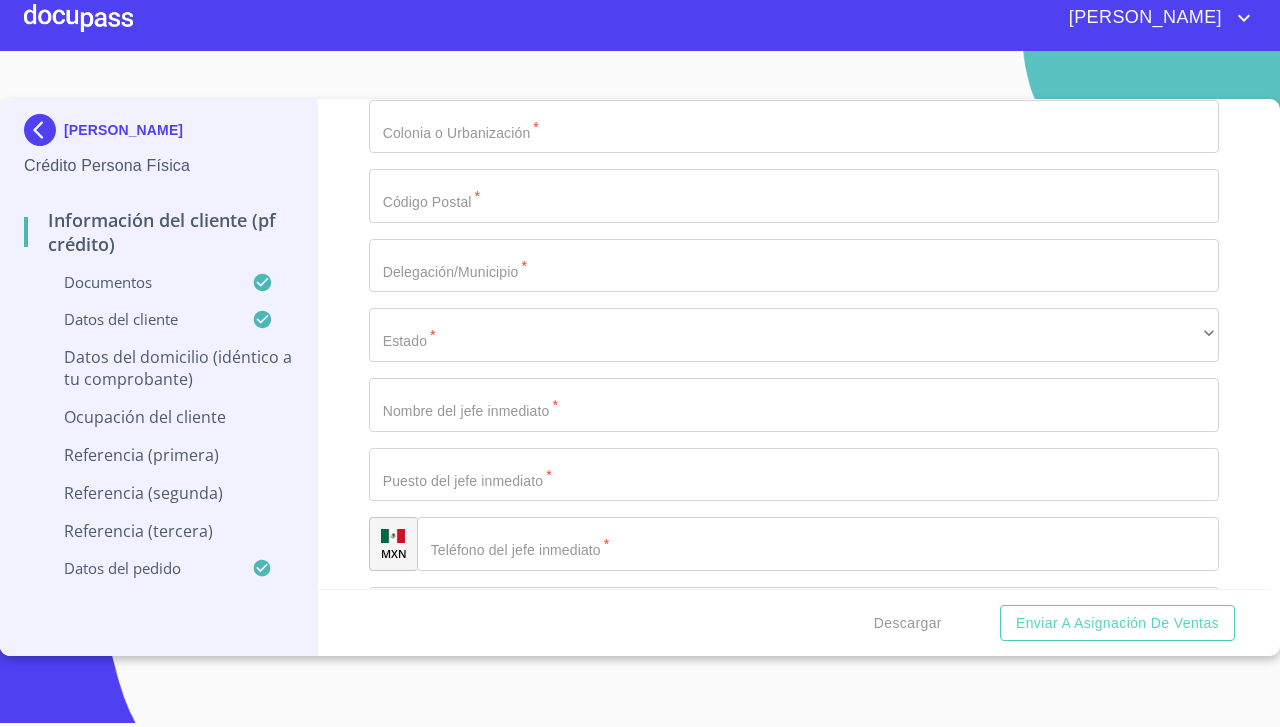 click on "Carretera federal ayotlan" at bounding box center (771, -2830) 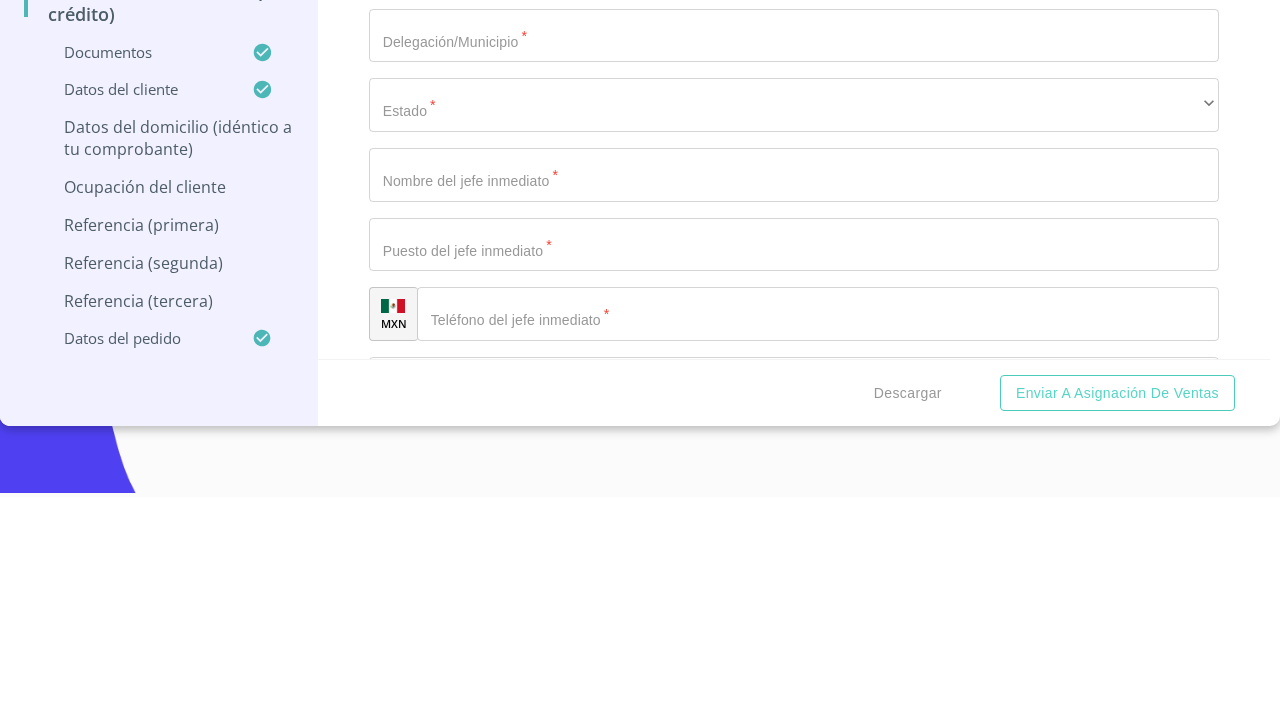 type on "Carretera federal ayotlan-la [PERSON_NAME]" 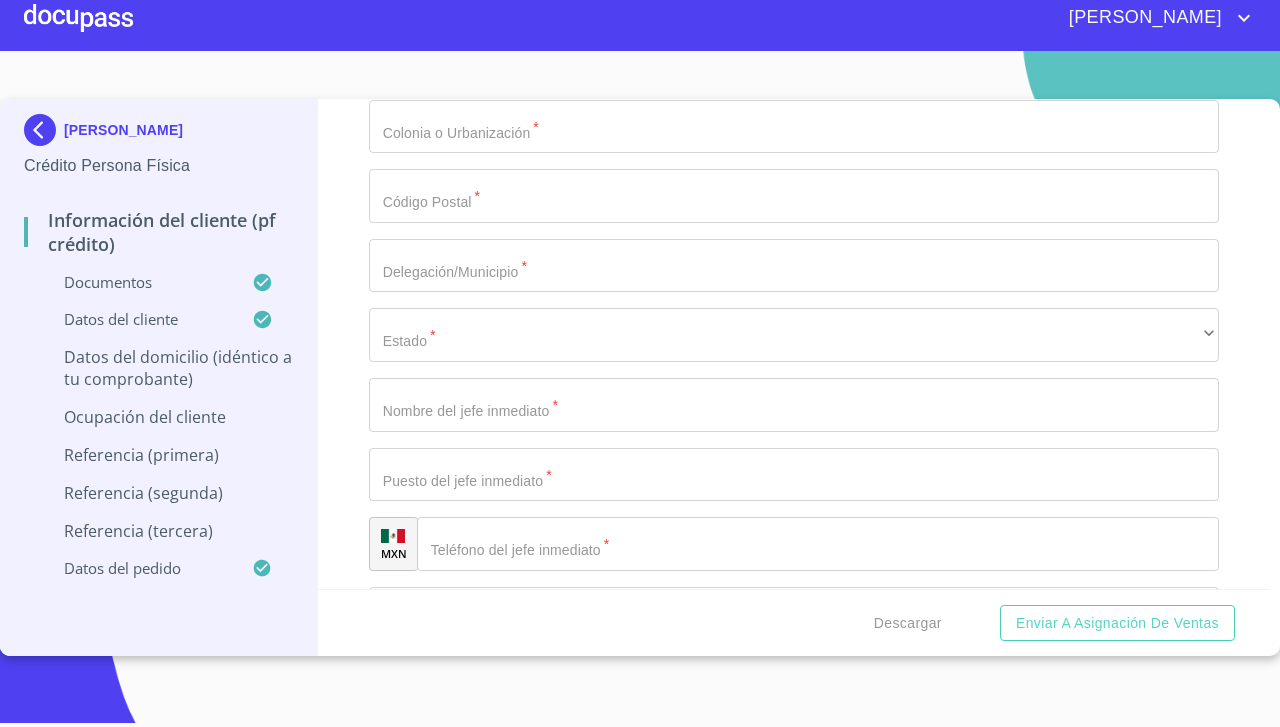 click on "Documento de identificación.   *" at bounding box center (794, -13) 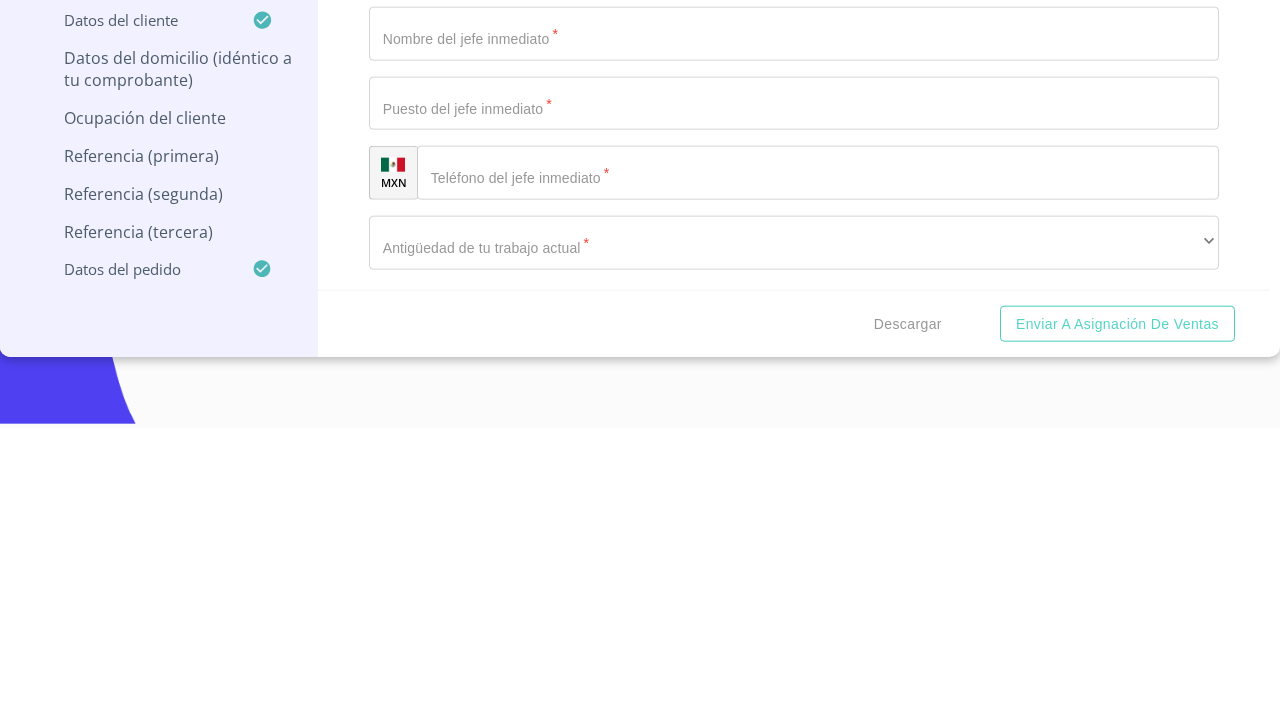 scroll, scrollTop: 8872, scrollLeft: 0, axis: vertical 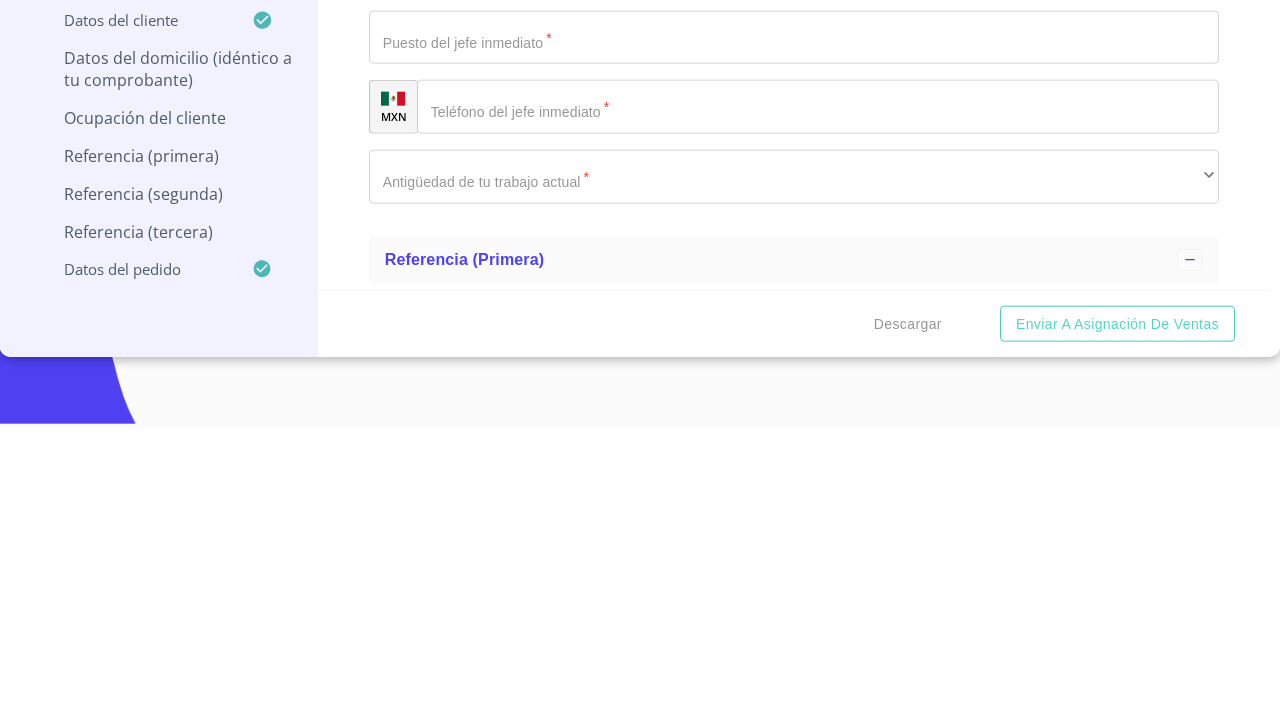 type on "KM 3.5" 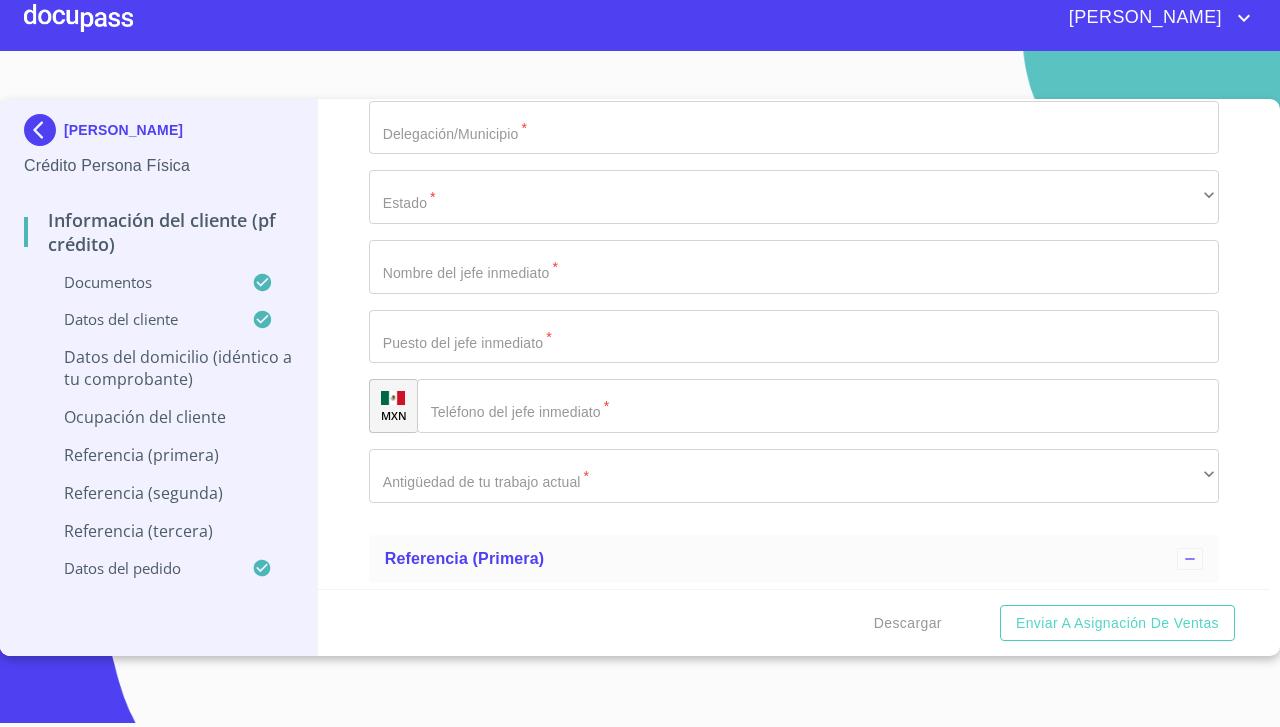 click on "Documento de identificación.   *" at bounding box center [794, -11] 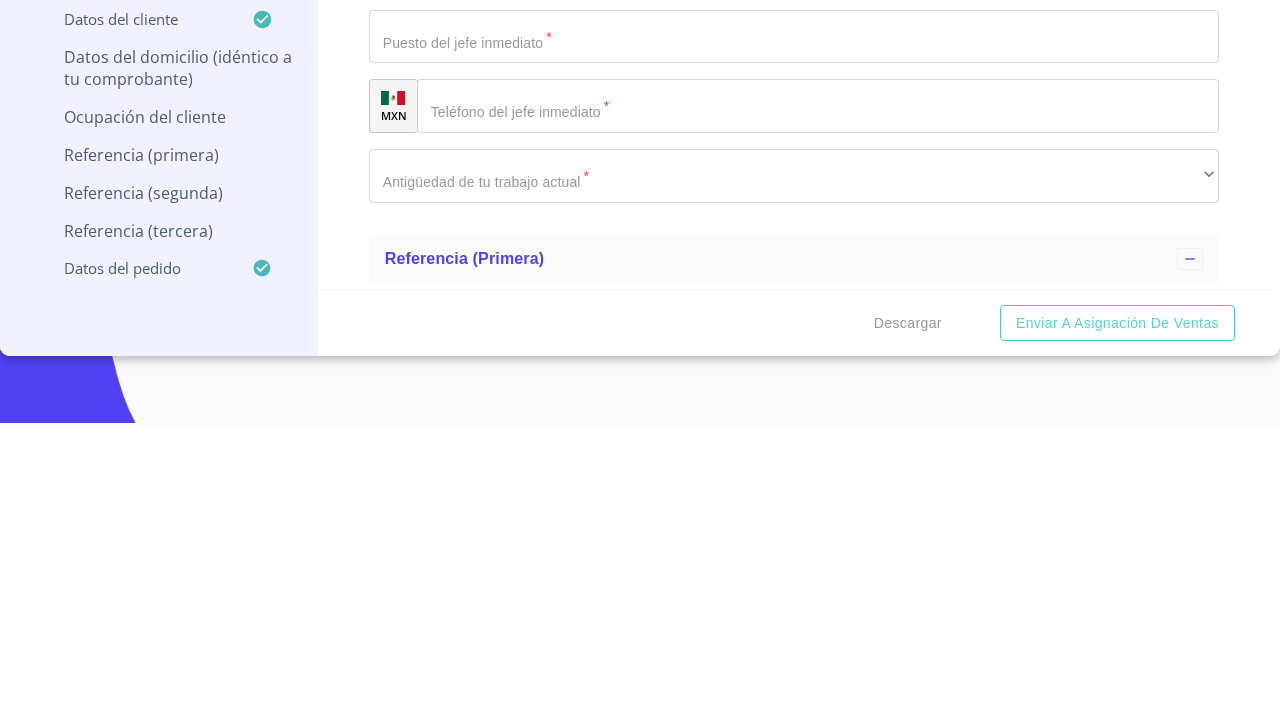 type on "El bajío" 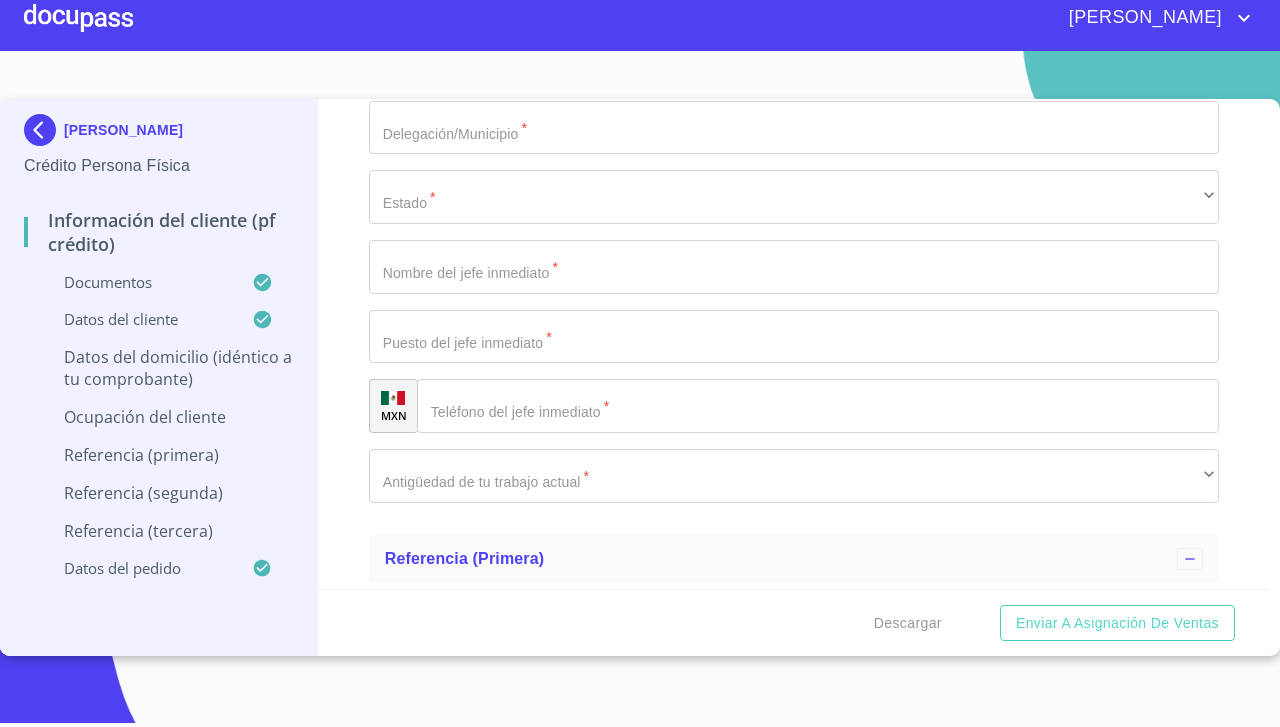 scroll, scrollTop: 8996, scrollLeft: 0, axis: vertical 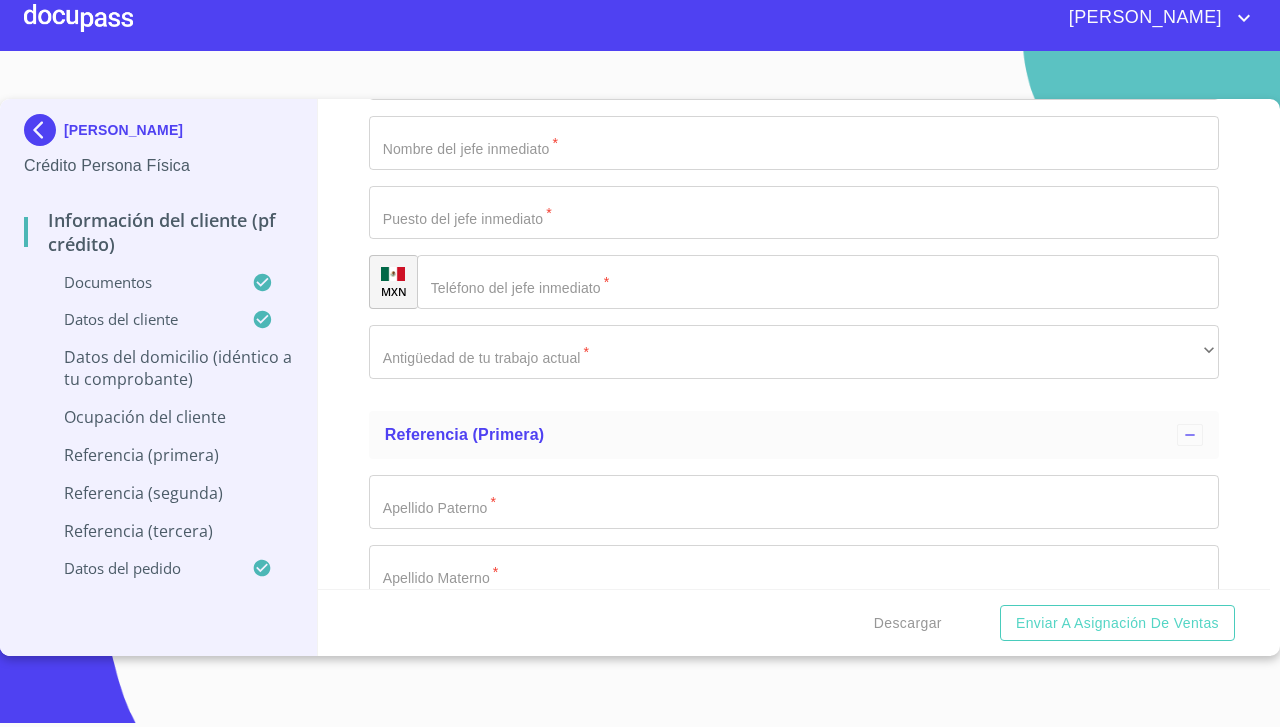 click on "Documento de identificación.   *" at bounding box center (794, -66) 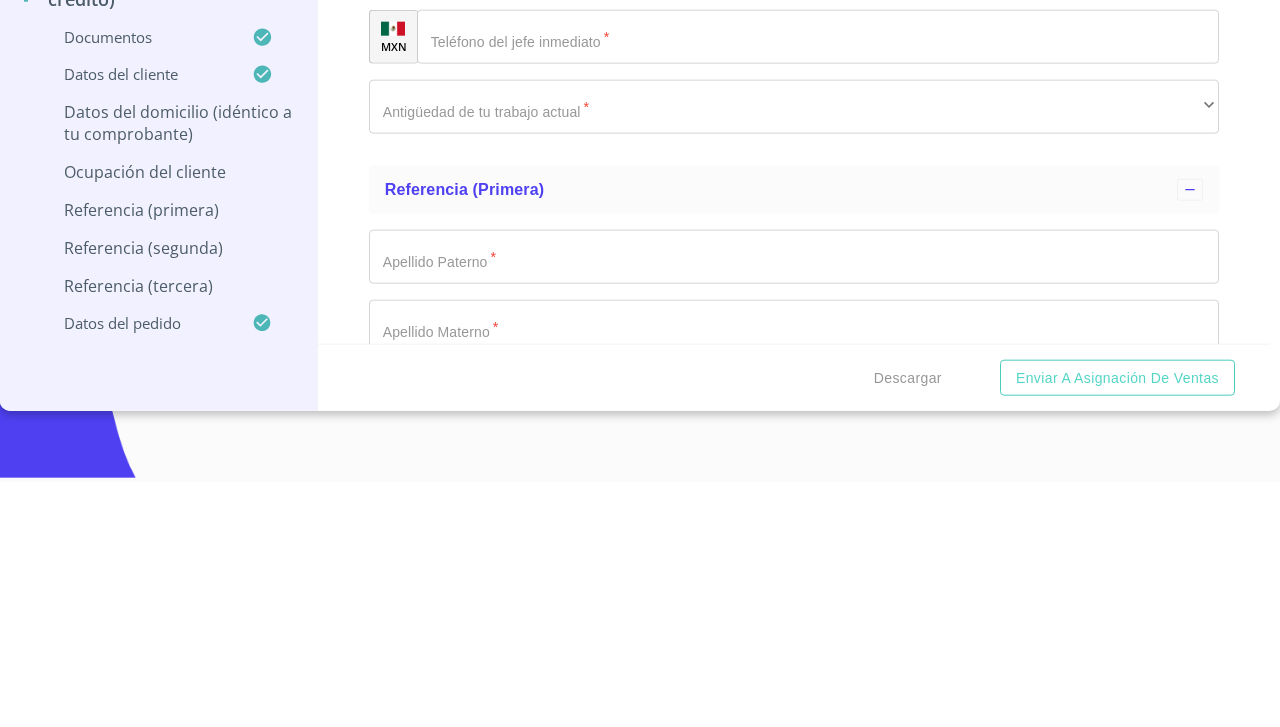 type on "47930" 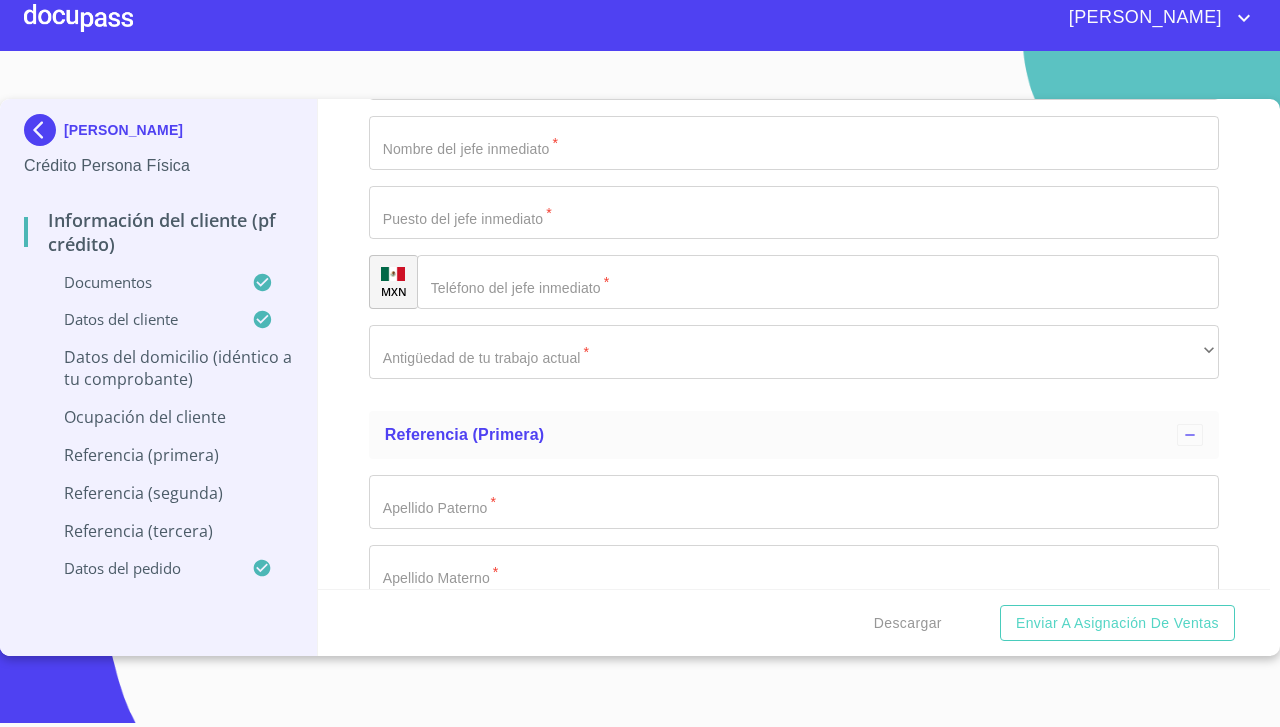 click on "Documento de identificación.   *" at bounding box center (794, 4) 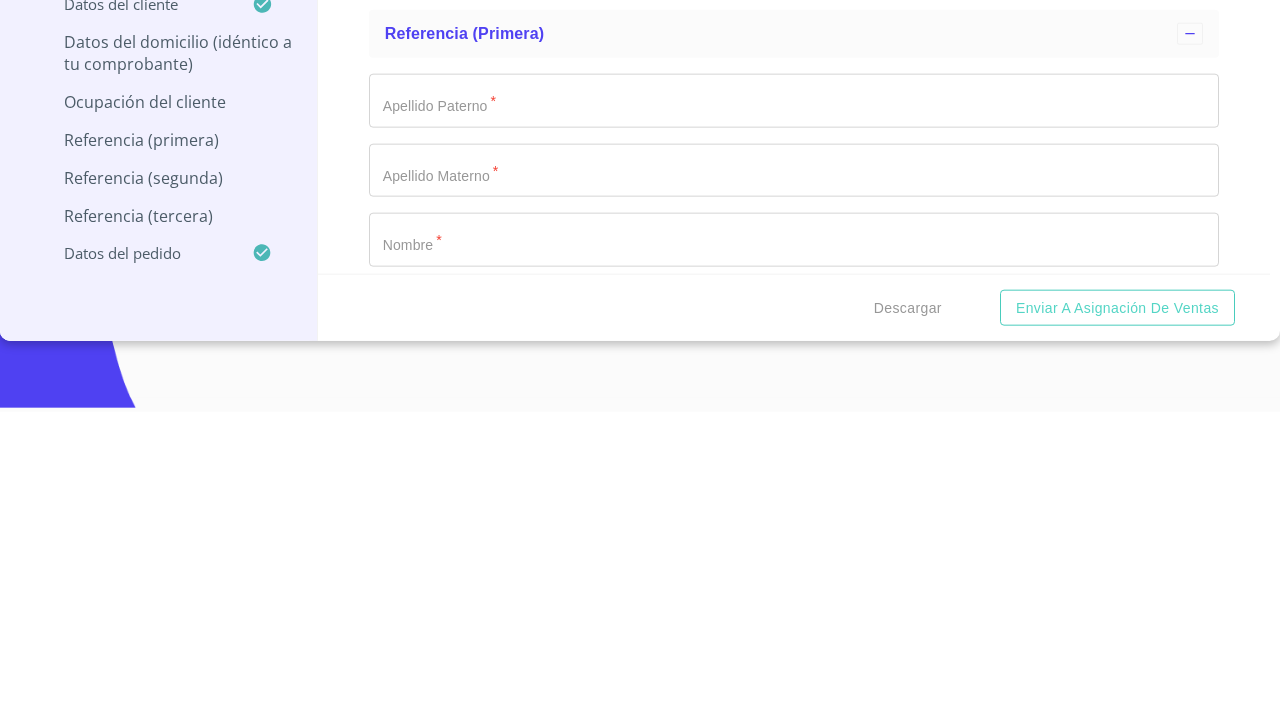 scroll, scrollTop: 9098, scrollLeft: 0, axis: vertical 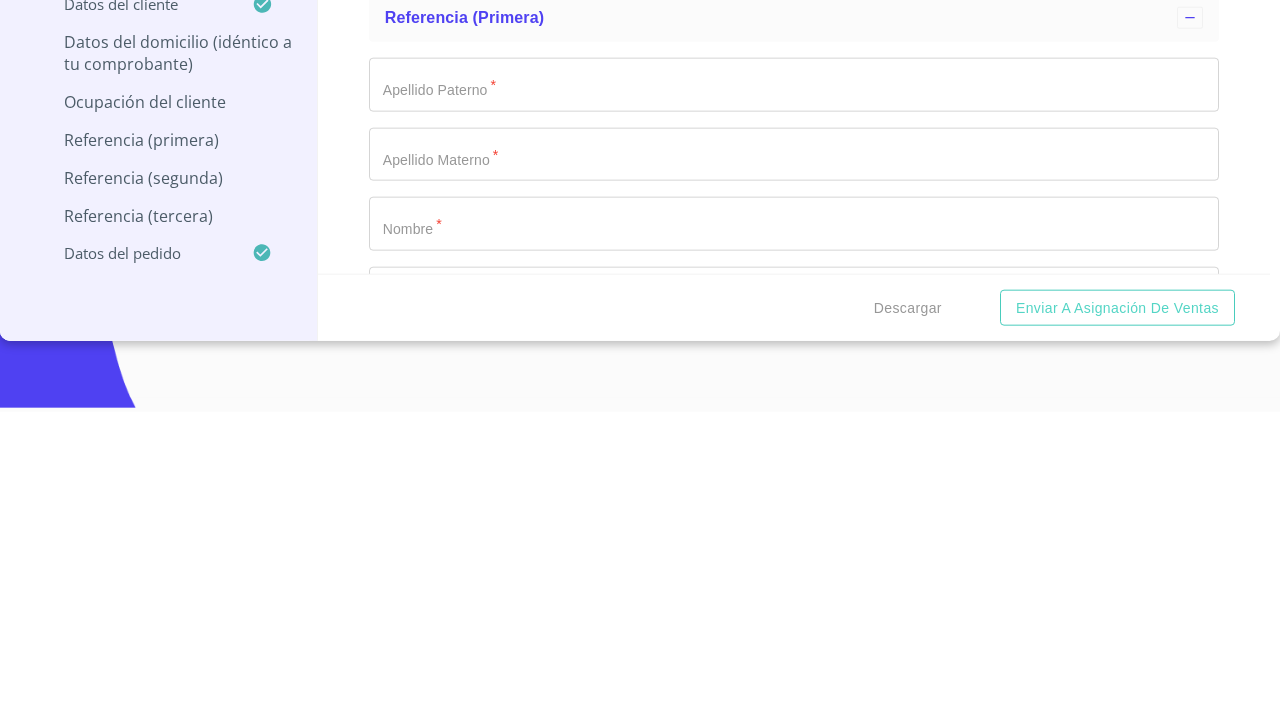 type on "Ayotlan" 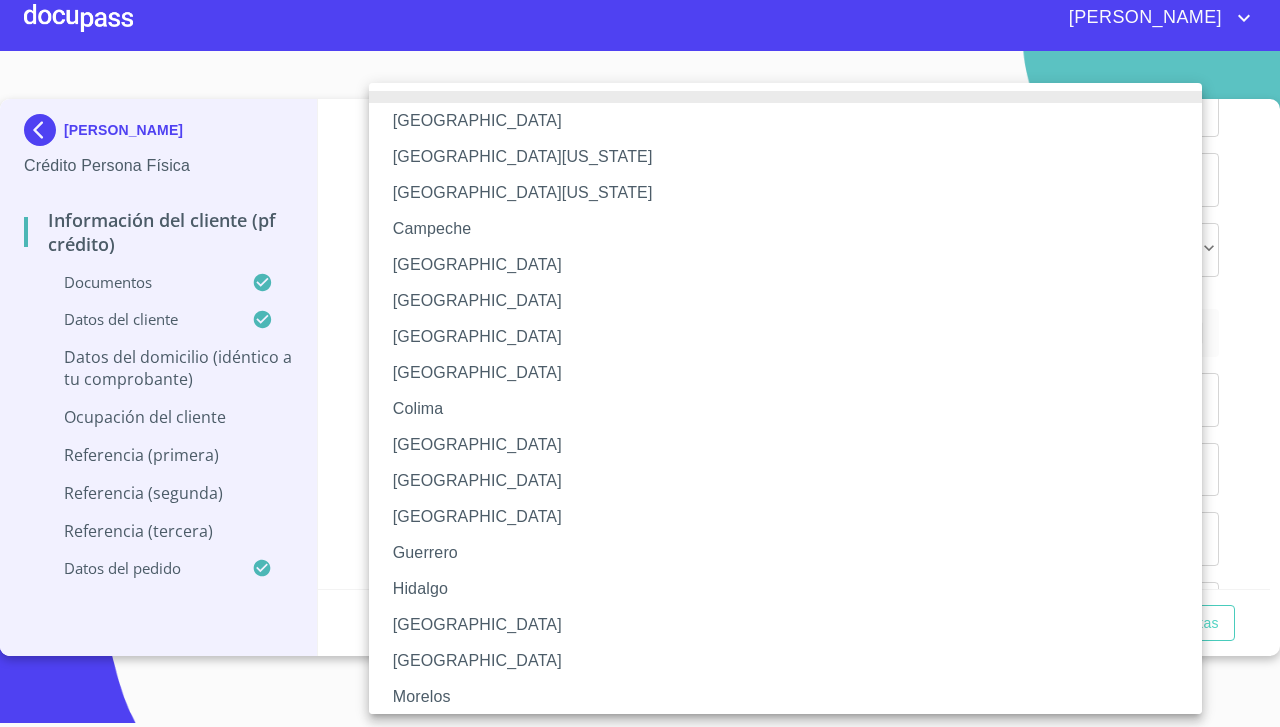 click on "[GEOGRAPHIC_DATA]" at bounding box center (794, 625) 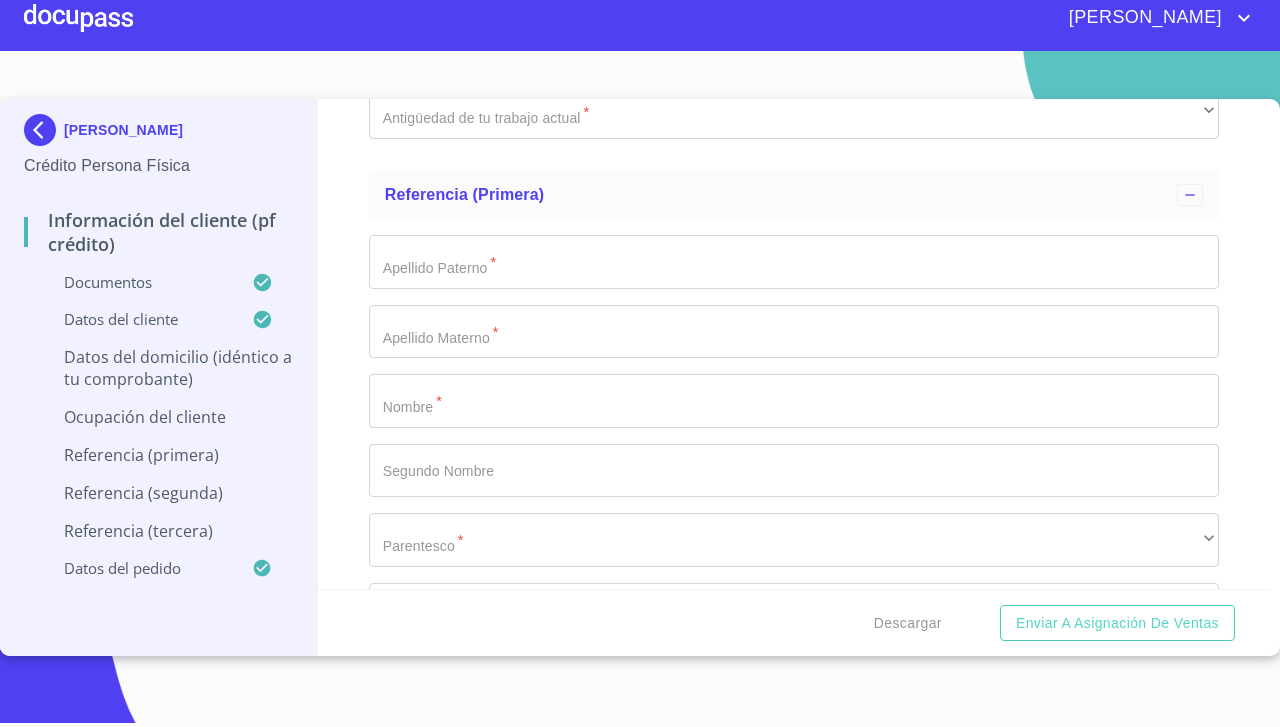 scroll, scrollTop: 9251, scrollLeft: 0, axis: vertical 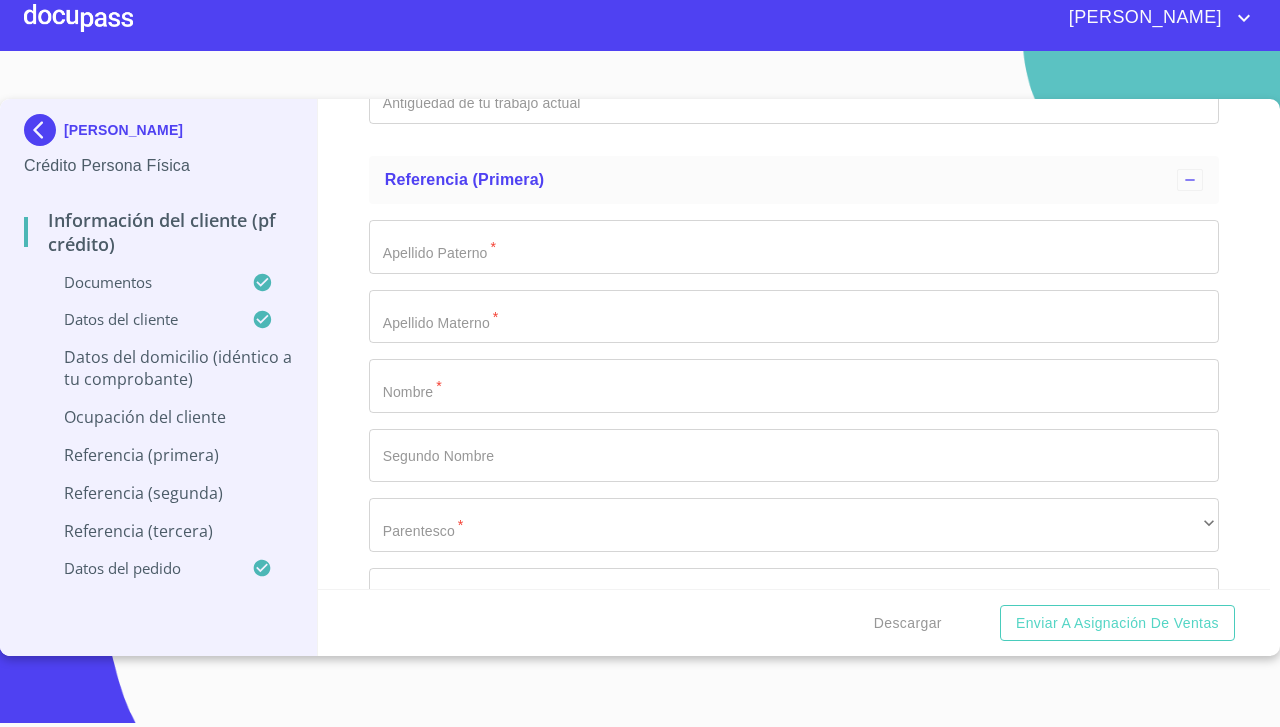 click on "Documento de identificación.   *" at bounding box center [771, -3347] 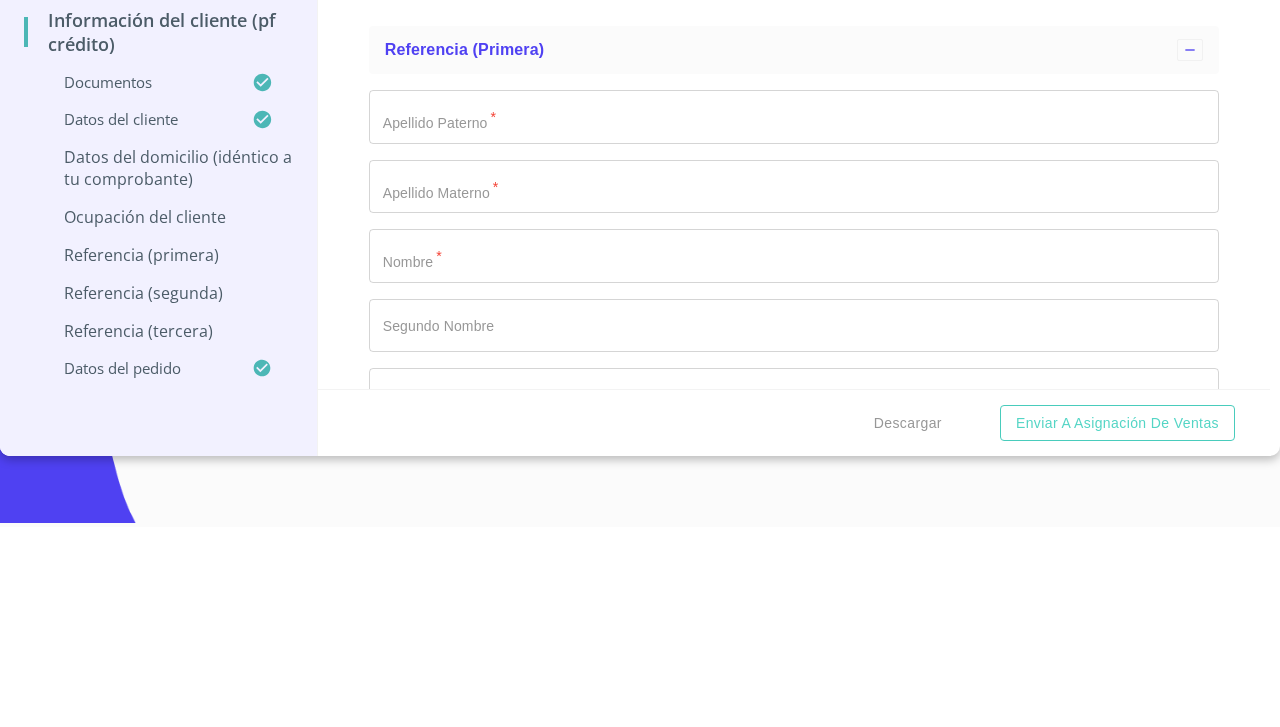 scroll, scrollTop: 9182, scrollLeft: 0, axis: vertical 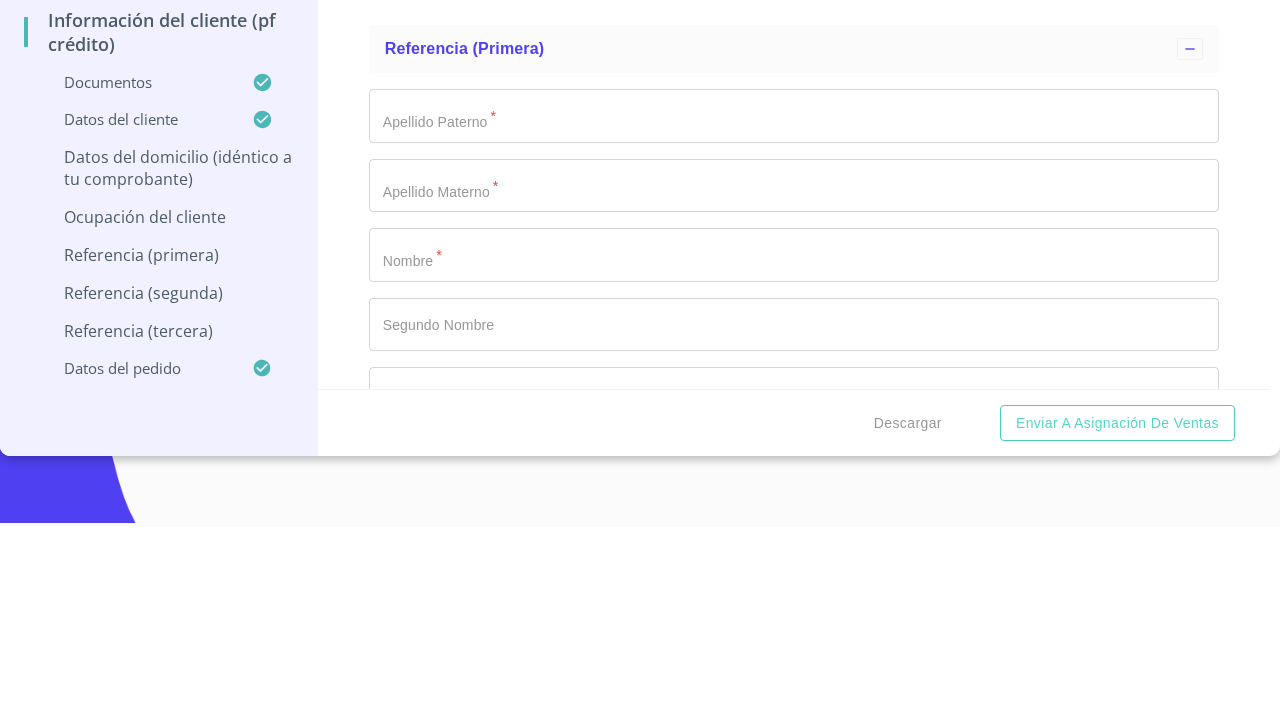 type on "[PERSON_NAME] [PERSON_NAME]" 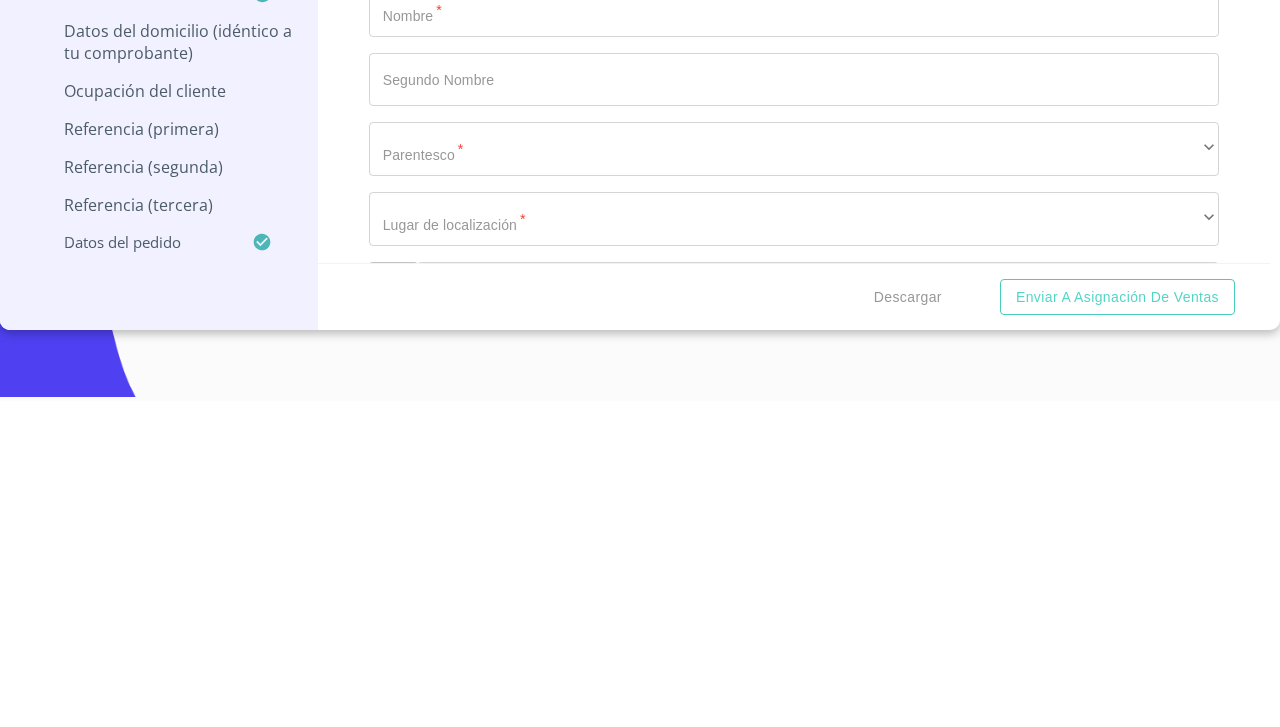 scroll, scrollTop: 9304, scrollLeft: 0, axis: vertical 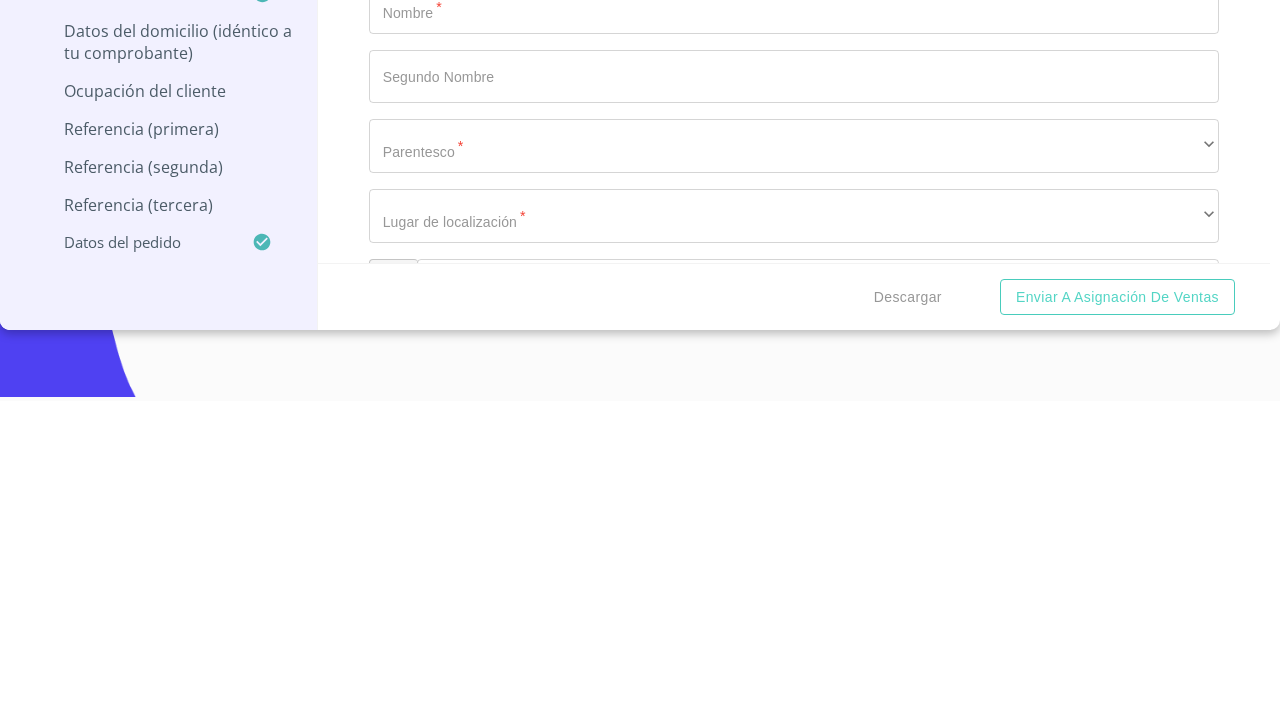 type on "gerente" 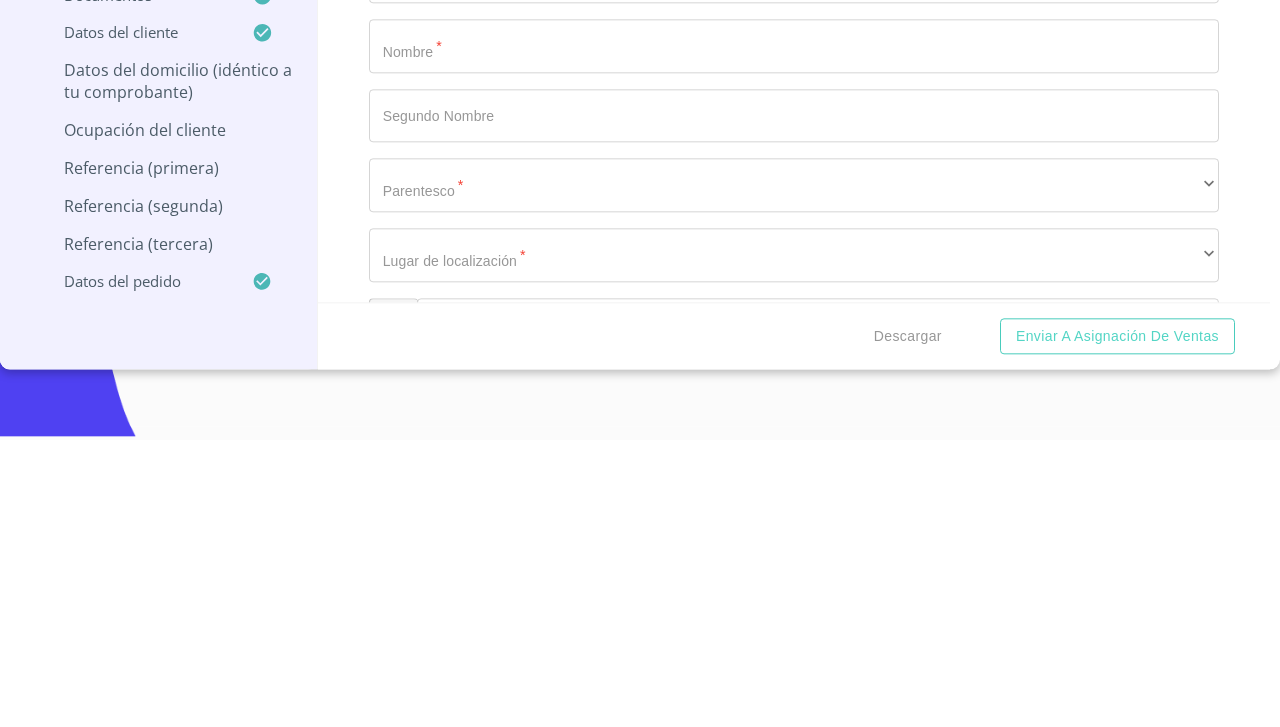 type on "[PHONE_NUMBER]" 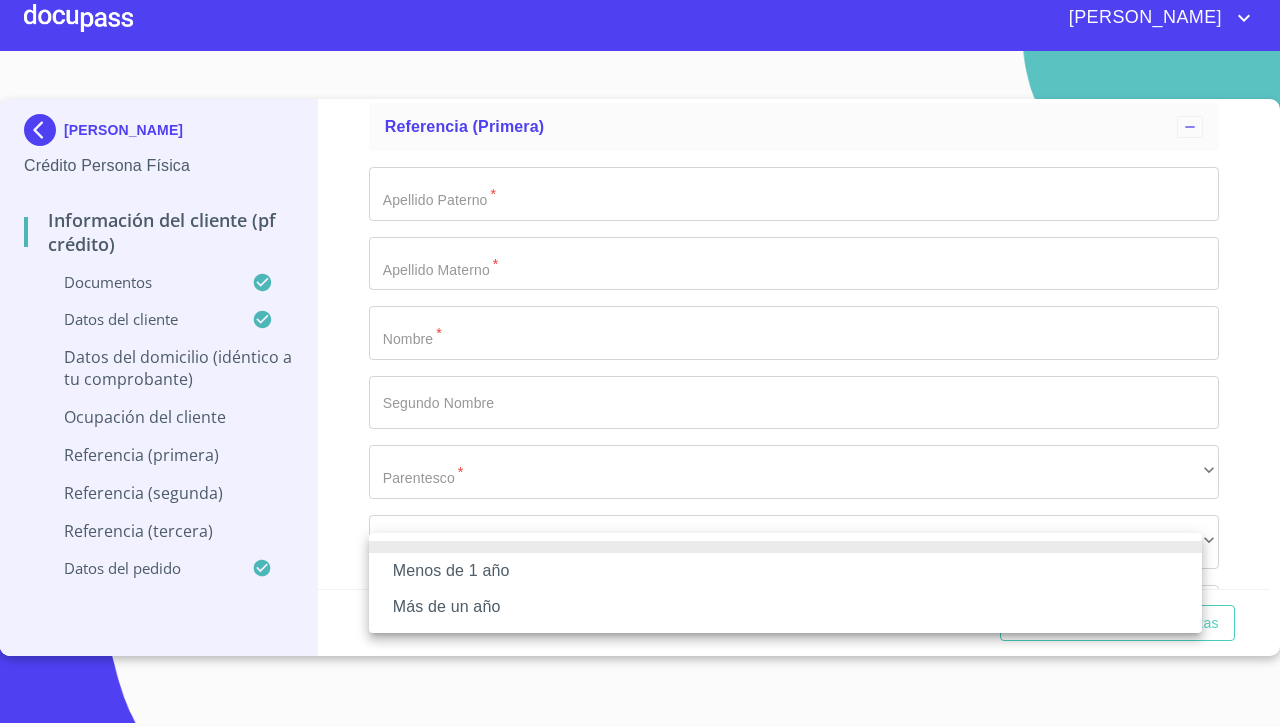 click on "Más de un año" at bounding box center [785, 607] 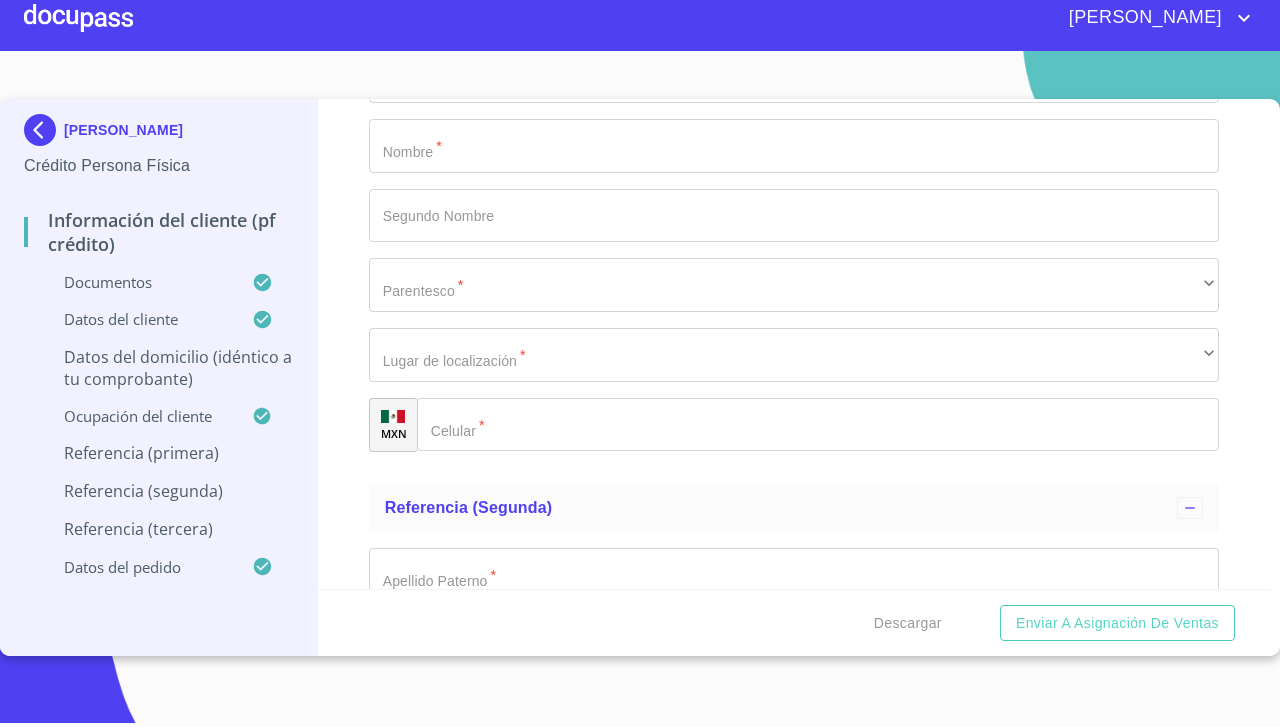 scroll, scrollTop: 9574, scrollLeft: 0, axis: vertical 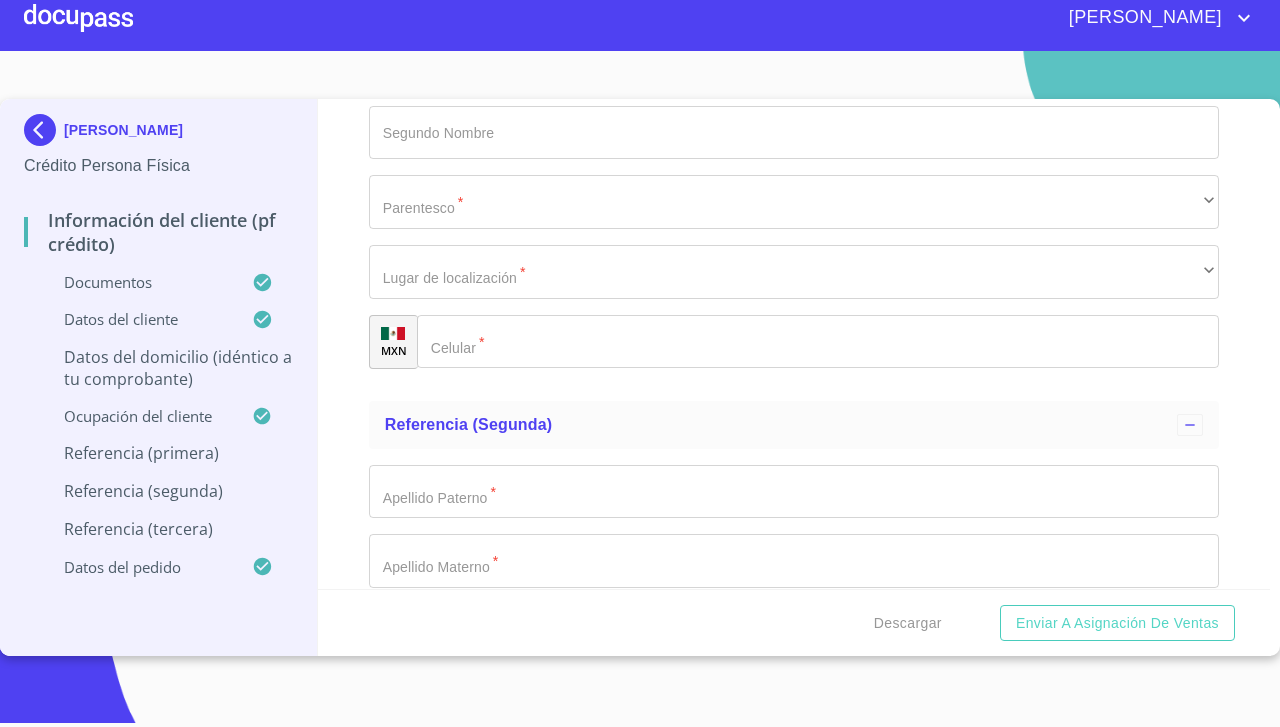 click on "Documento de identificación.   *" at bounding box center [771, -3670] 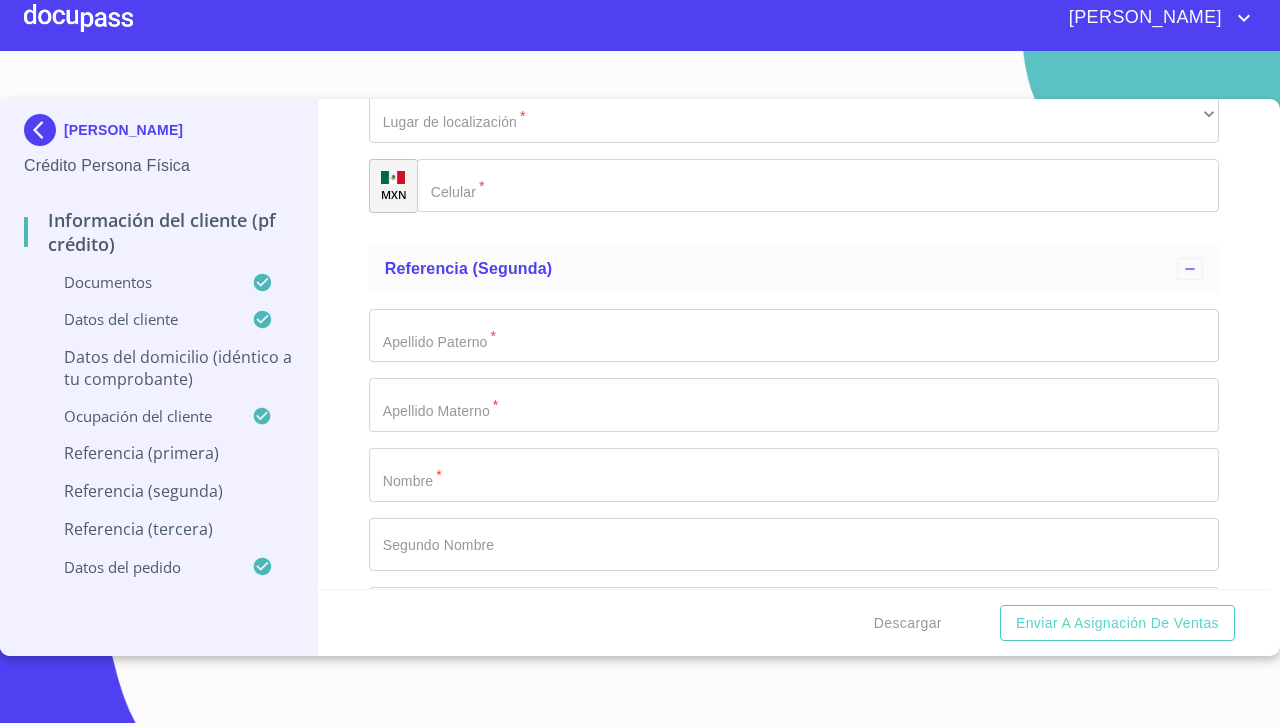 scroll, scrollTop: 9730, scrollLeft: 0, axis: vertical 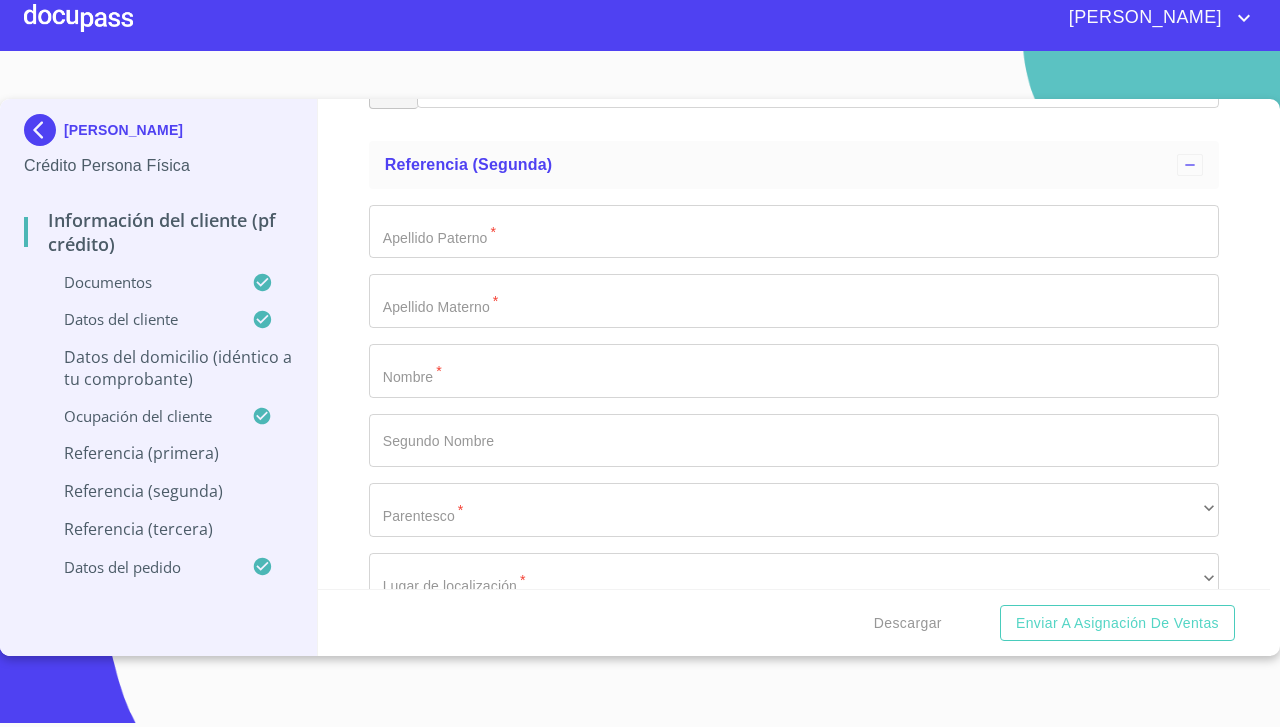 type on "de la fuente" 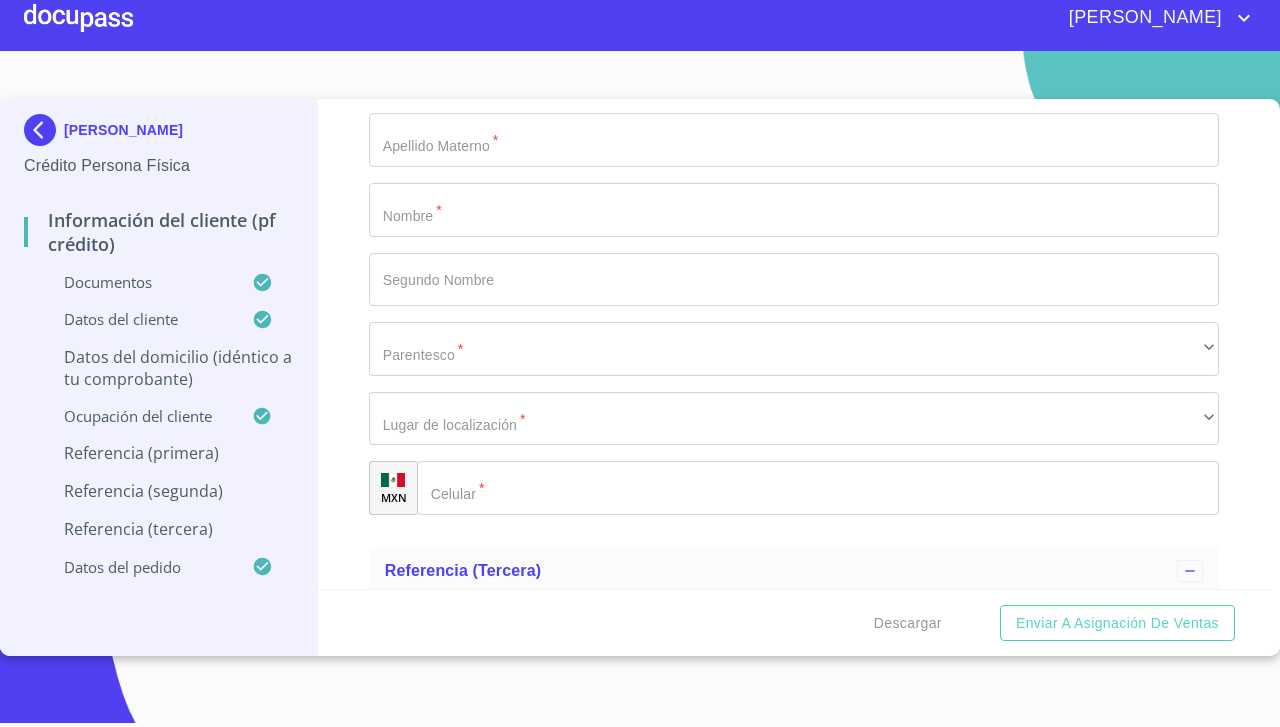 scroll, scrollTop: 9996, scrollLeft: 0, axis: vertical 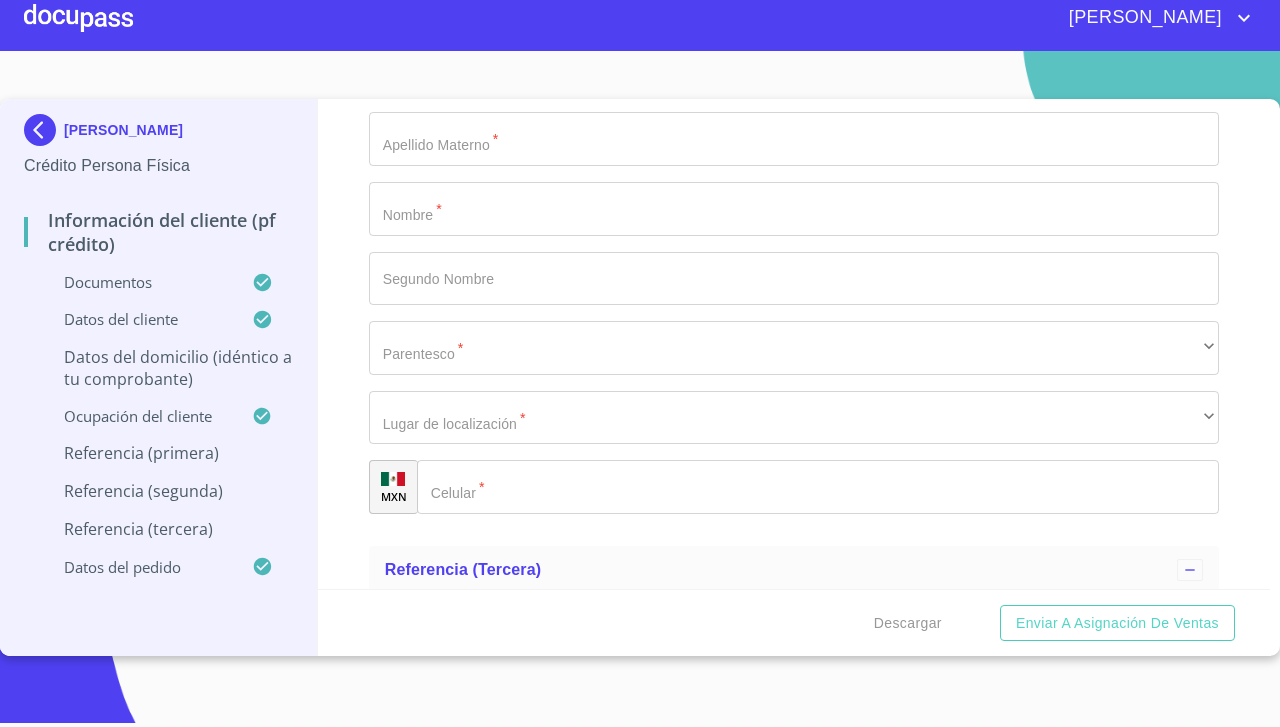 type on "[PERSON_NAME]" 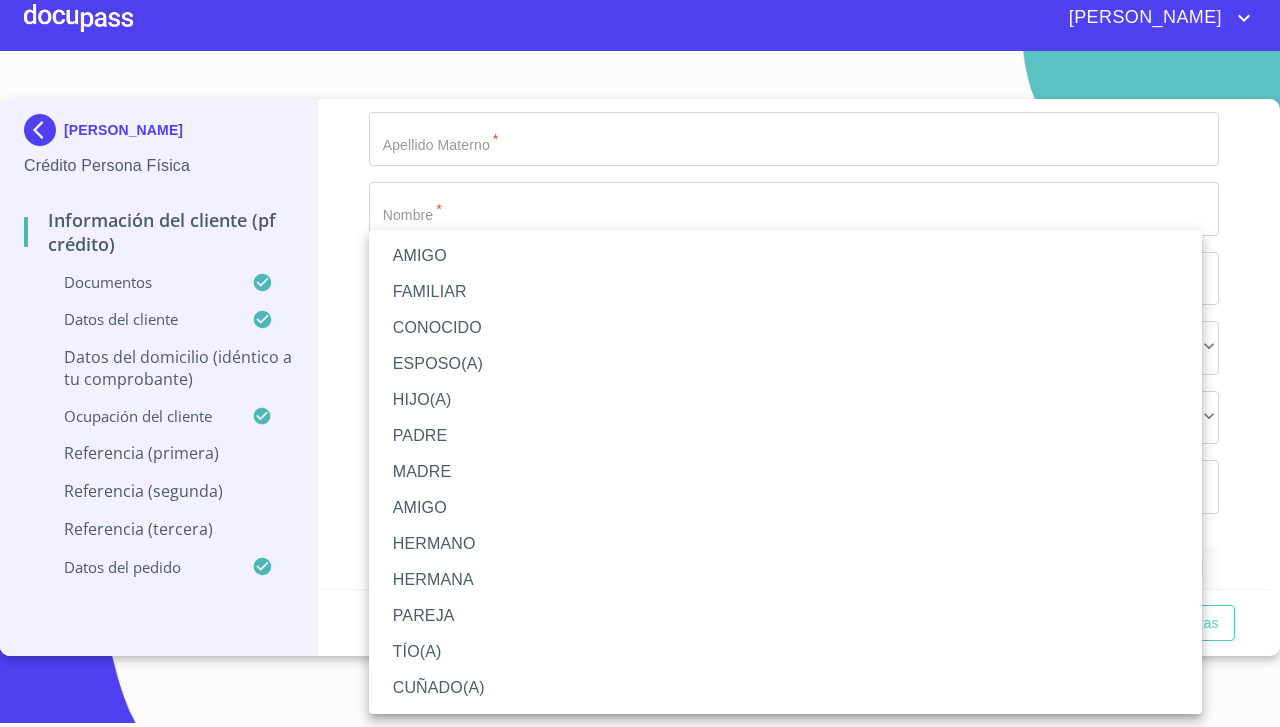click on "AMIGO" at bounding box center [785, 256] 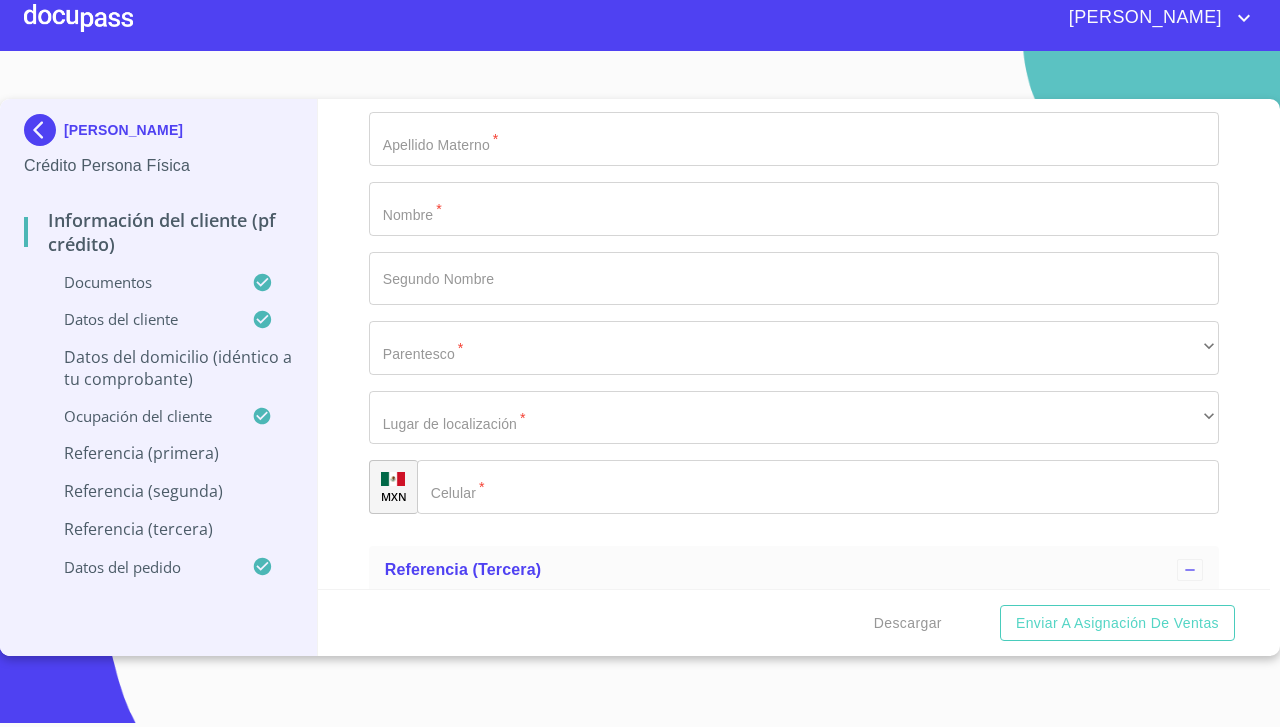 click on "​" at bounding box center [794, -150] 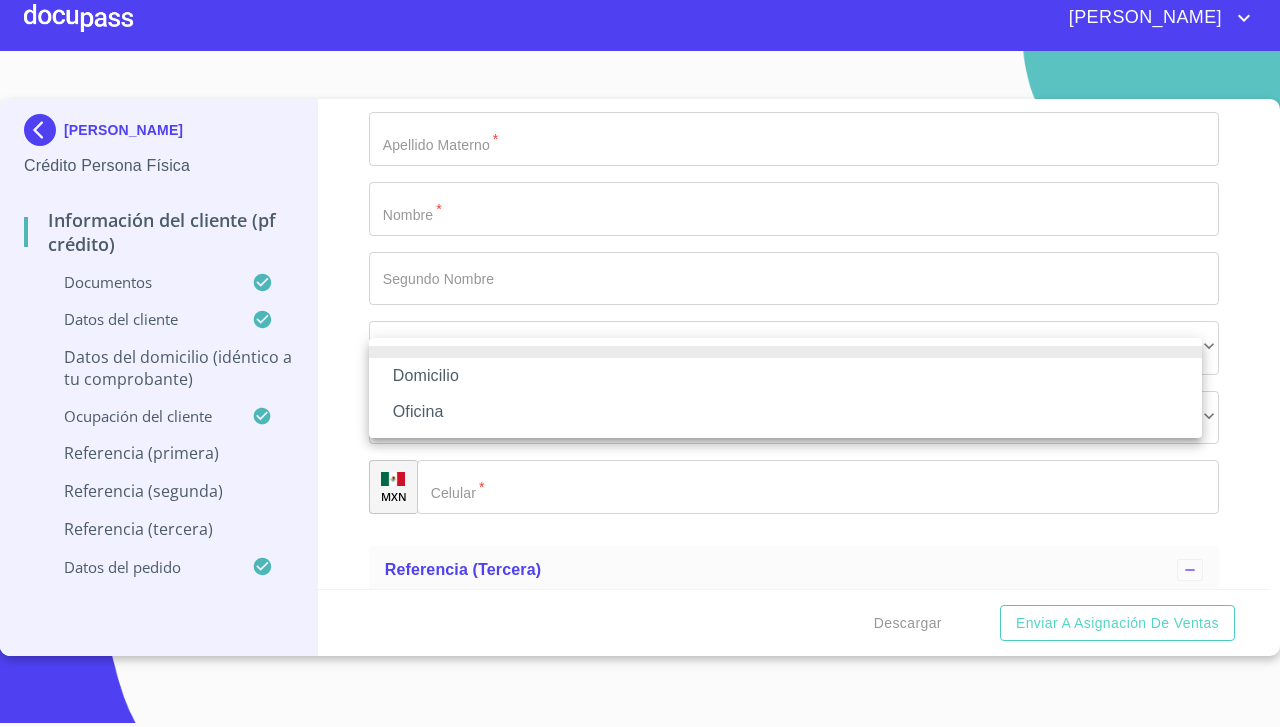 click on "Domicilio" at bounding box center [785, 376] 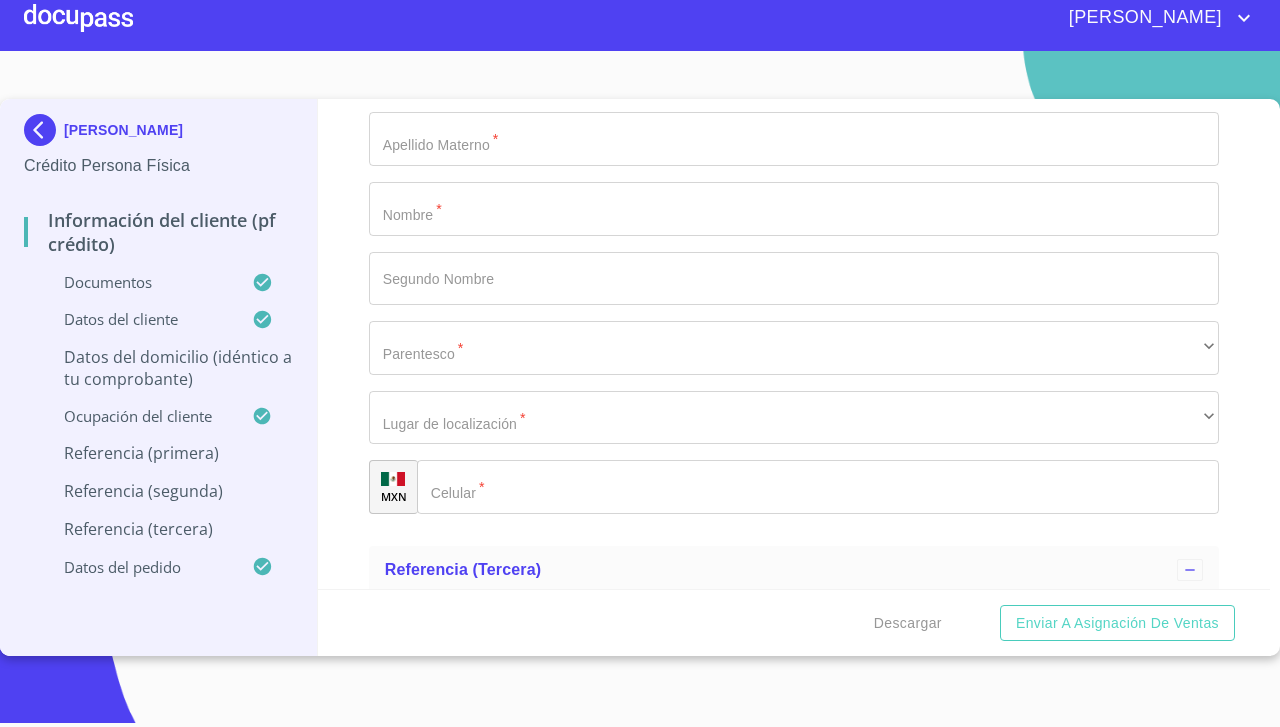 click on "Documento de identificación.   *" 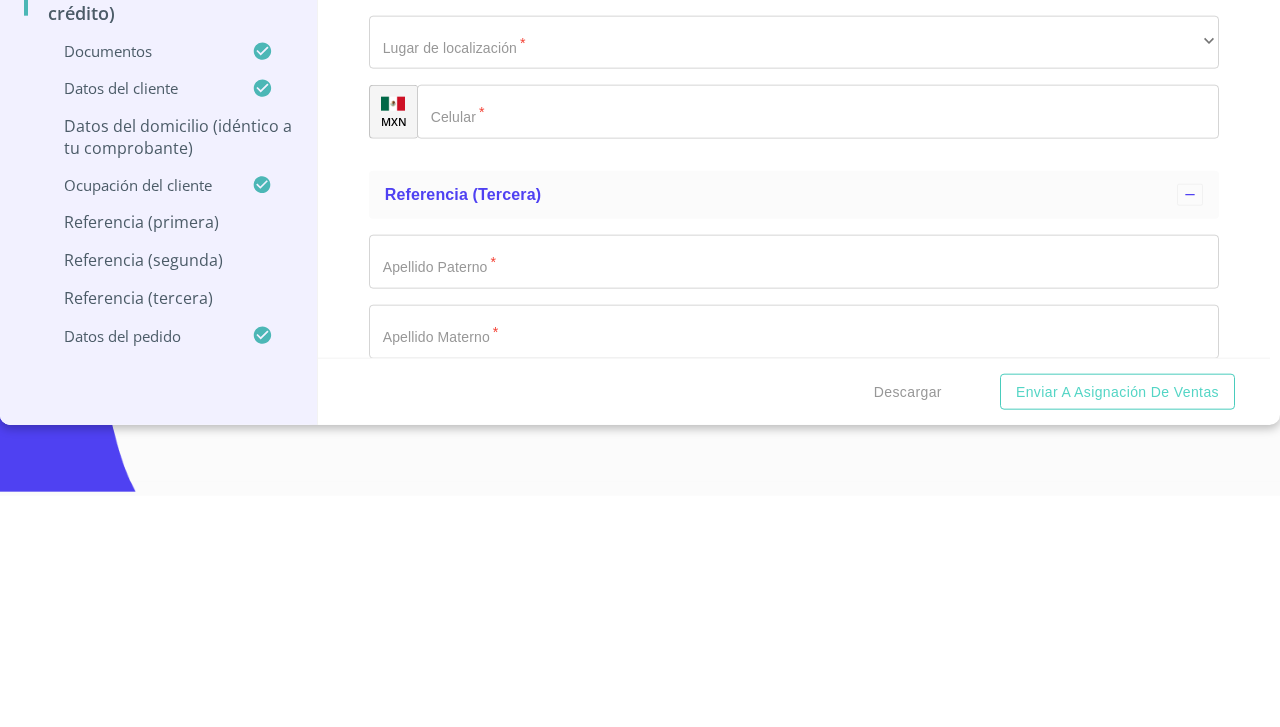 scroll, scrollTop: 10140, scrollLeft: 0, axis: vertical 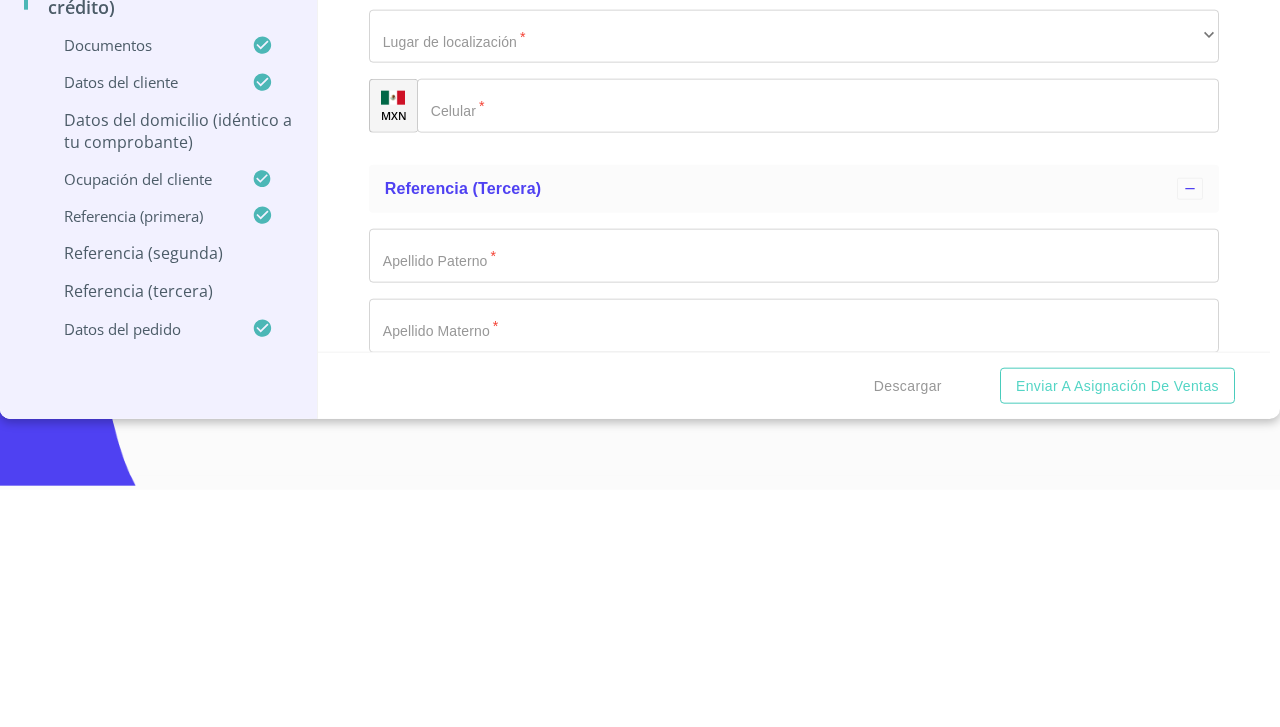 type on "[PERSON_NAME]" 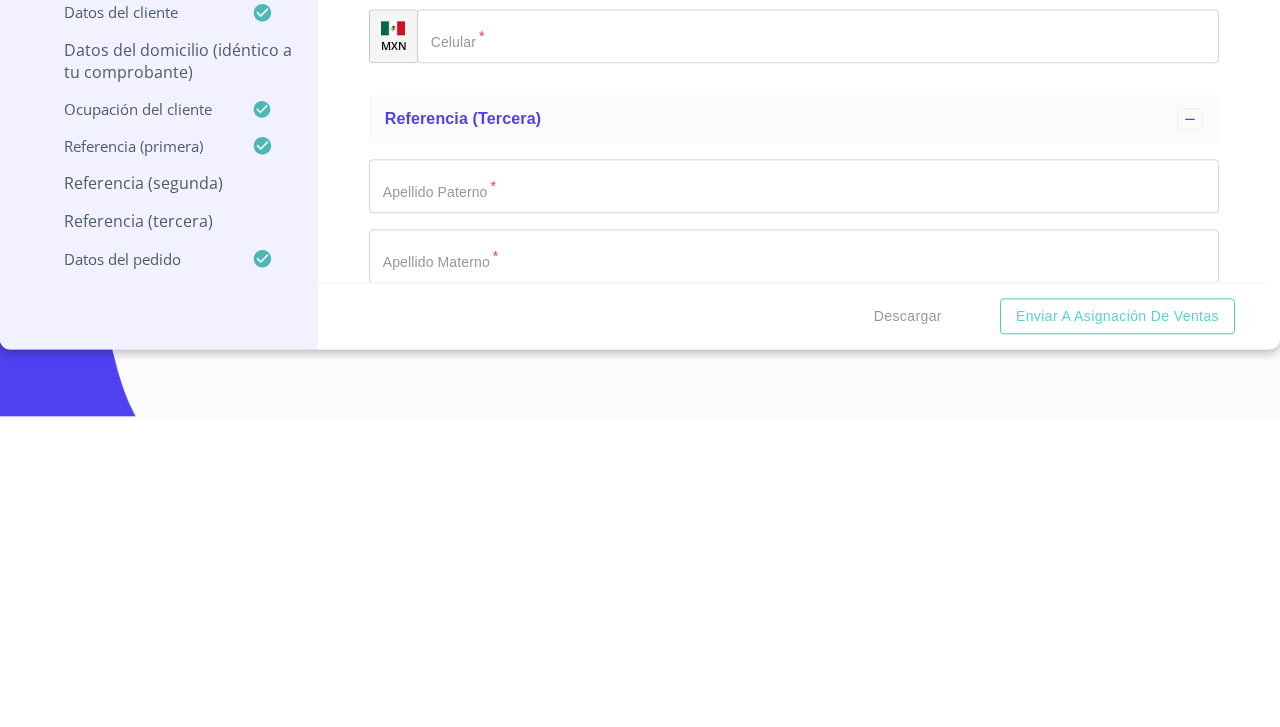 scroll, scrollTop: 10211, scrollLeft: 0, axis: vertical 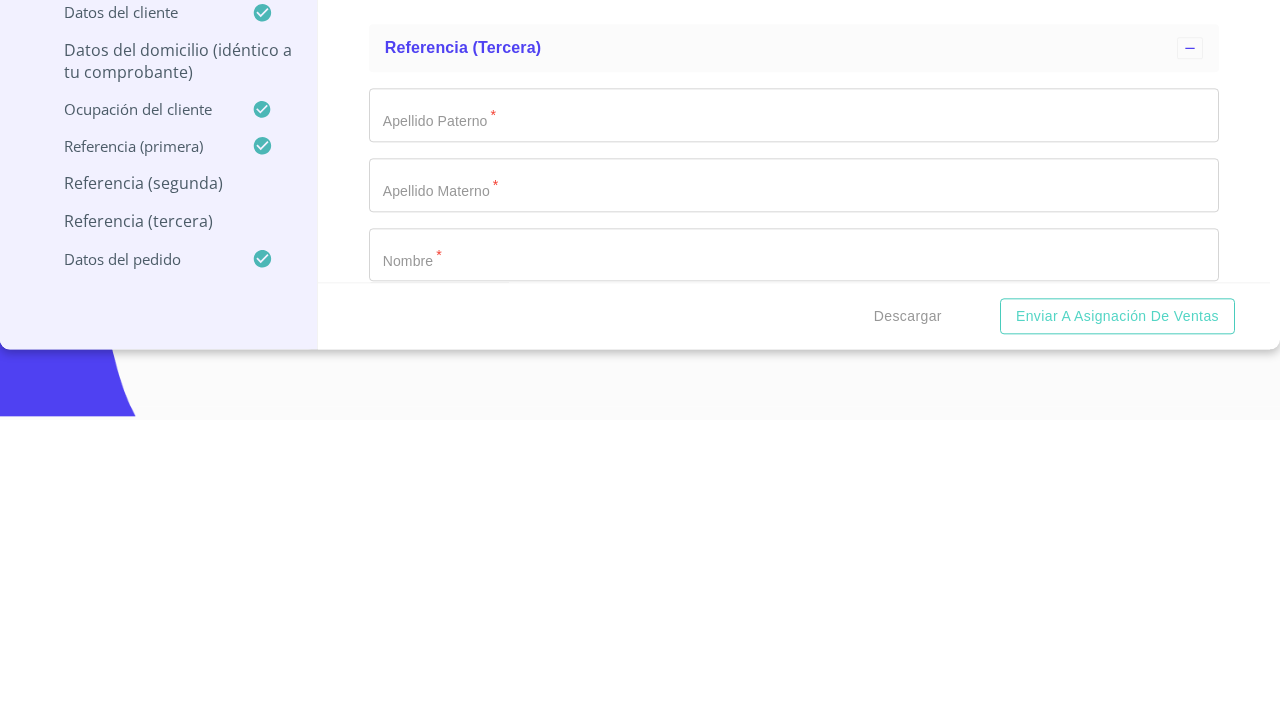type on "[PERSON_NAME]" 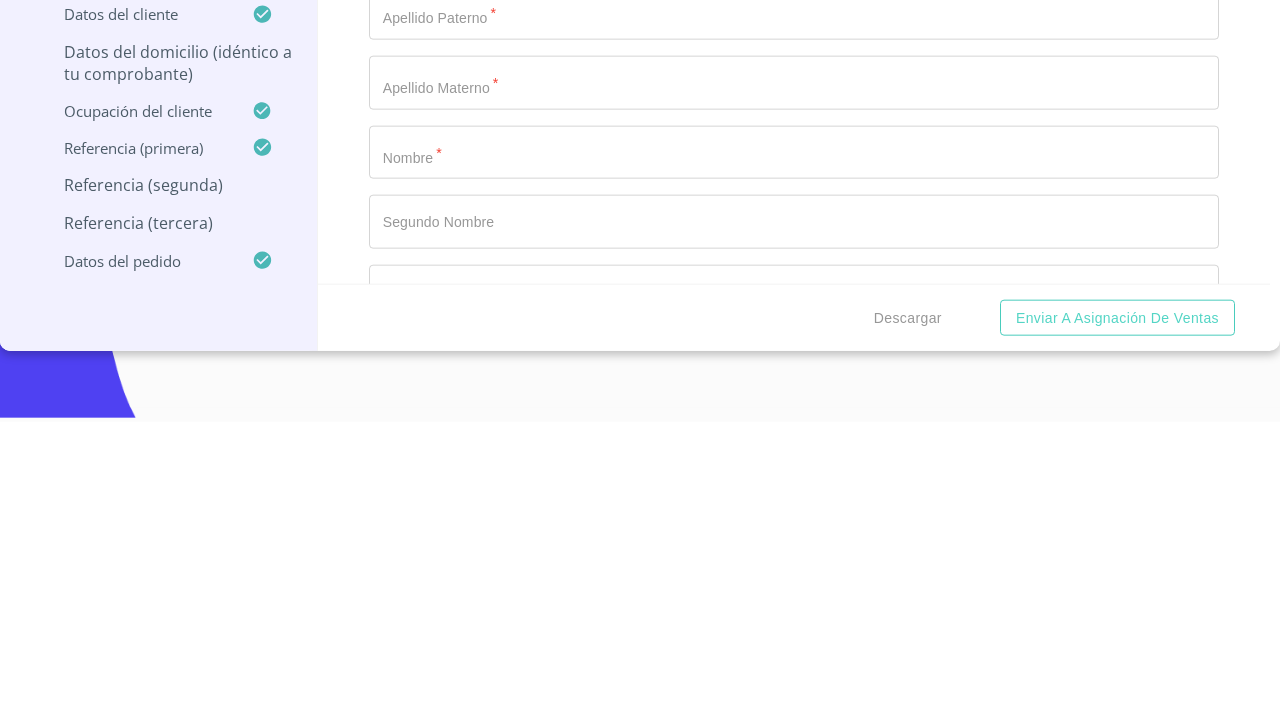scroll, scrollTop: 10324, scrollLeft: 0, axis: vertical 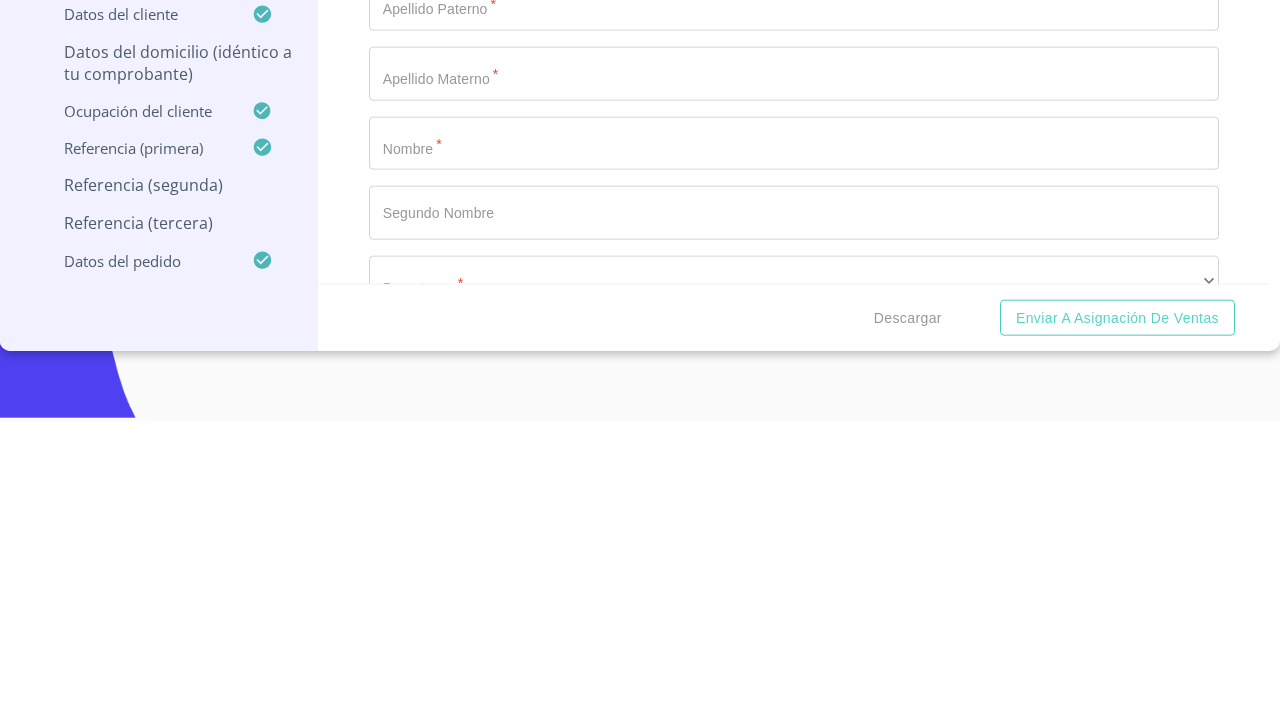 type on "[PERSON_NAME]" 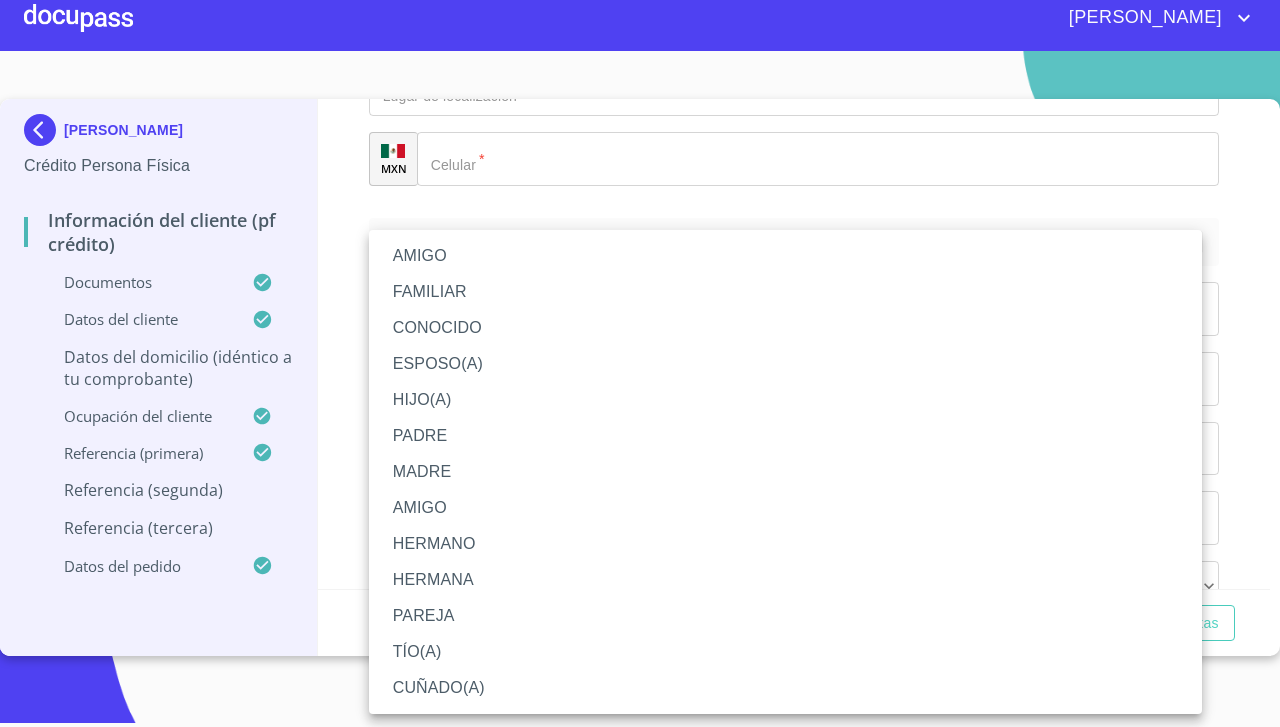 click at bounding box center [640, 363] 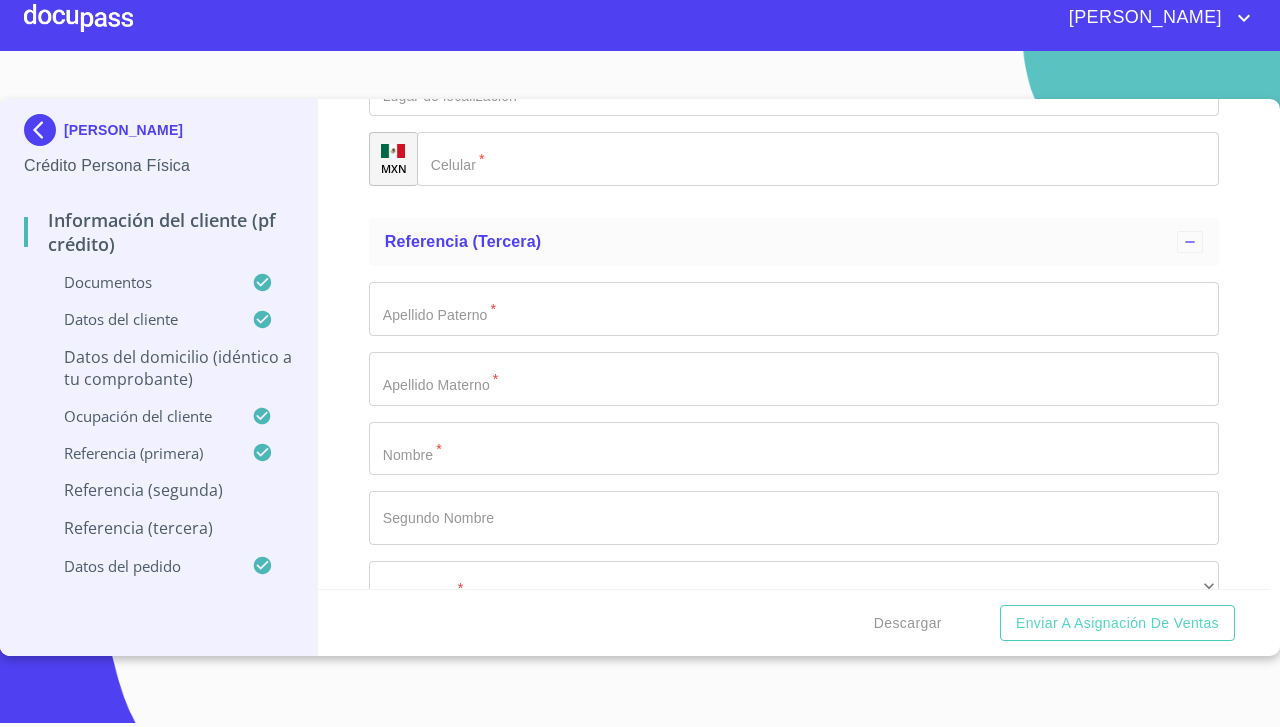 click on "​" at bounding box center [794, 20] 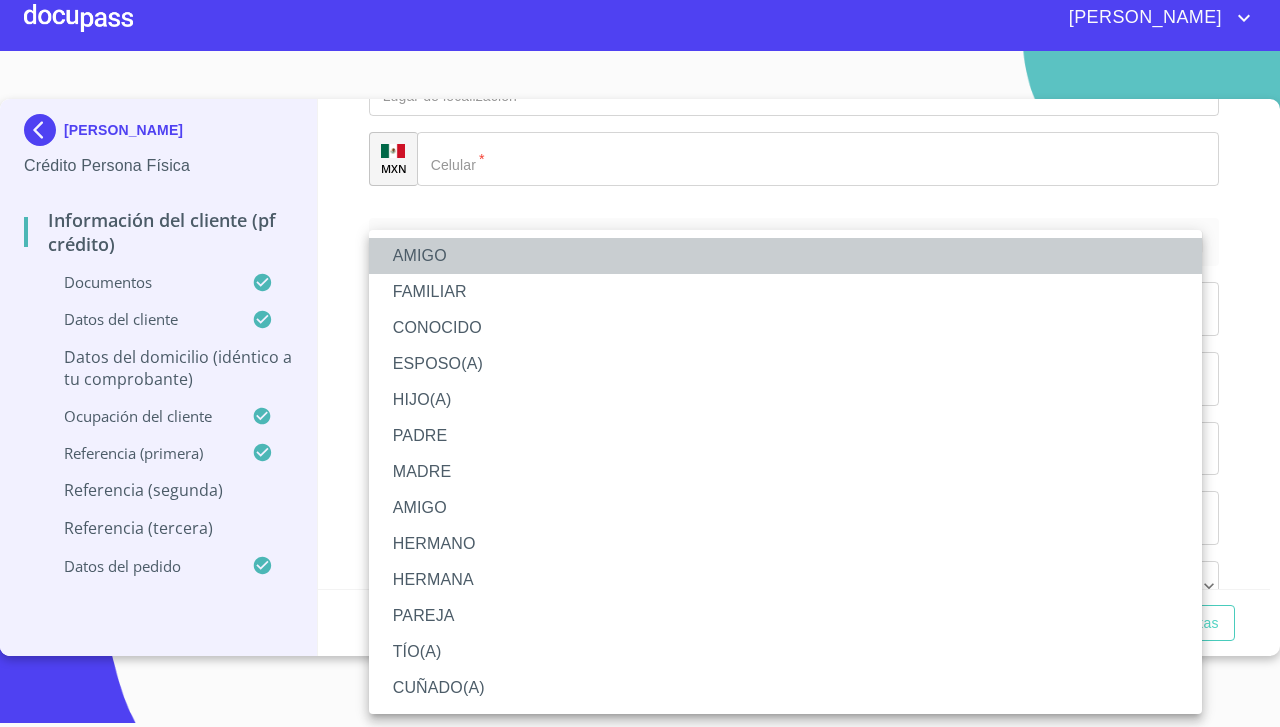 click on "AMIGO" at bounding box center [785, 256] 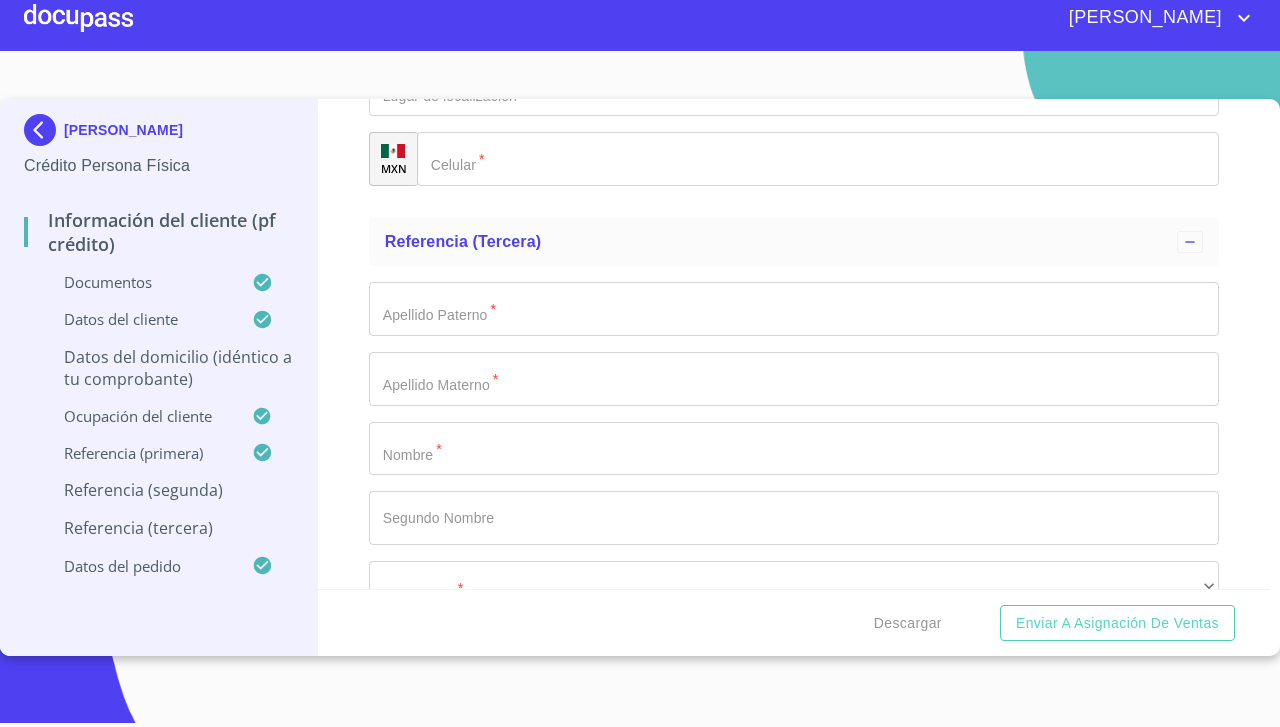 scroll, scrollTop: 10561, scrollLeft: 0, axis: vertical 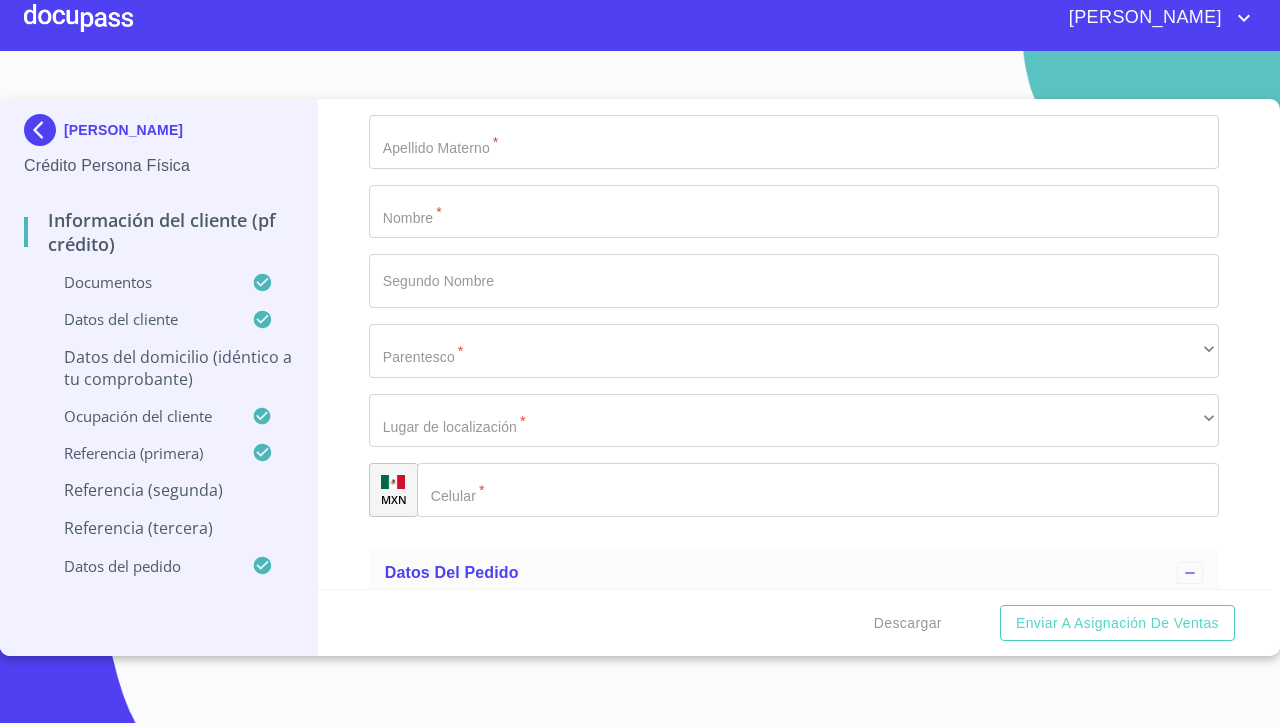 click on "​" at bounding box center [794, -147] 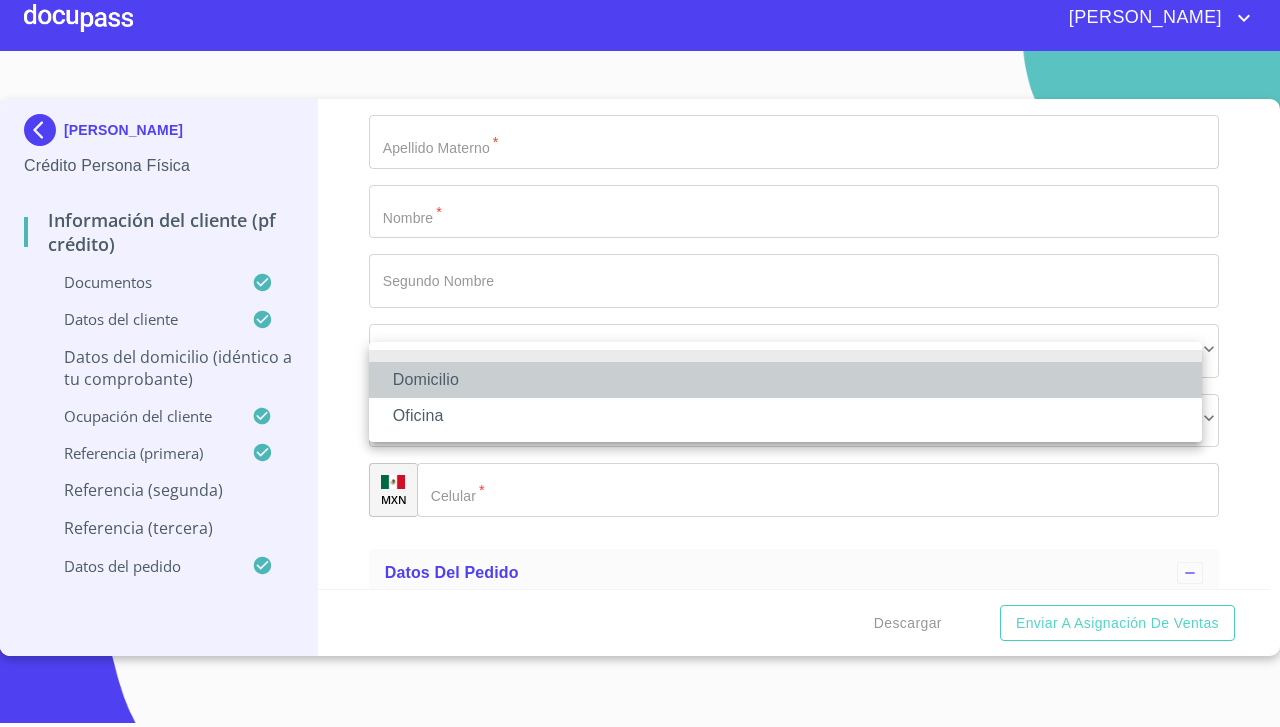 click on "Domicilio" at bounding box center (785, 380) 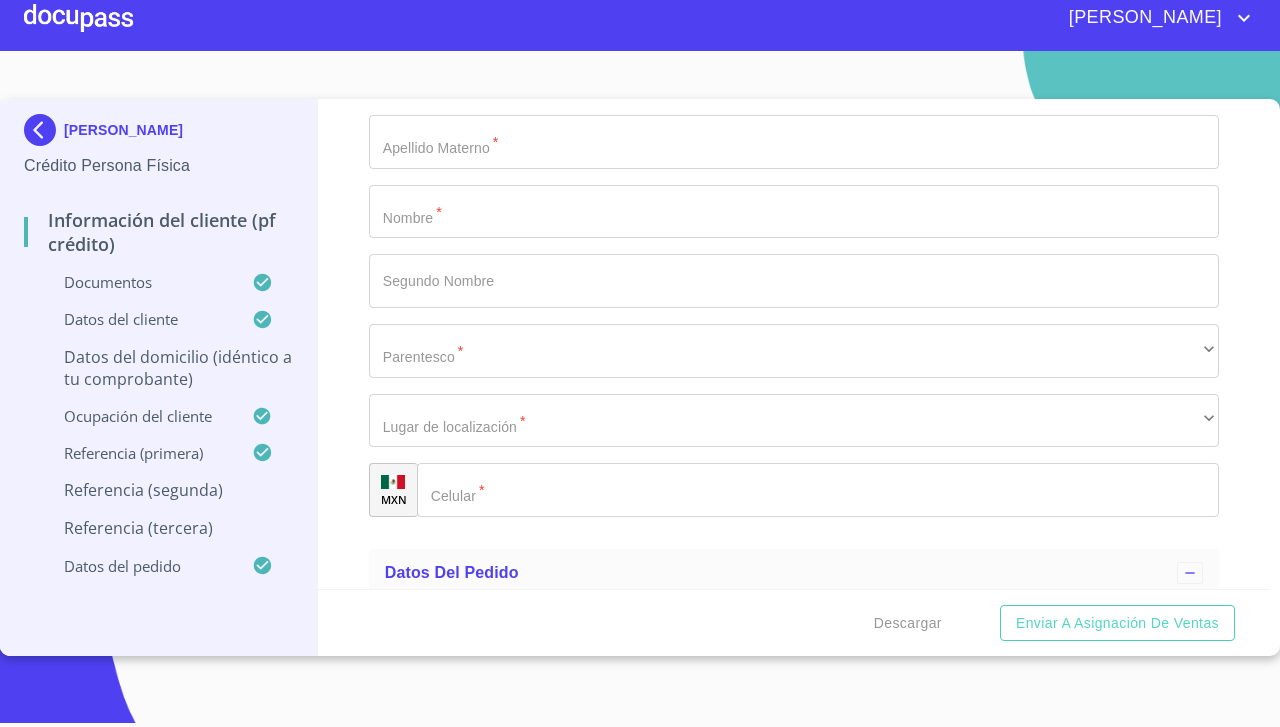 click on "Documento de identificación.   *" 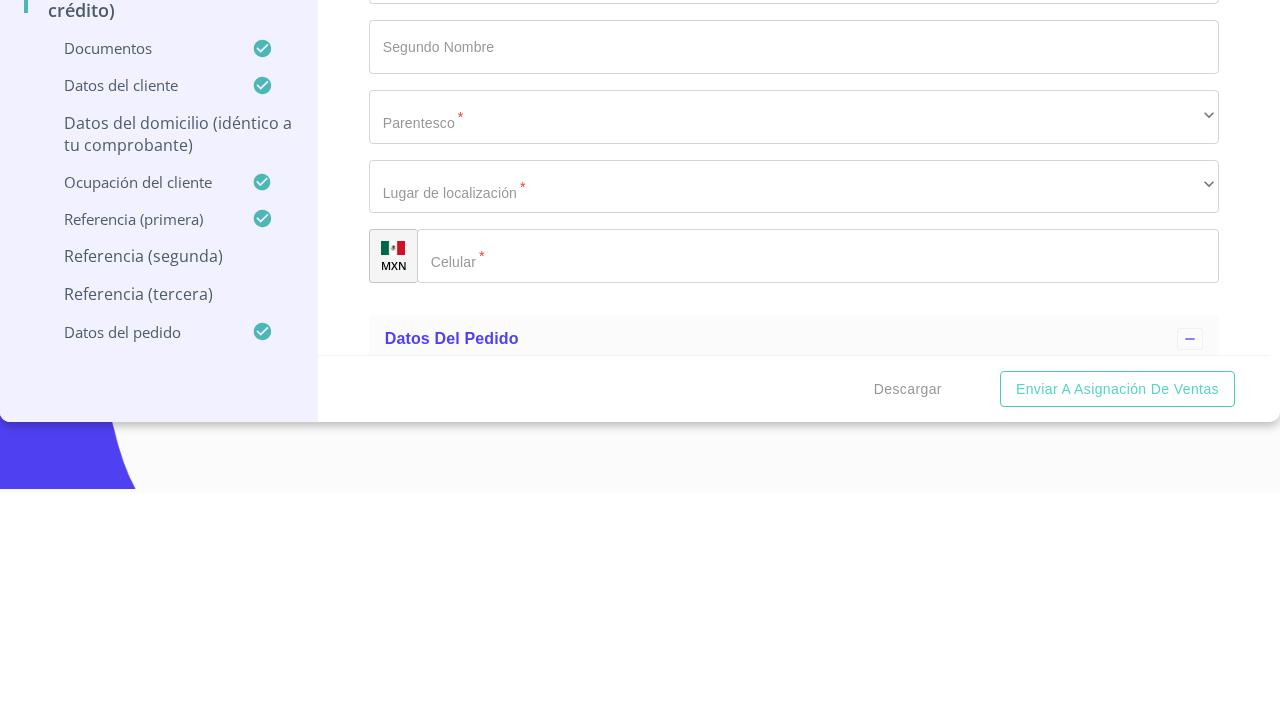 type on "[PHONE_NUMBER]" 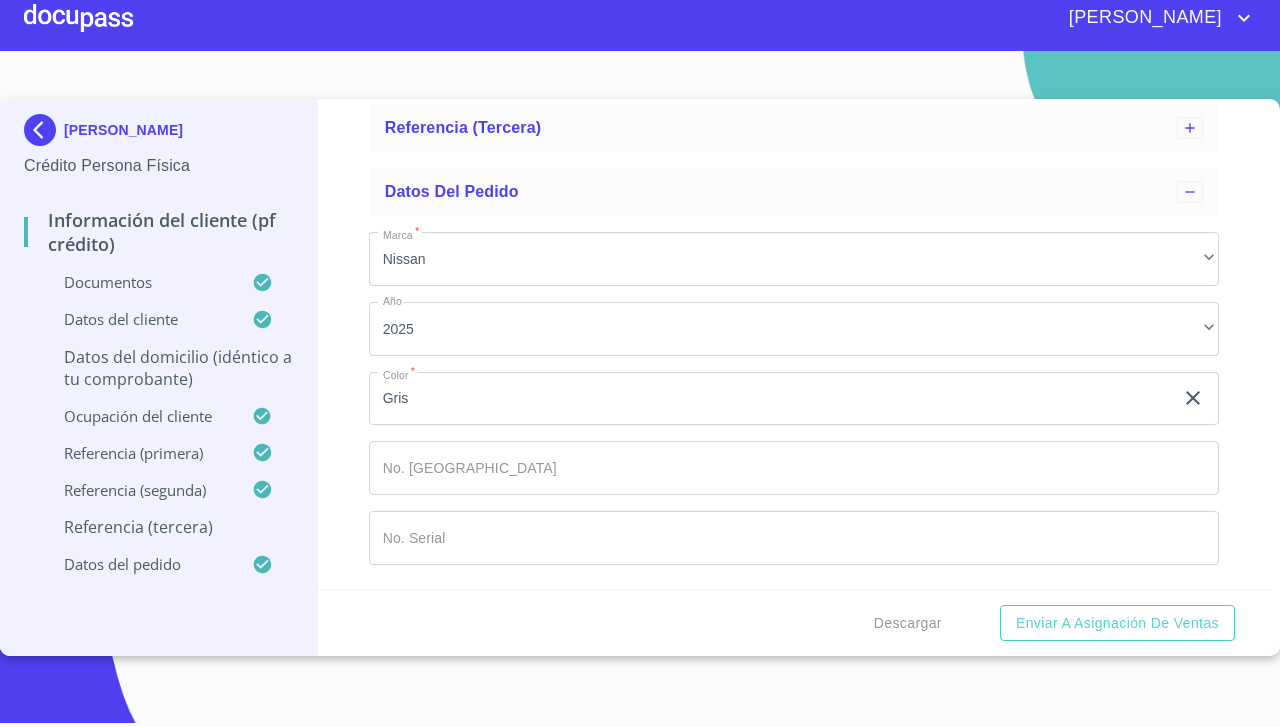 click on "Referencia (tercera)" at bounding box center (781, 128) 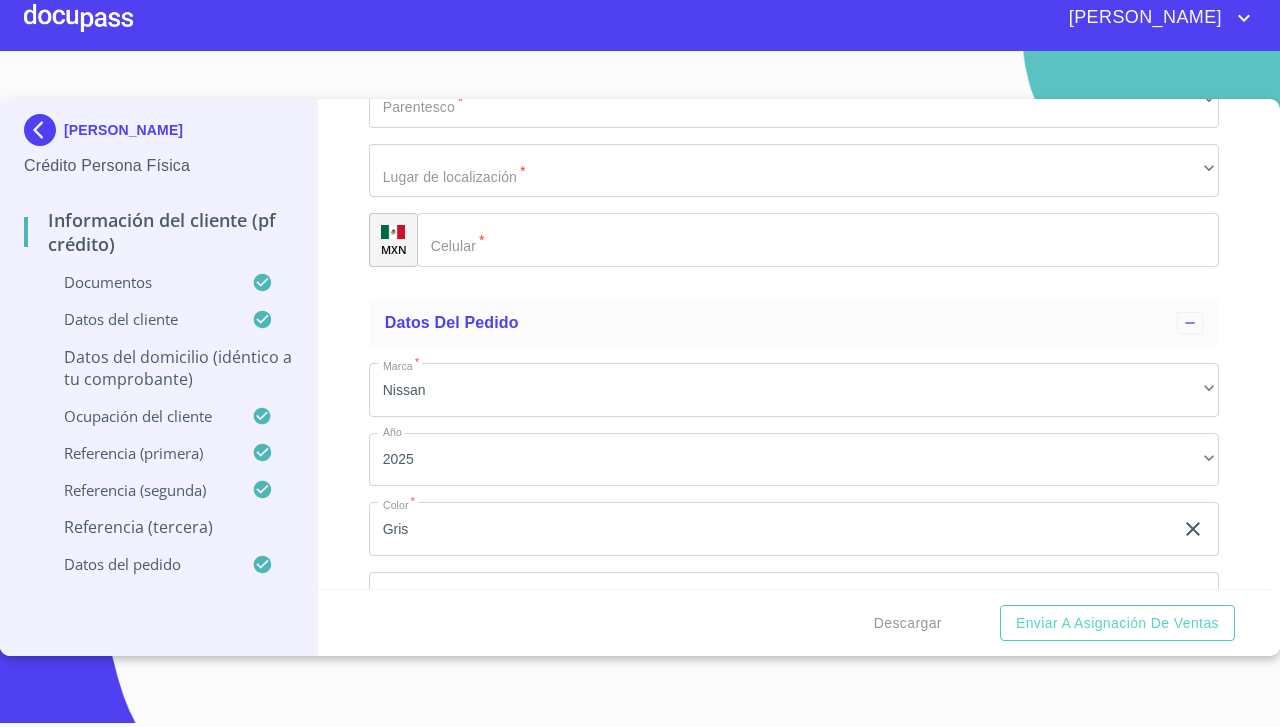scroll, scrollTop: 10833, scrollLeft: 0, axis: vertical 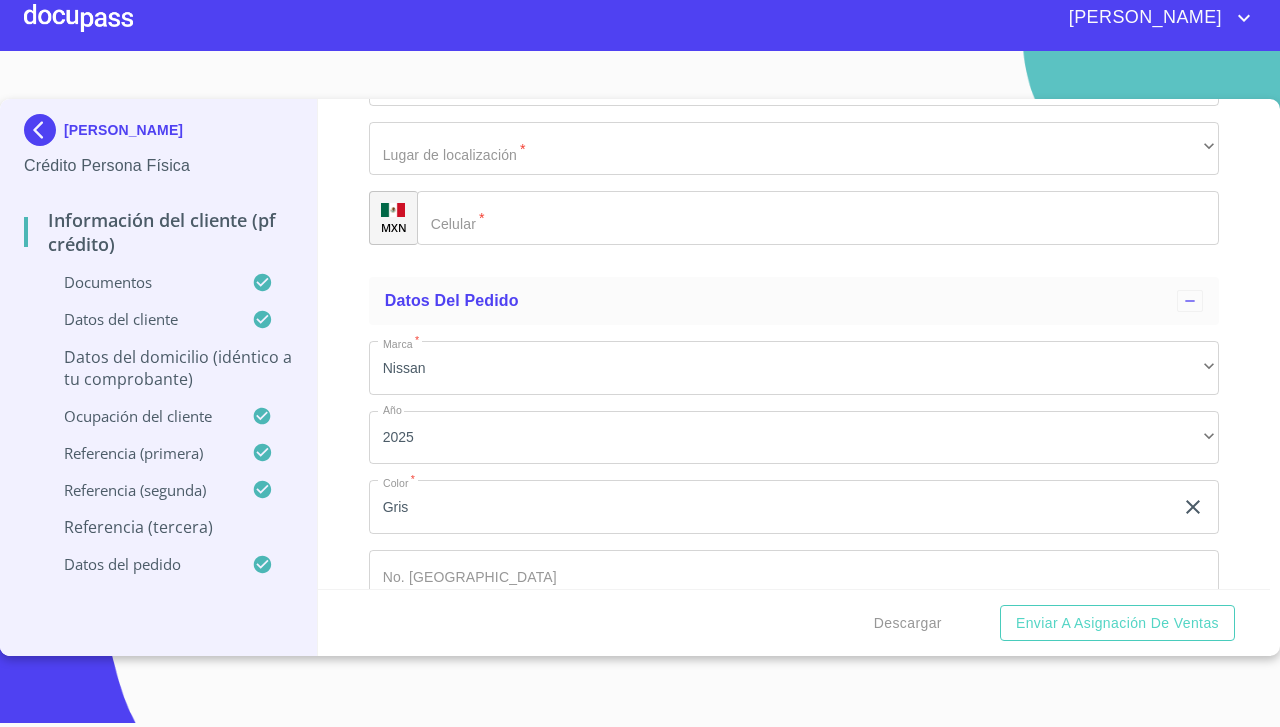 click on "Documento de identificación.   *" at bounding box center [771, -4929] 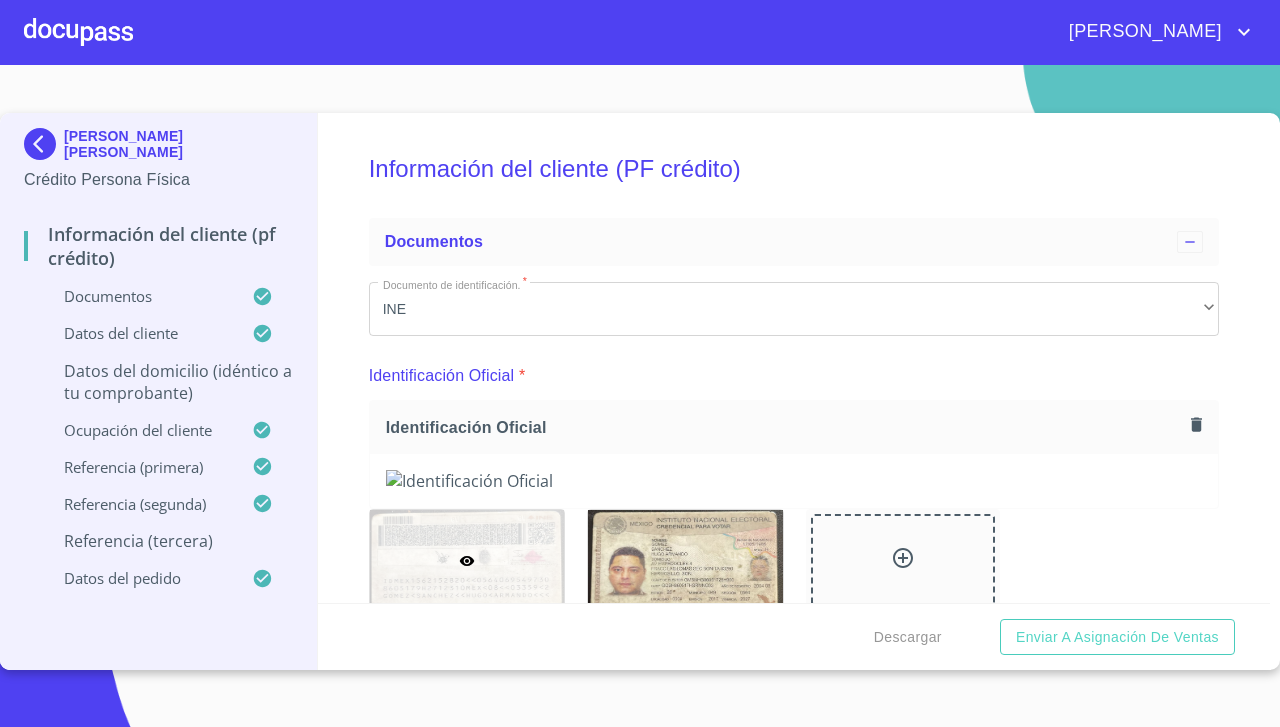 scroll, scrollTop: 0, scrollLeft: 0, axis: both 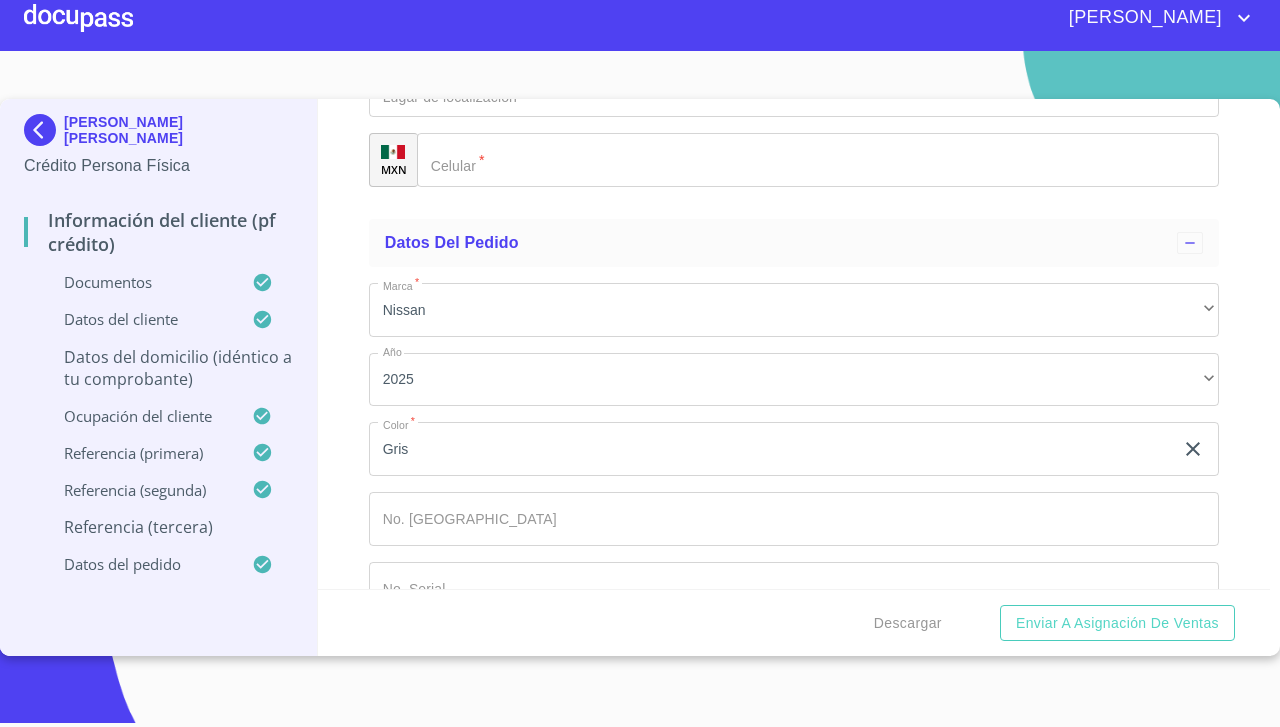 type on "[PERSON_NAME]" 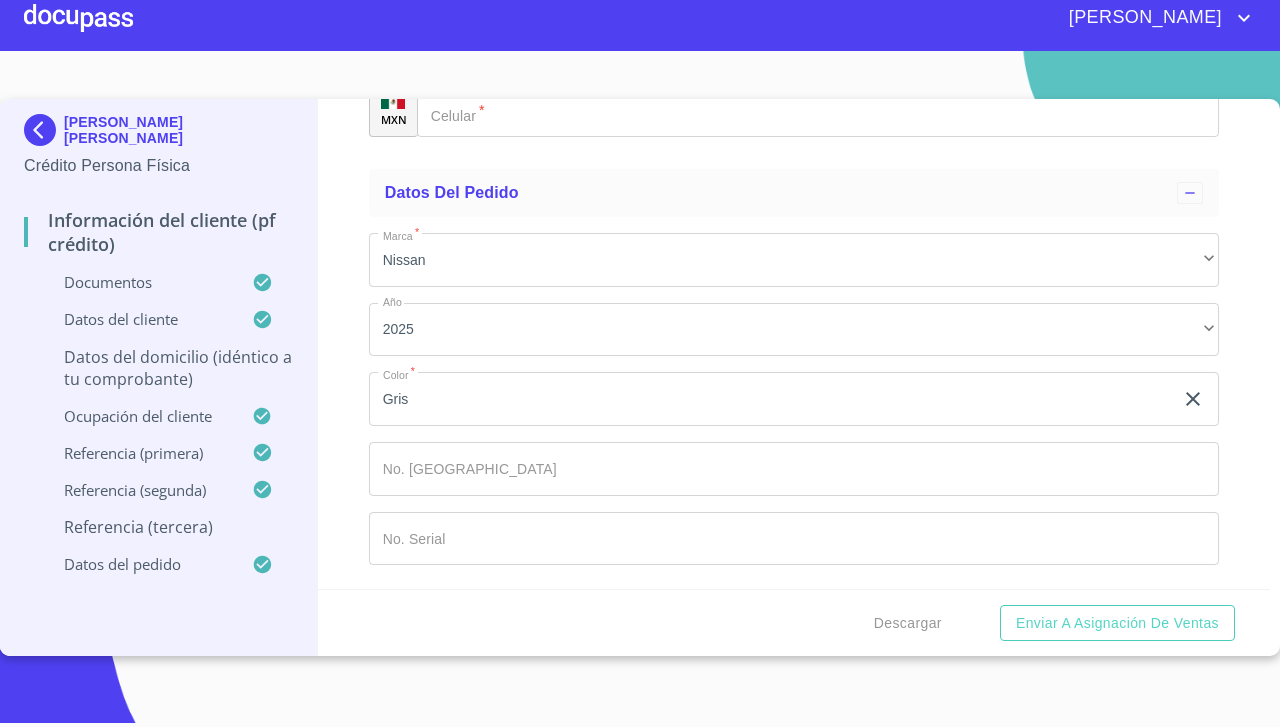 scroll, scrollTop: 11020, scrollLeft: 0, axis: vertical 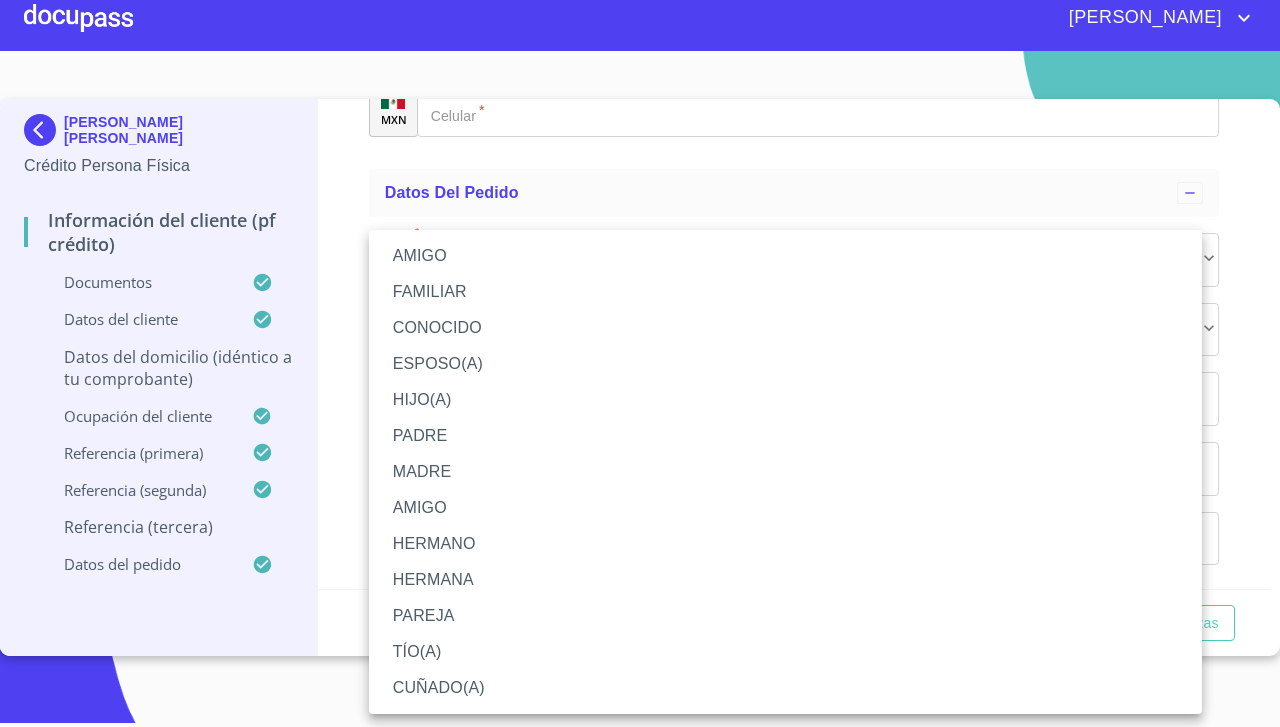 click on "MADRE" at bounding box center [785, 472] 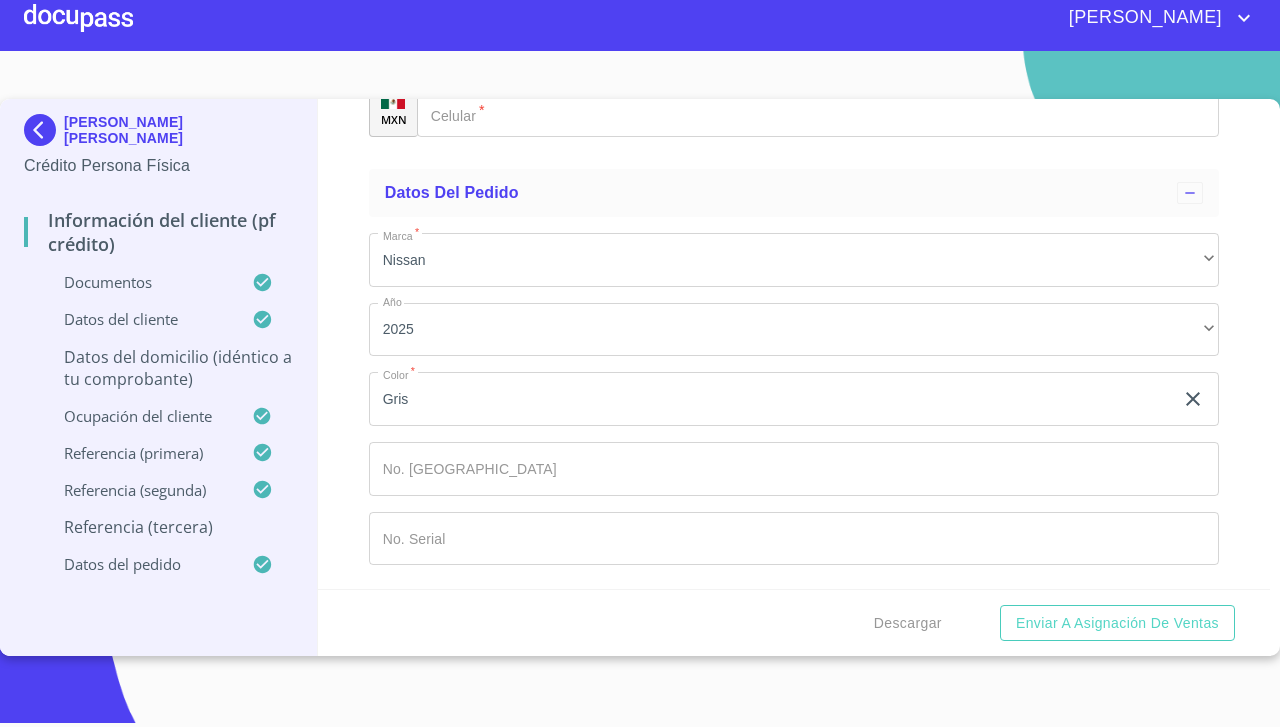 click on "​" at bounding box center (794, 41) 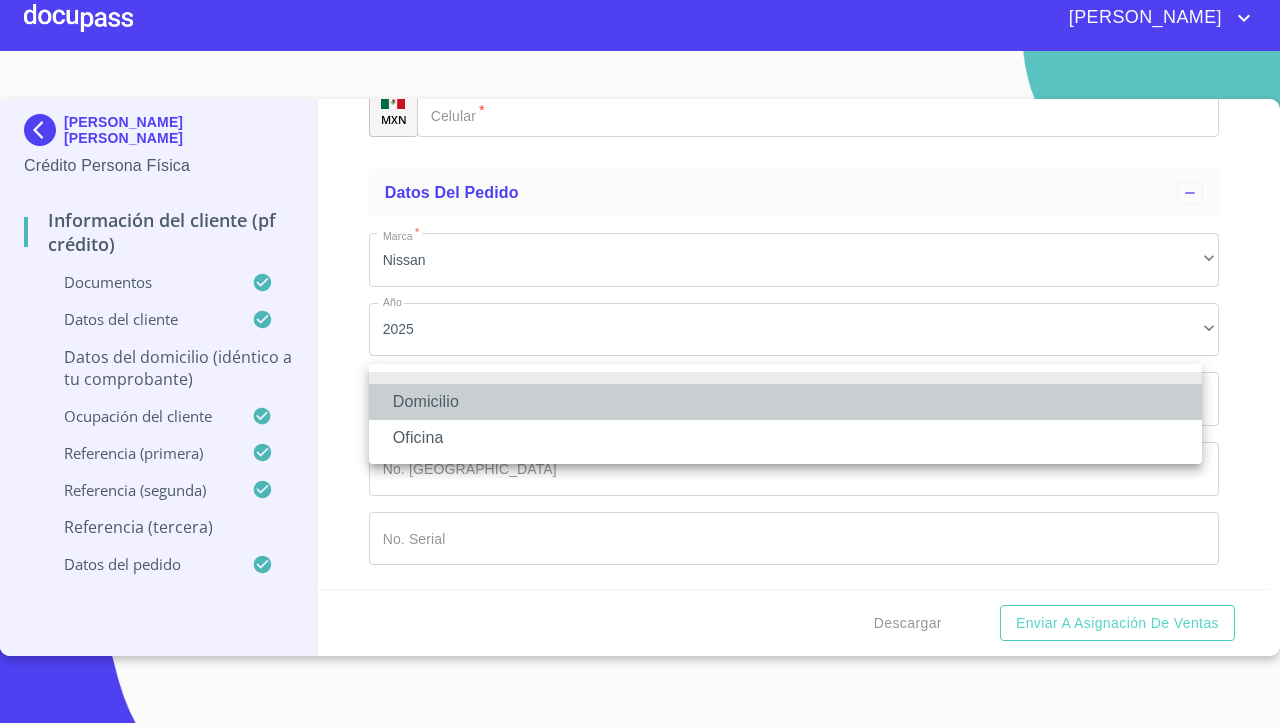 click on "Domicilio" at bounding box center [785, 402] 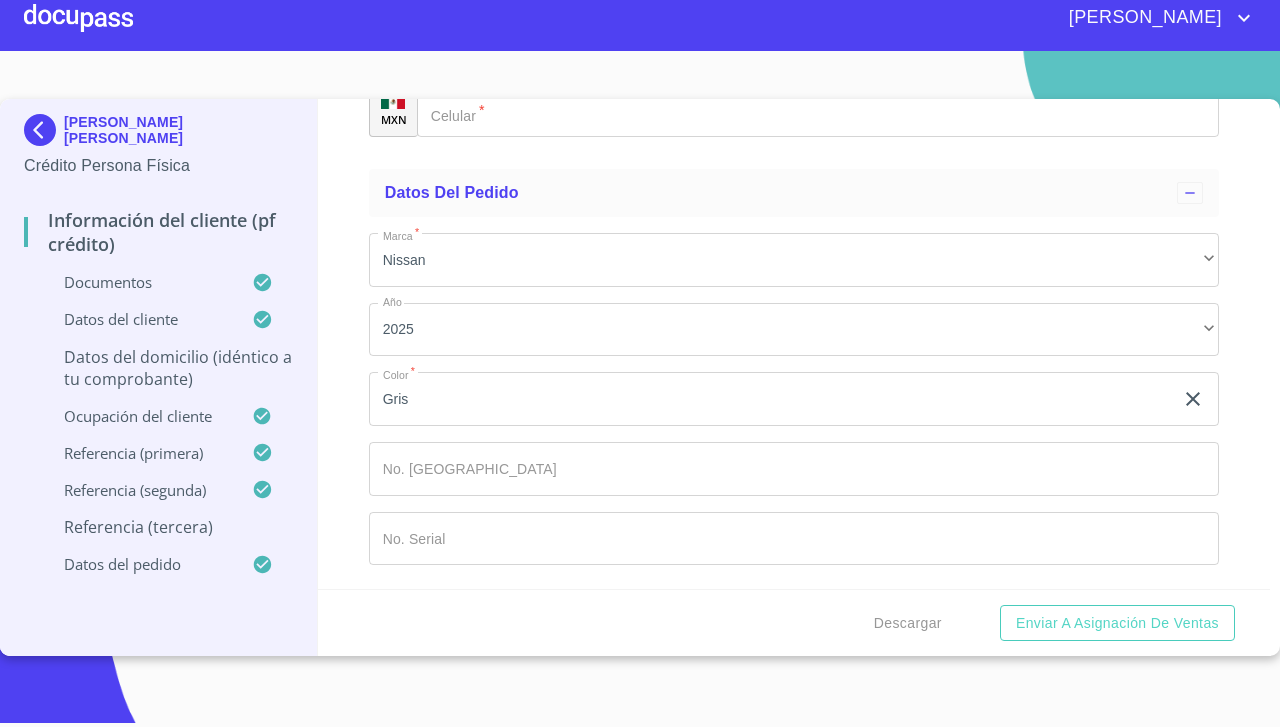 click on "Documento de identificación.   *" 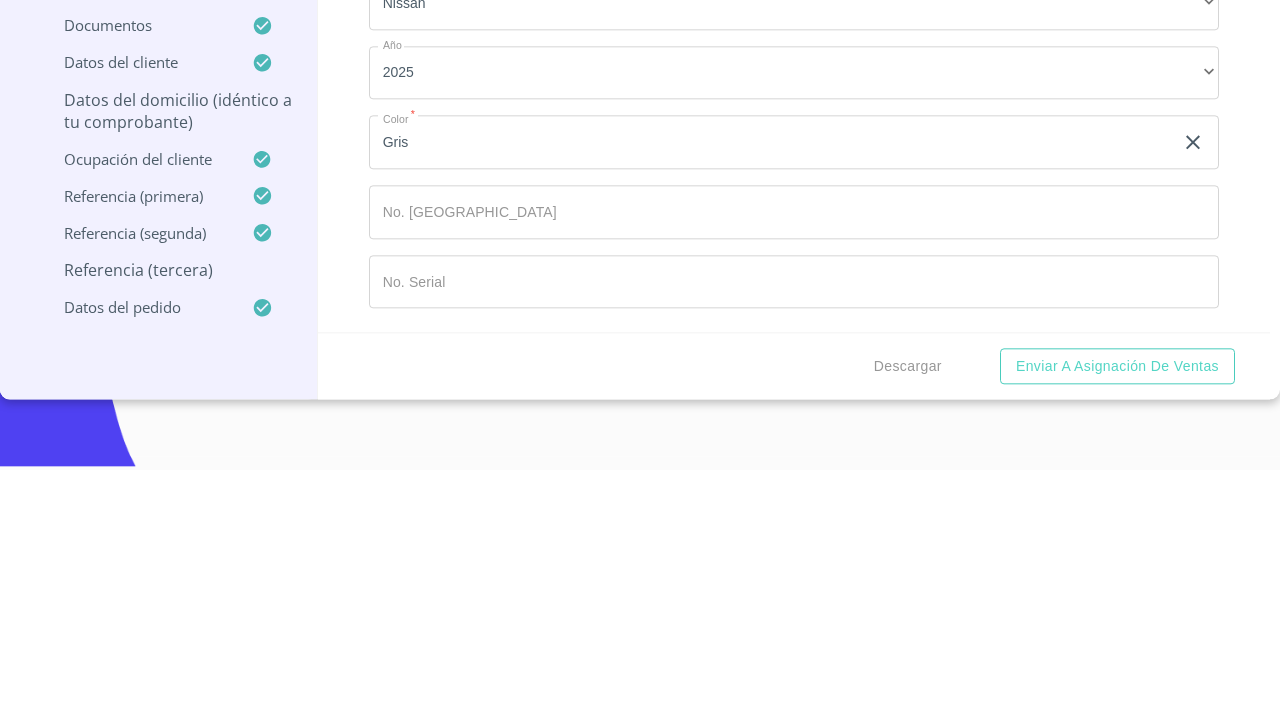 type on "[PHONE_NUMBER]" 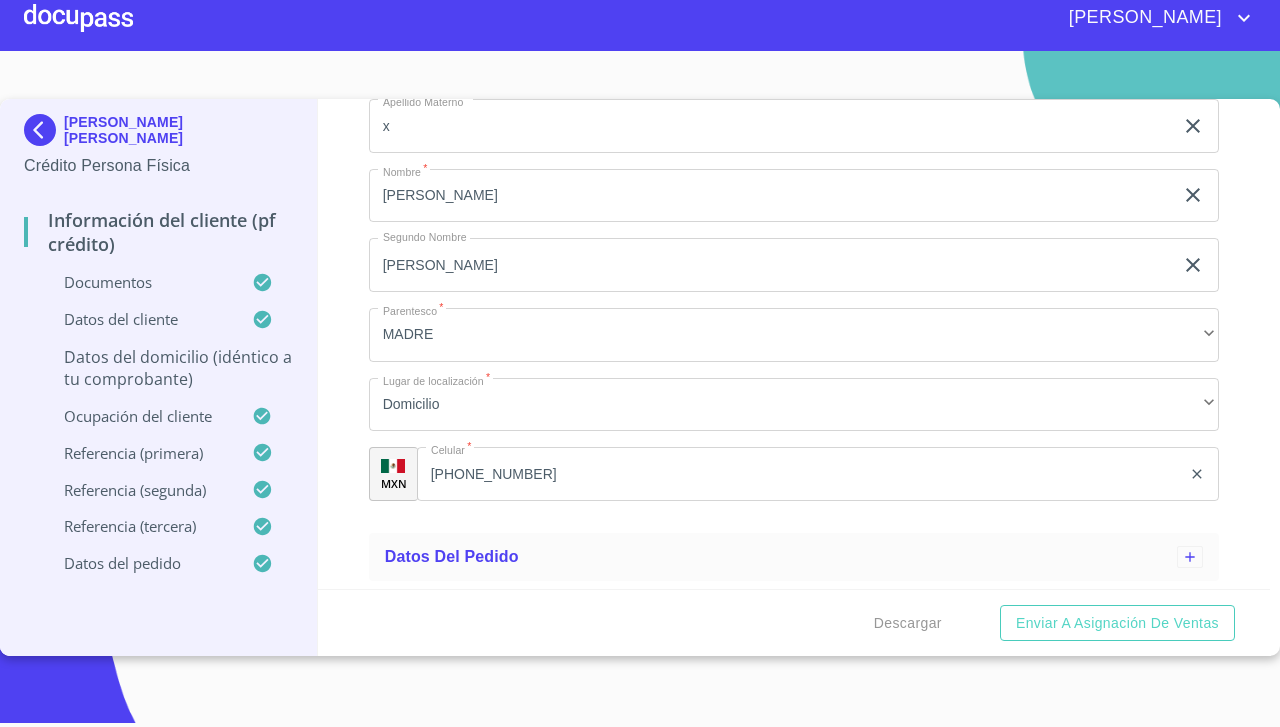 scroll, scrollTop: 11091, scrollLeft: 0, axis: vertical 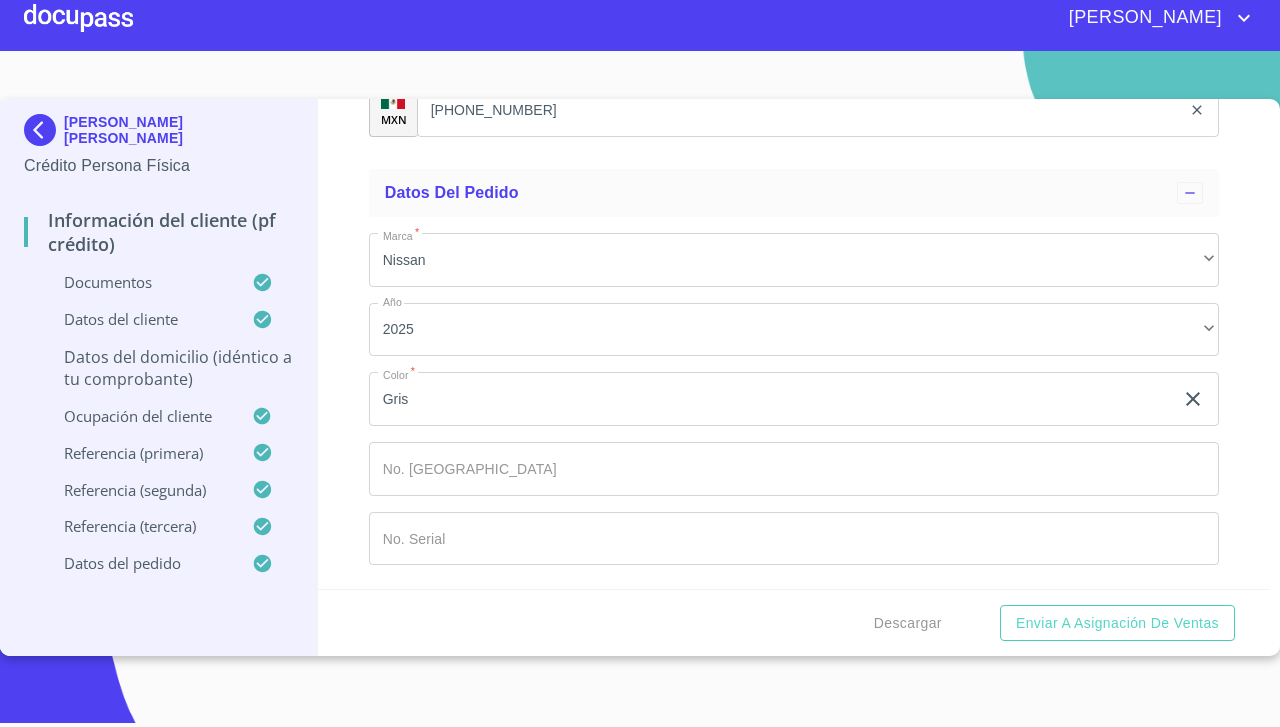 click on "Descargar" at bounding box center [908, 623] 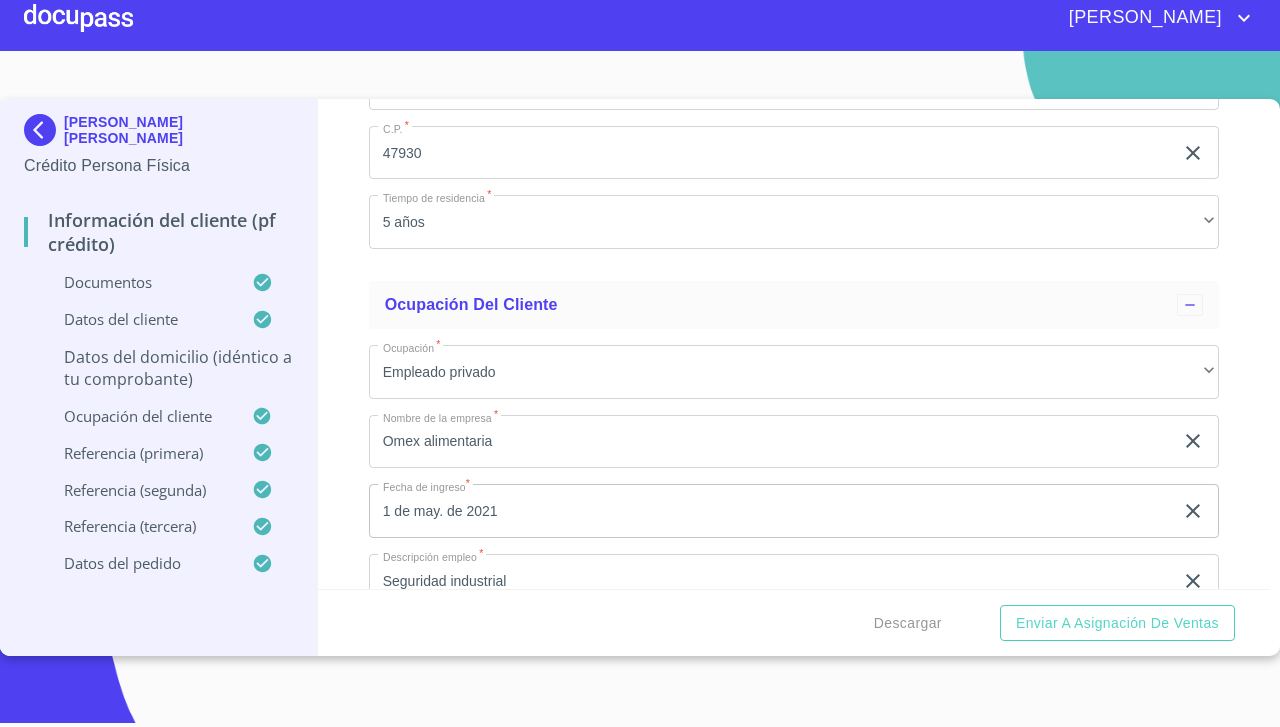 scroll, scrollTop: 7561, scrollLeft: 0, axis: vertical 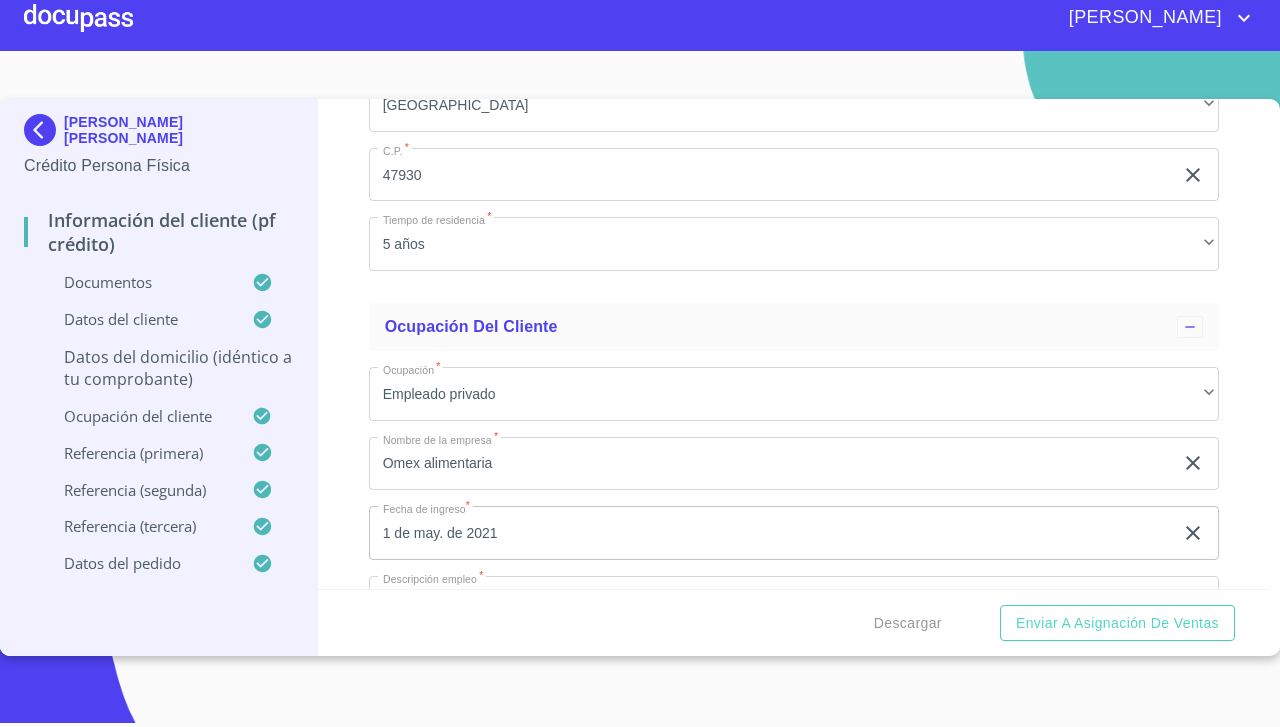 click on "Documento de identificación.   *" at bounding box center (771, -1657) 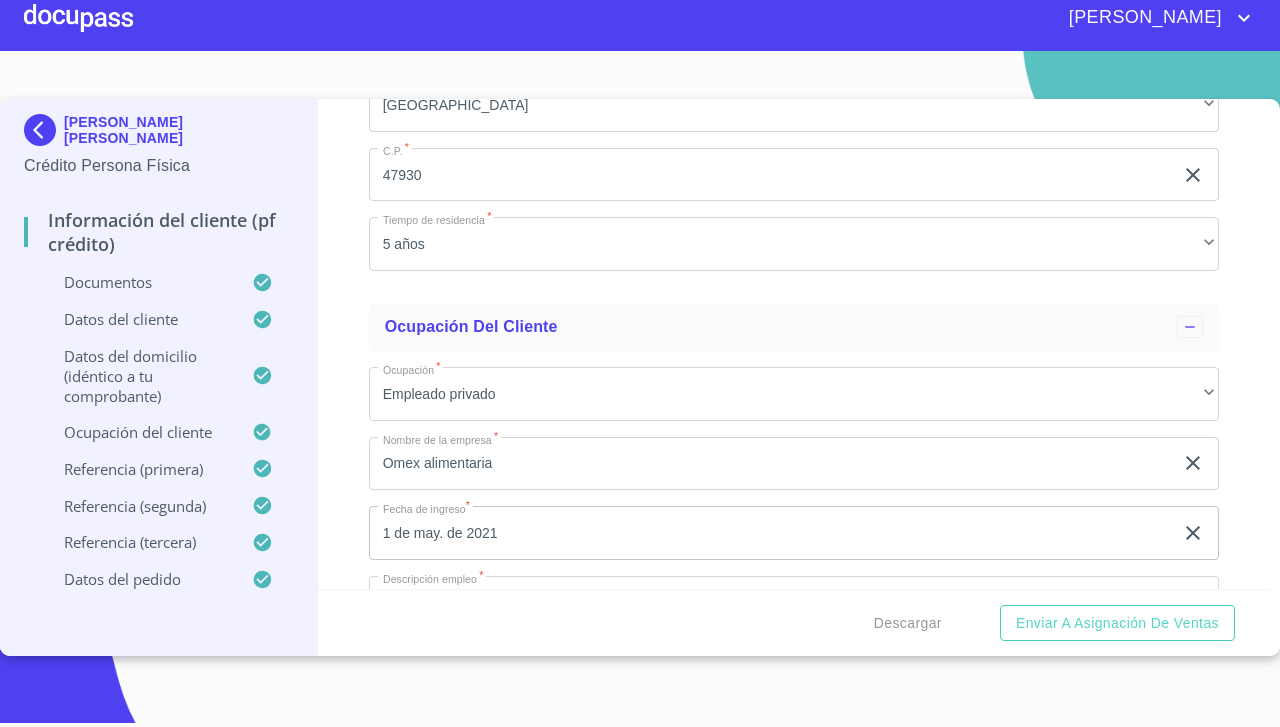 scroll, scrollTop: 7627, scrollLeft: 0, axis: vertical 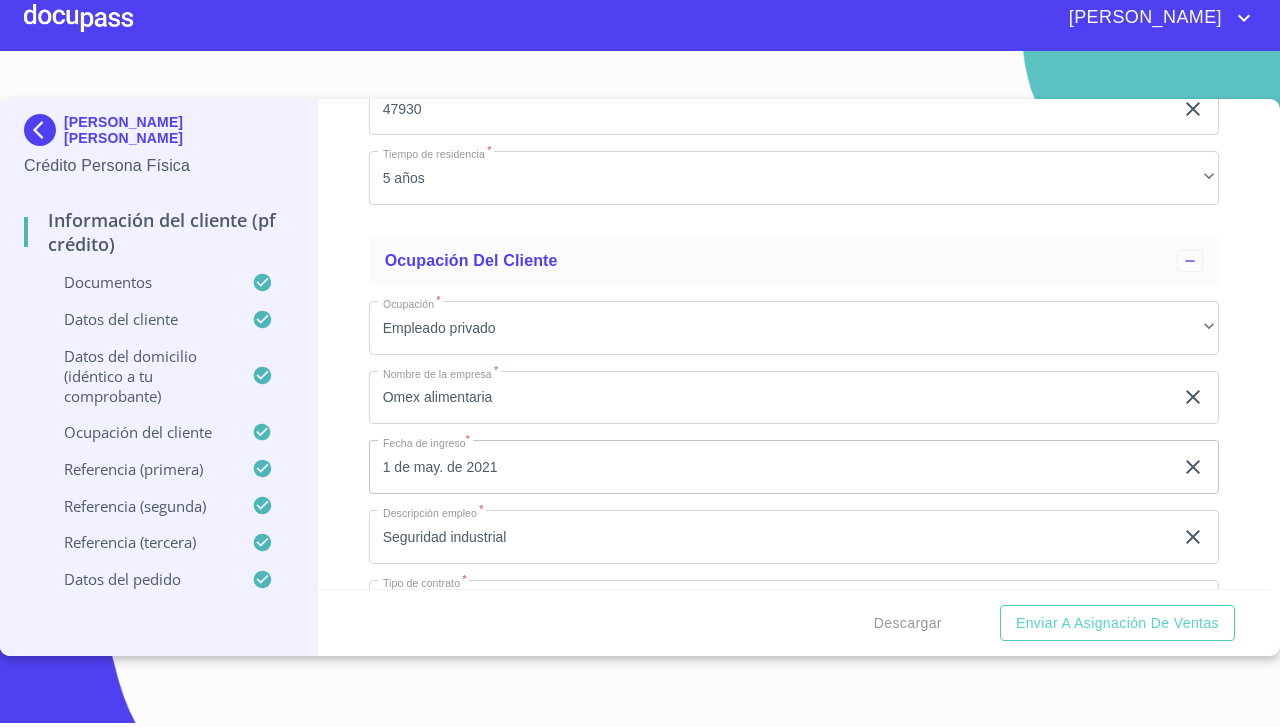 click on "Descargar" at bounding box center [908, 623] 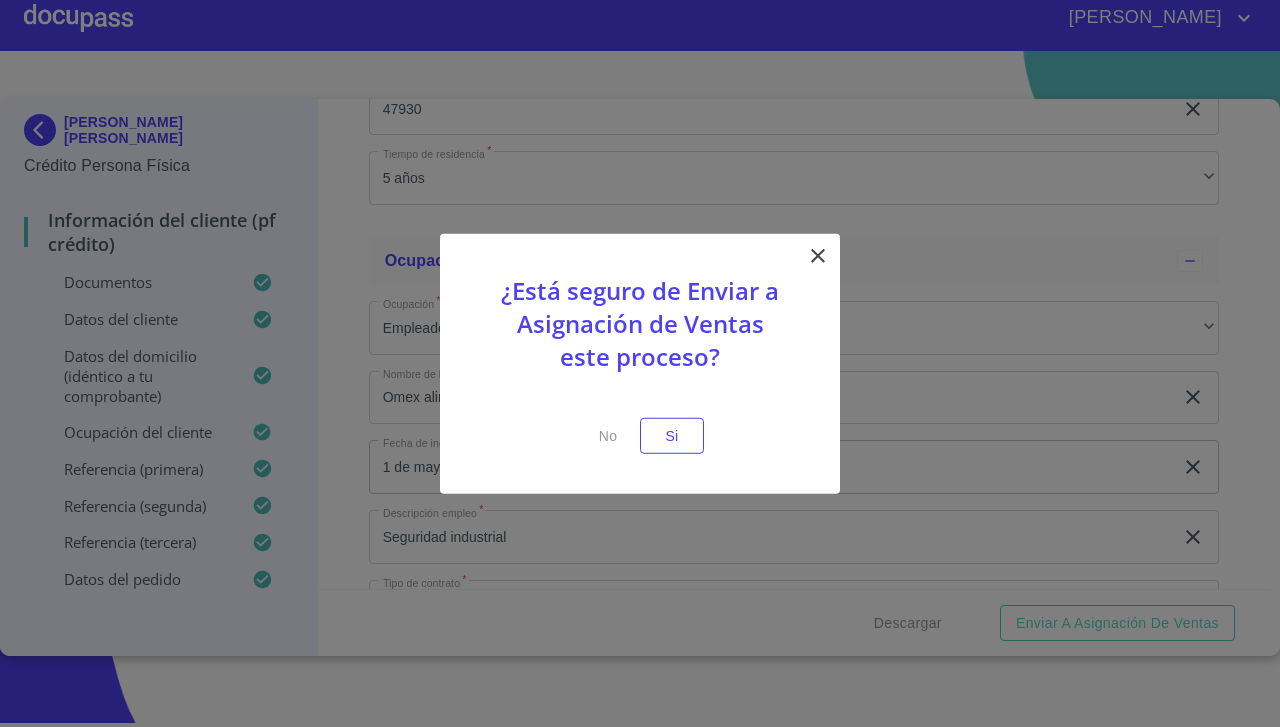 click on "Si" at bounding box center [672, 435] 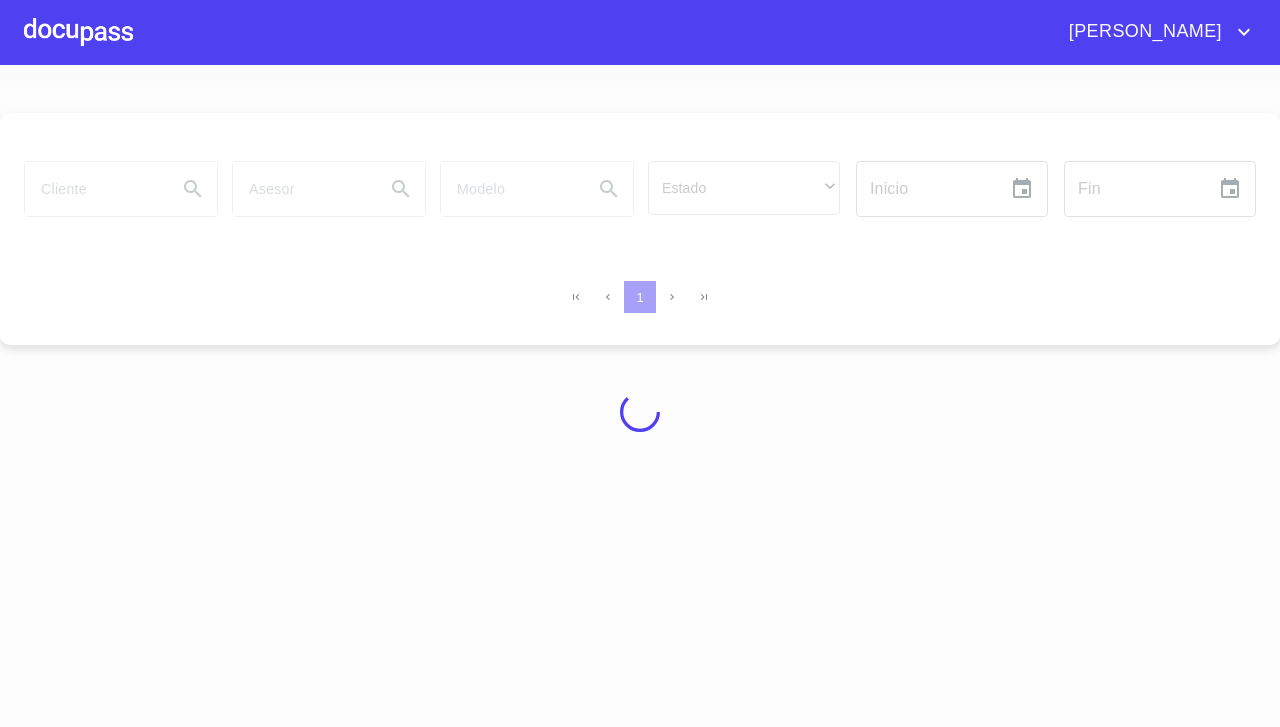 scroll, scrollTop: 0, scrollLeft: 0, axis: both 